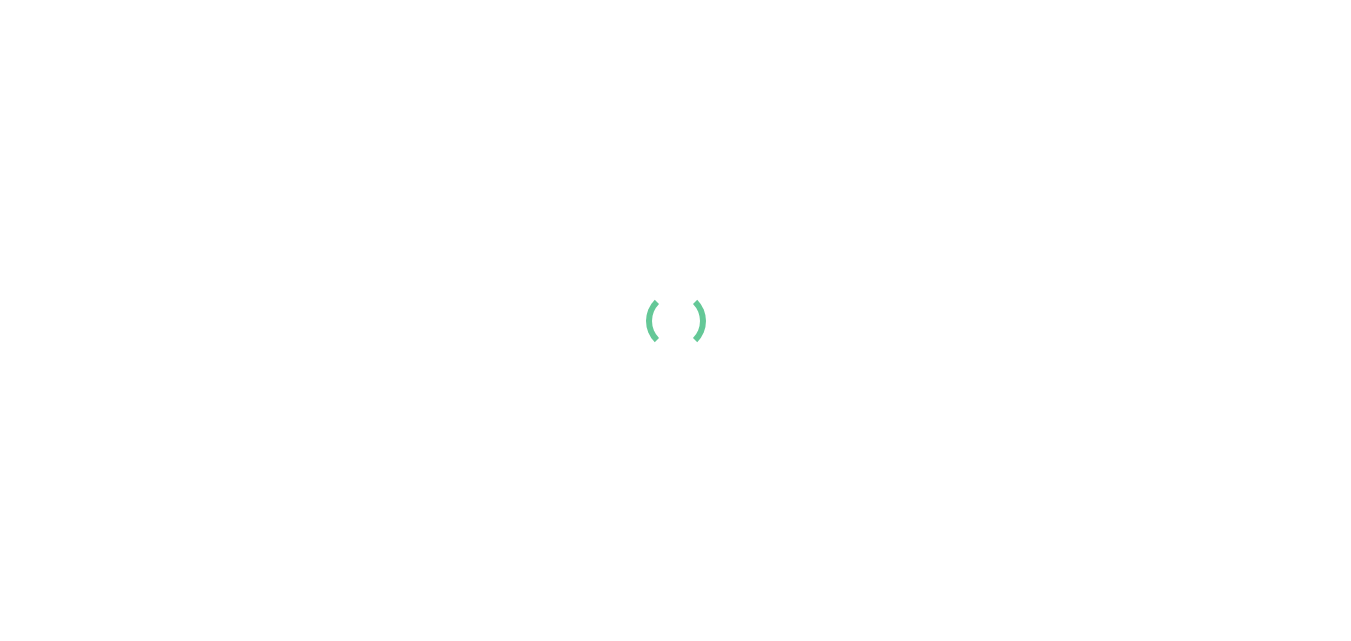 scroll, scrollTop: 0, scrollLeft: 0, axis: both 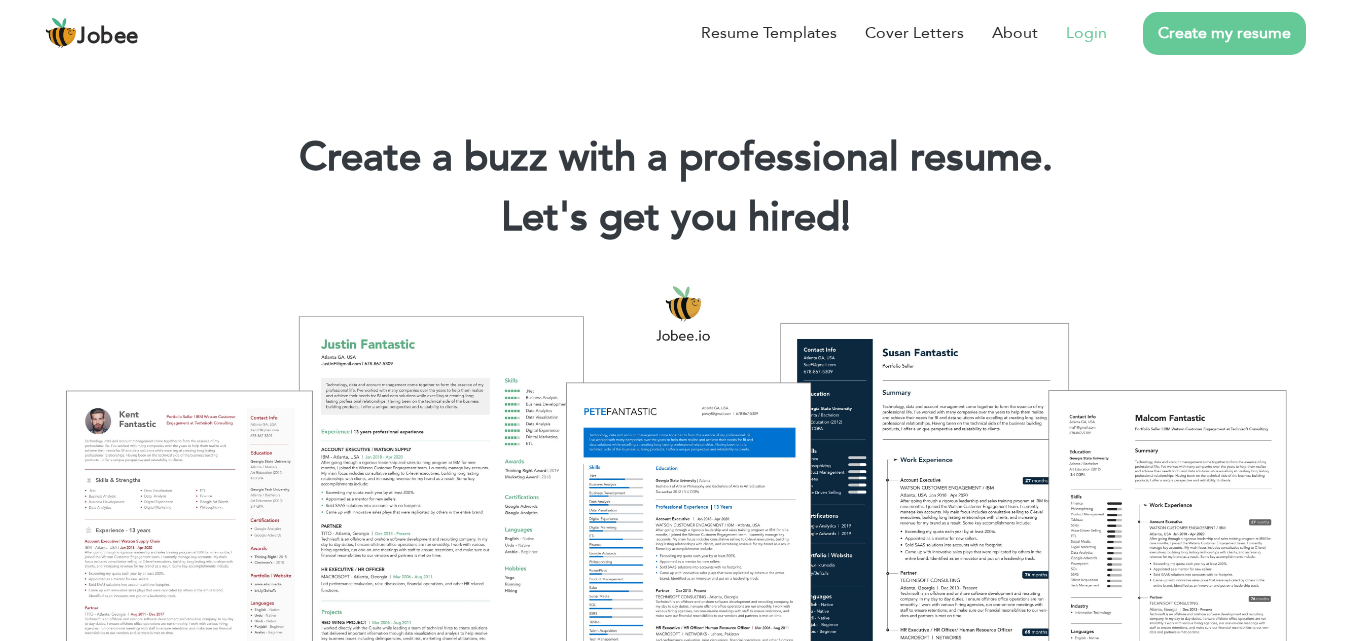 click on "Login" at bounding box center (1086, 33) 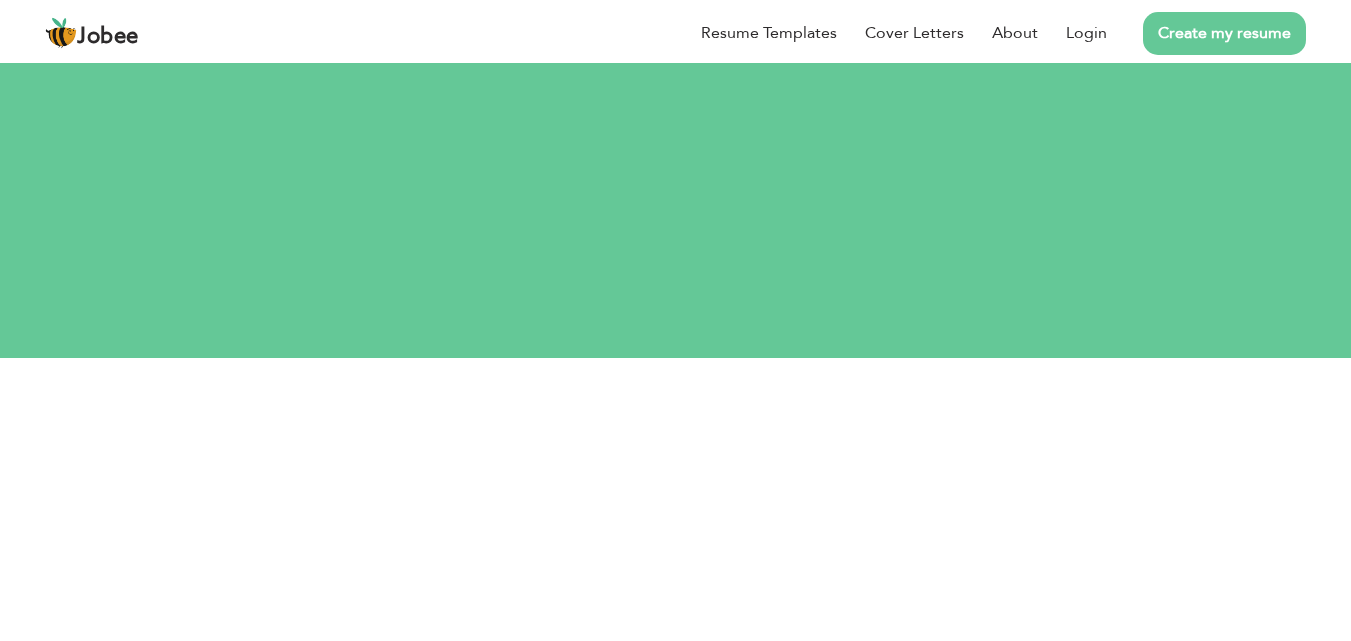 scroll, scrollTop: 0, scrollLeft: 0, axis: both 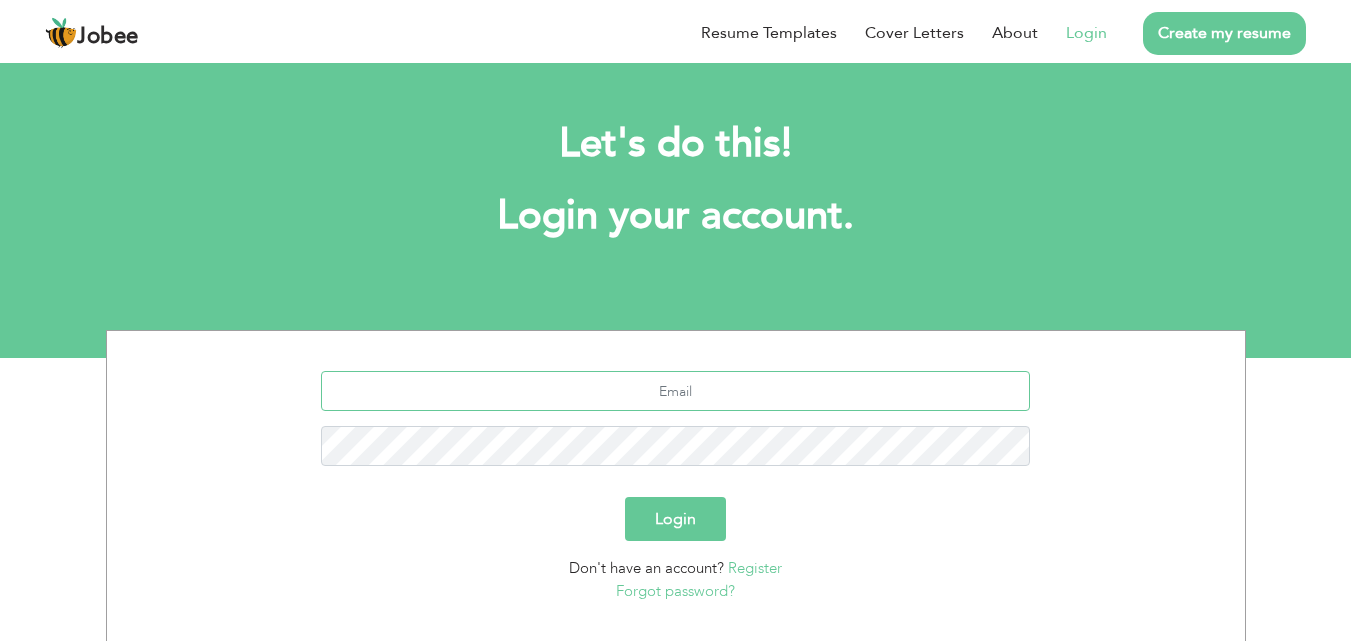 click at bounding box center [675, 391] 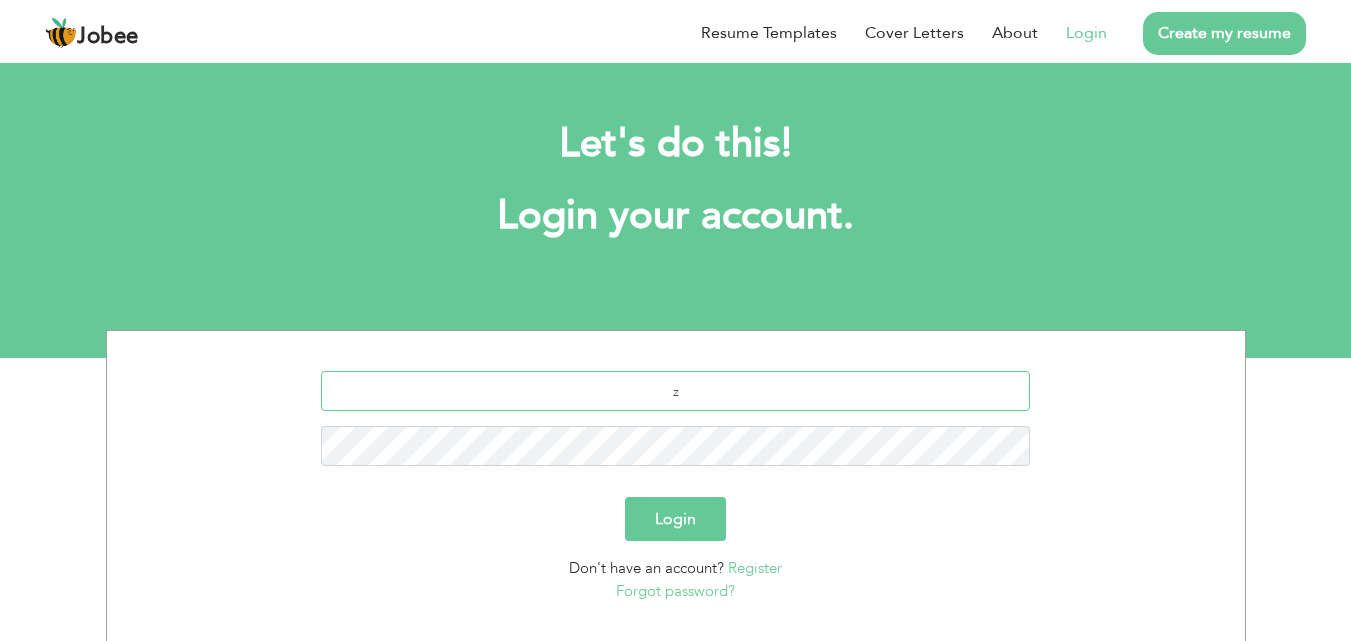 type on "[EMAIL_ADDRESS][DOMAIN_NAME]" 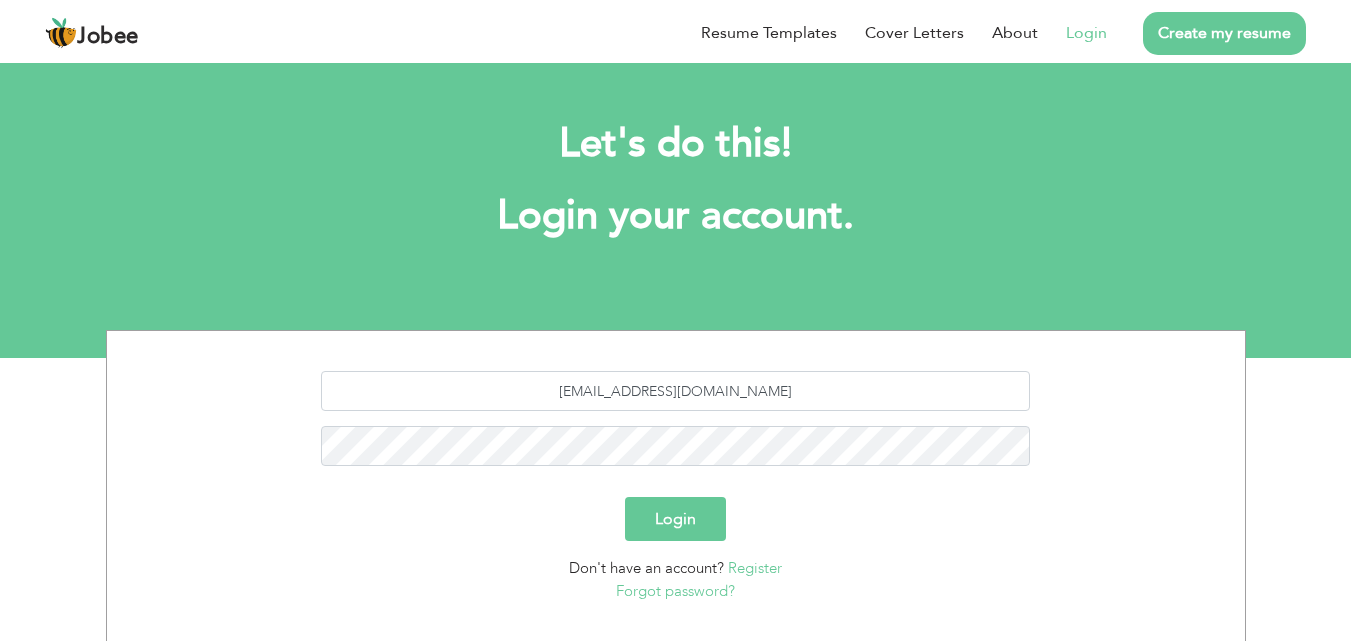 click on "Login" at bounding box center [675, 519] 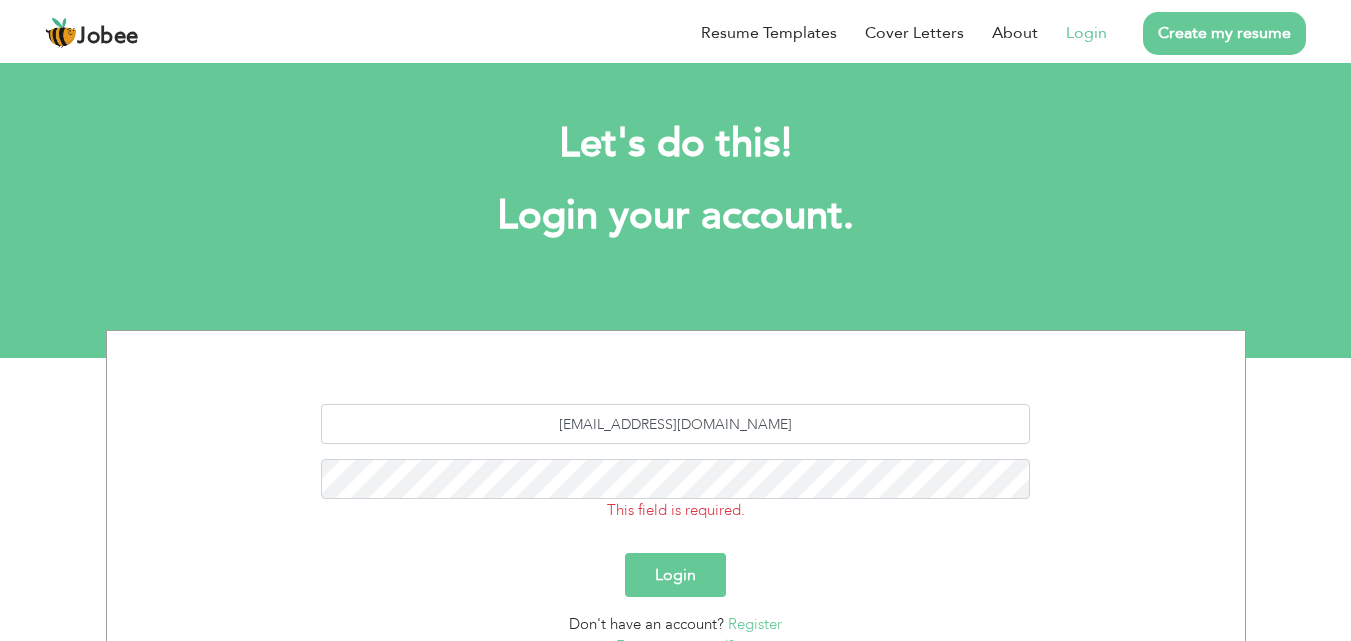 scroll, scrollTop: 0, scrollLeft: 0, axis: both 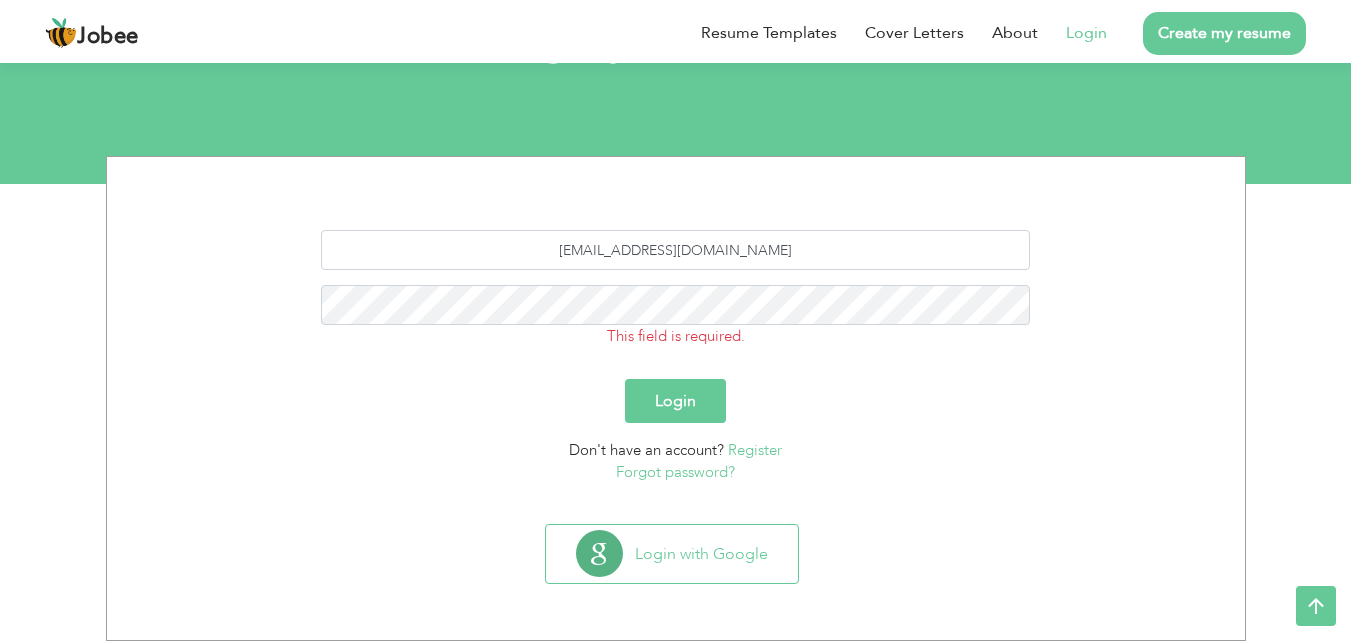 click on "Forgot password?" at bounding box center (675, 472) 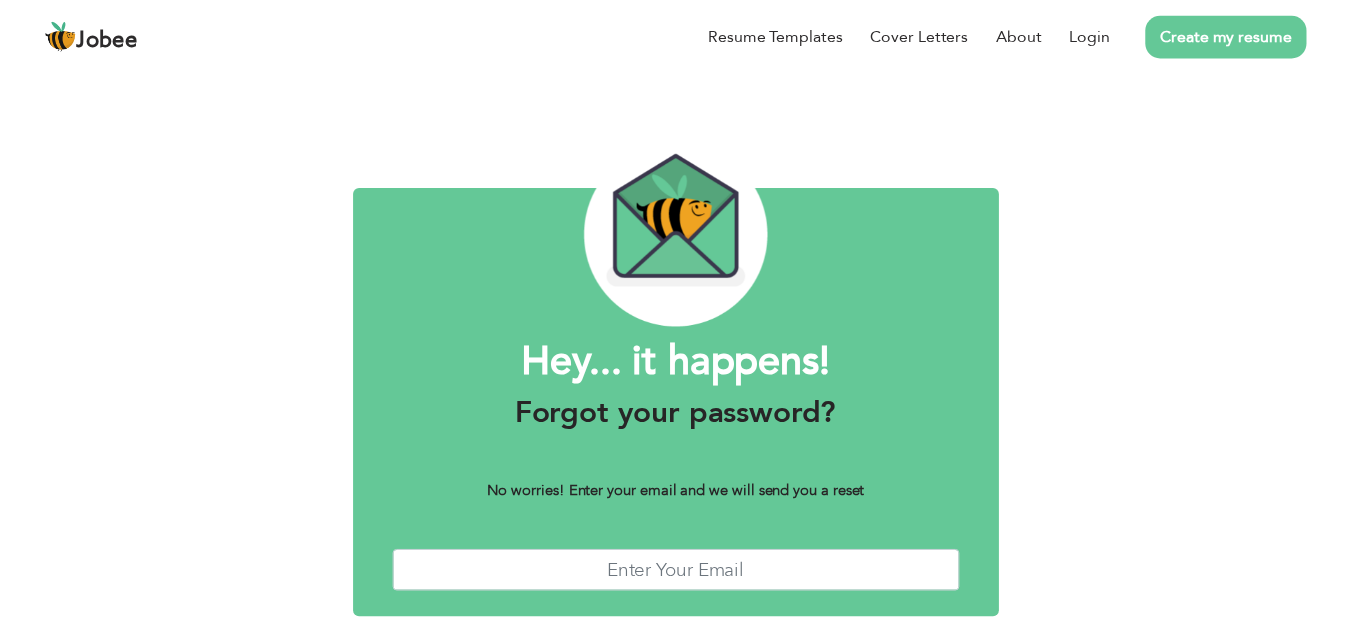 scroll, scrollTop: 0, scrollLeft: 0, axis: both 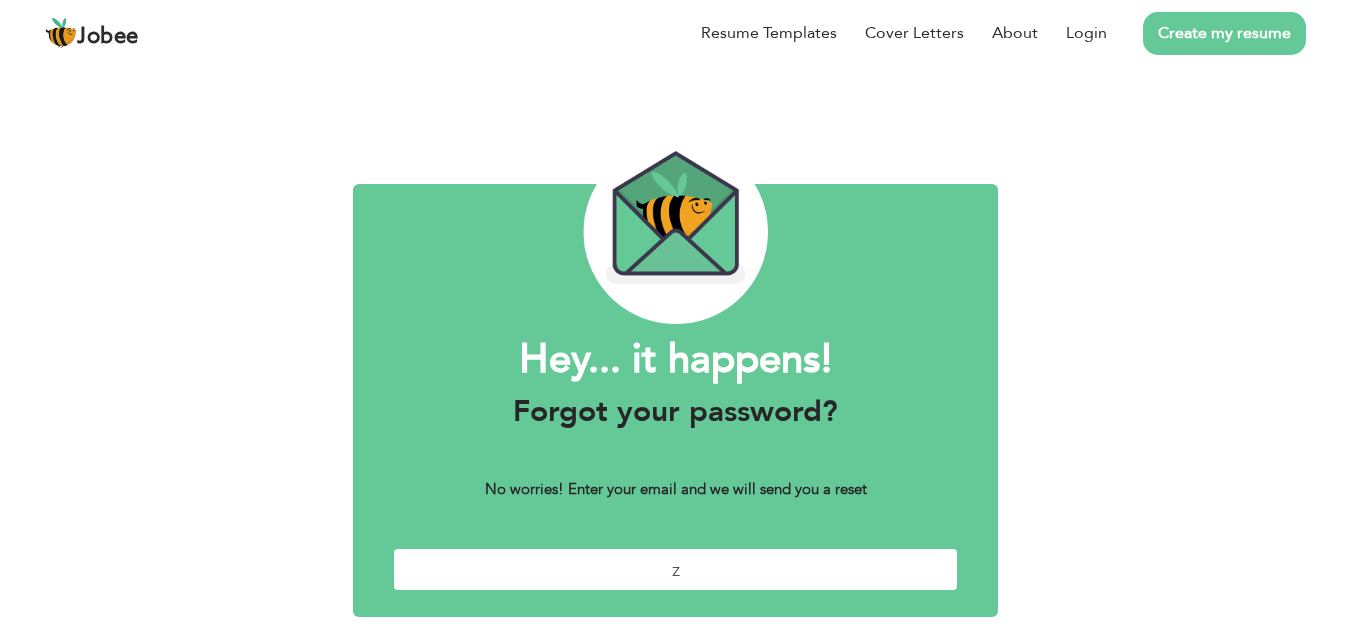 click on "z" at bounding box center [676, 569] 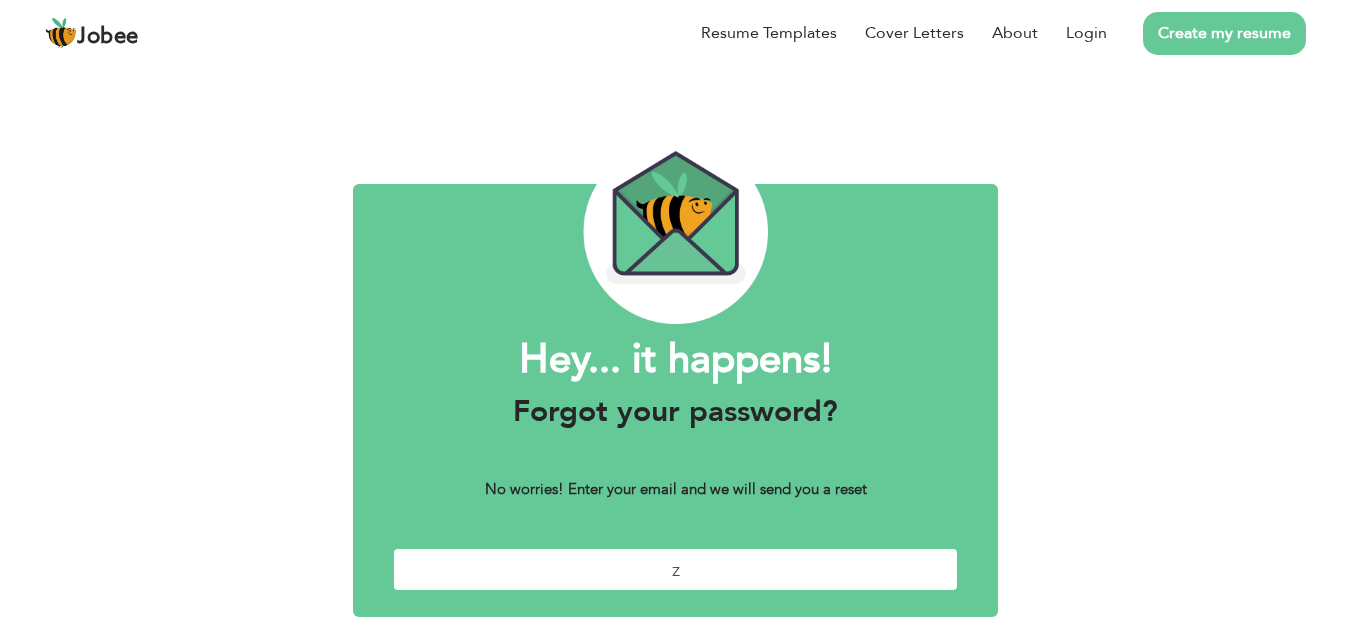 type on "zohaibalvi1@gmail.com" 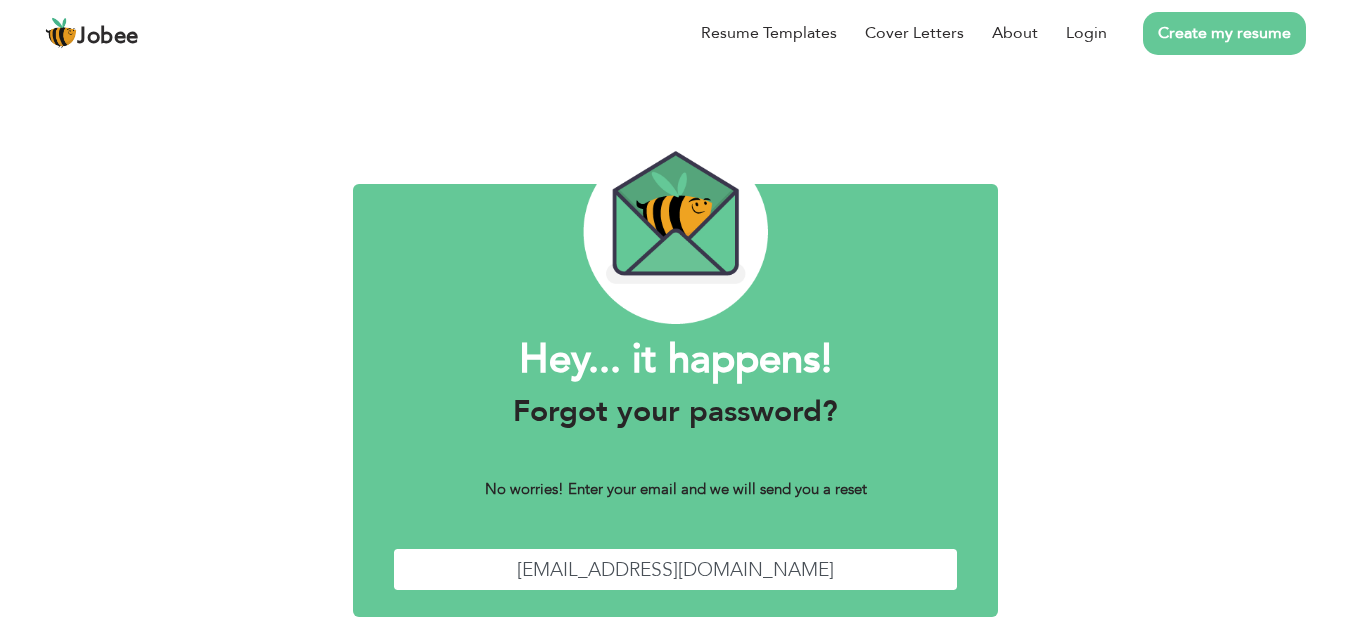 scroll, scrollTop: 79, scrollLeft: 0, axis: vertical 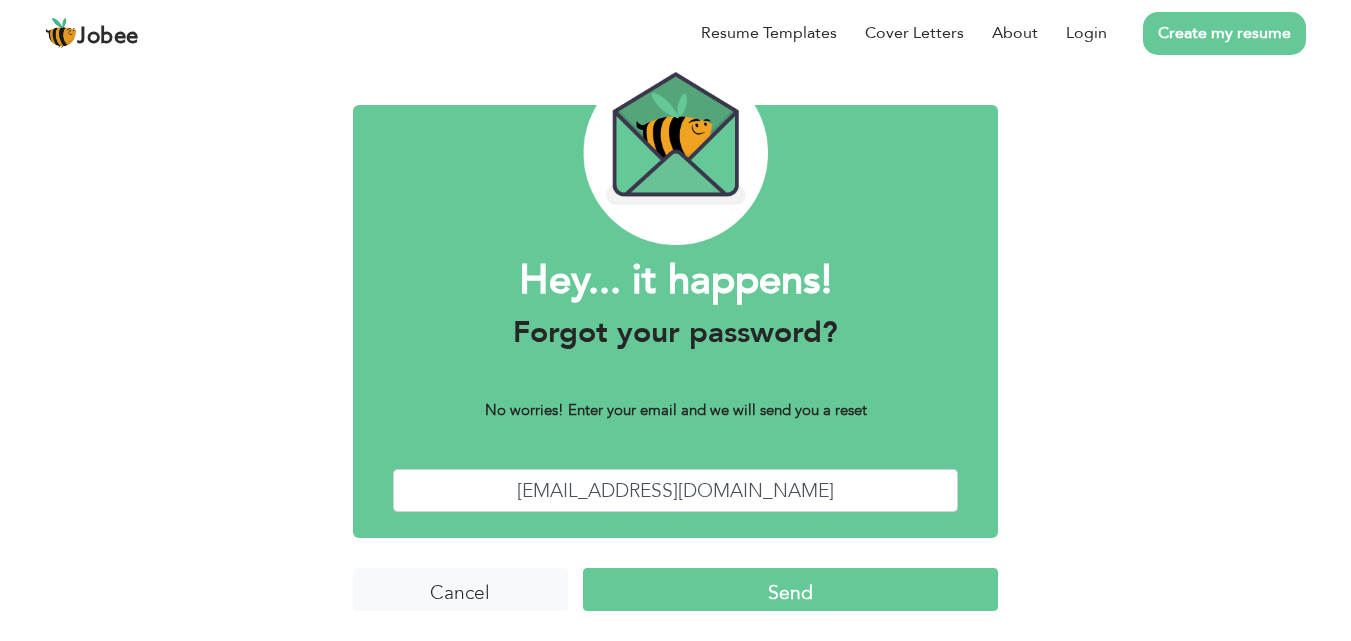 click on "Send" at bounding box center (790, 589) 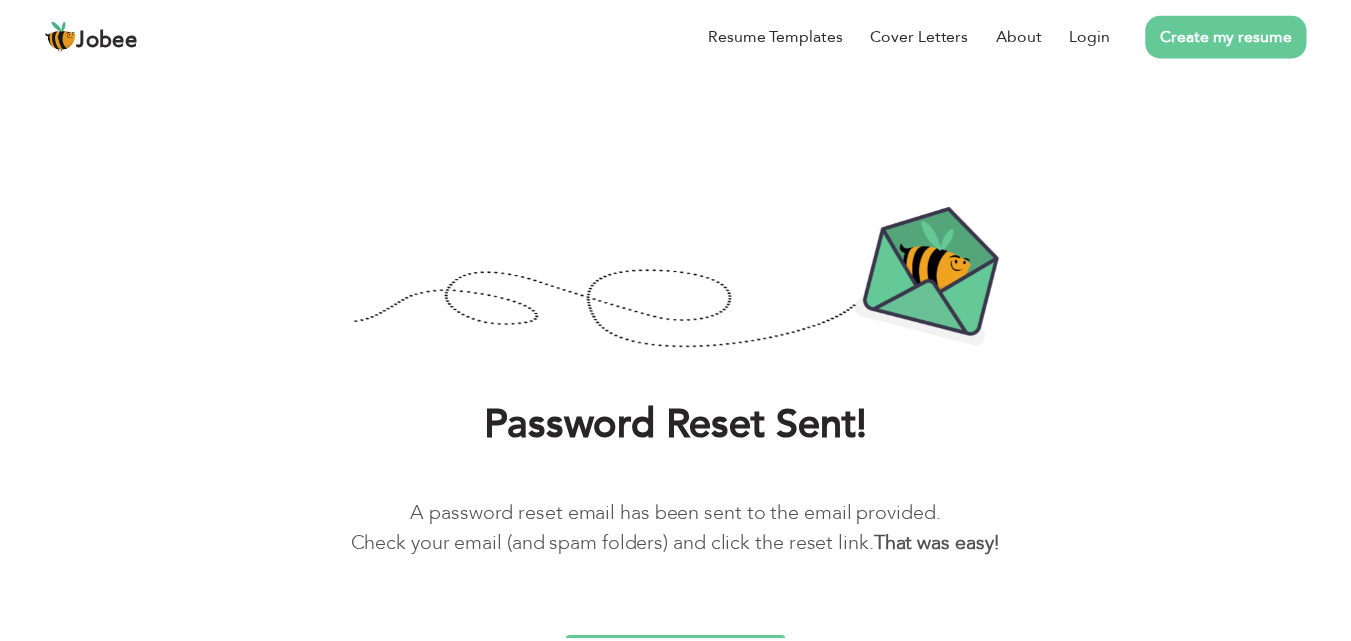 scroll, scrollTop: 0, scrollLeft: 0, axis: both 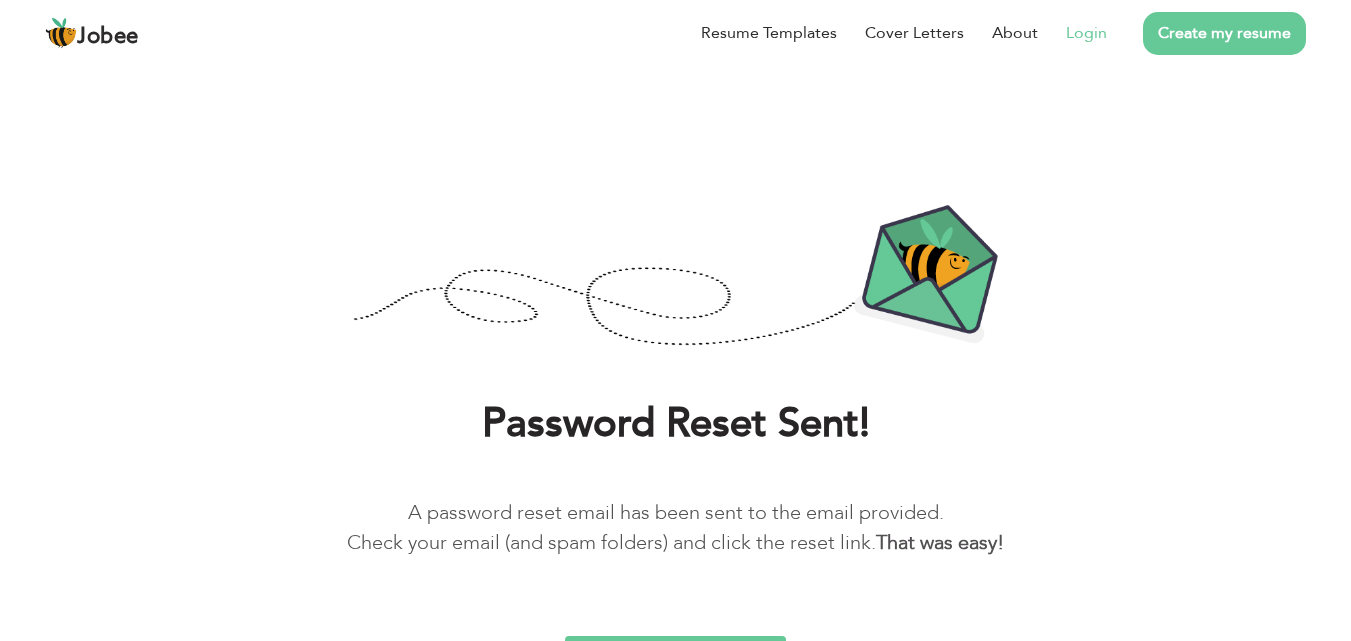 click on "Login" at bounding box center (1072, 33) 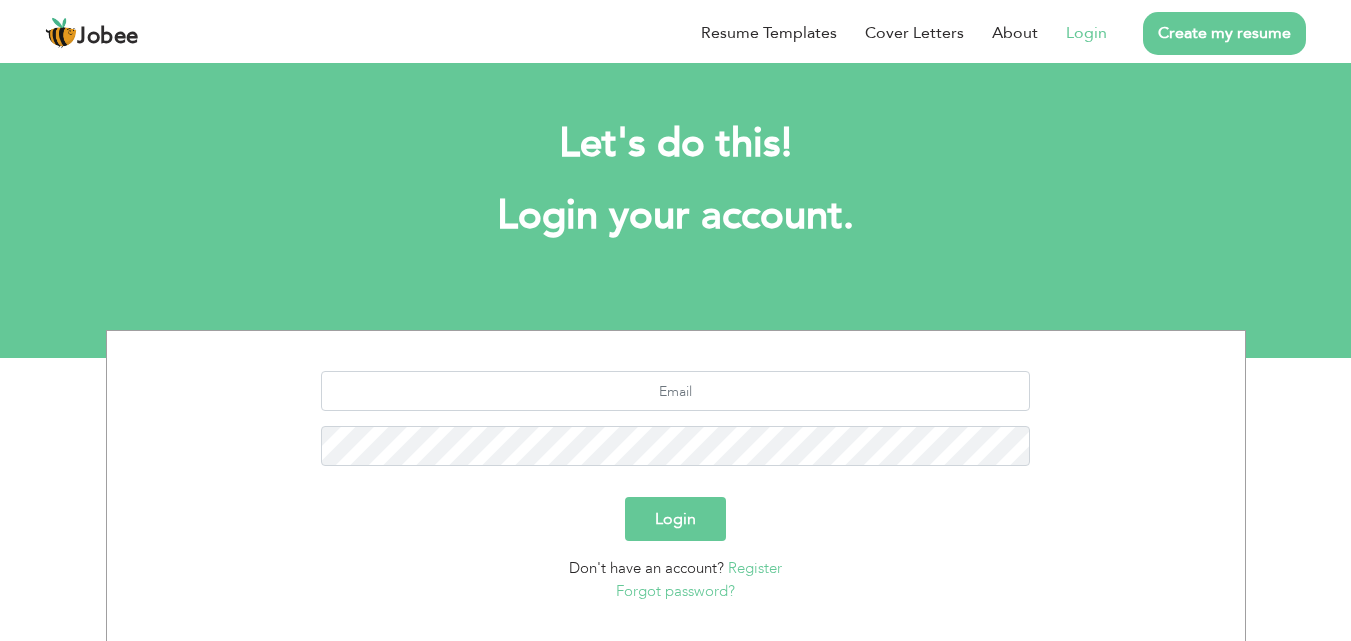 scroll, scrollTop: 0, scrollLeft: 0, axis: both 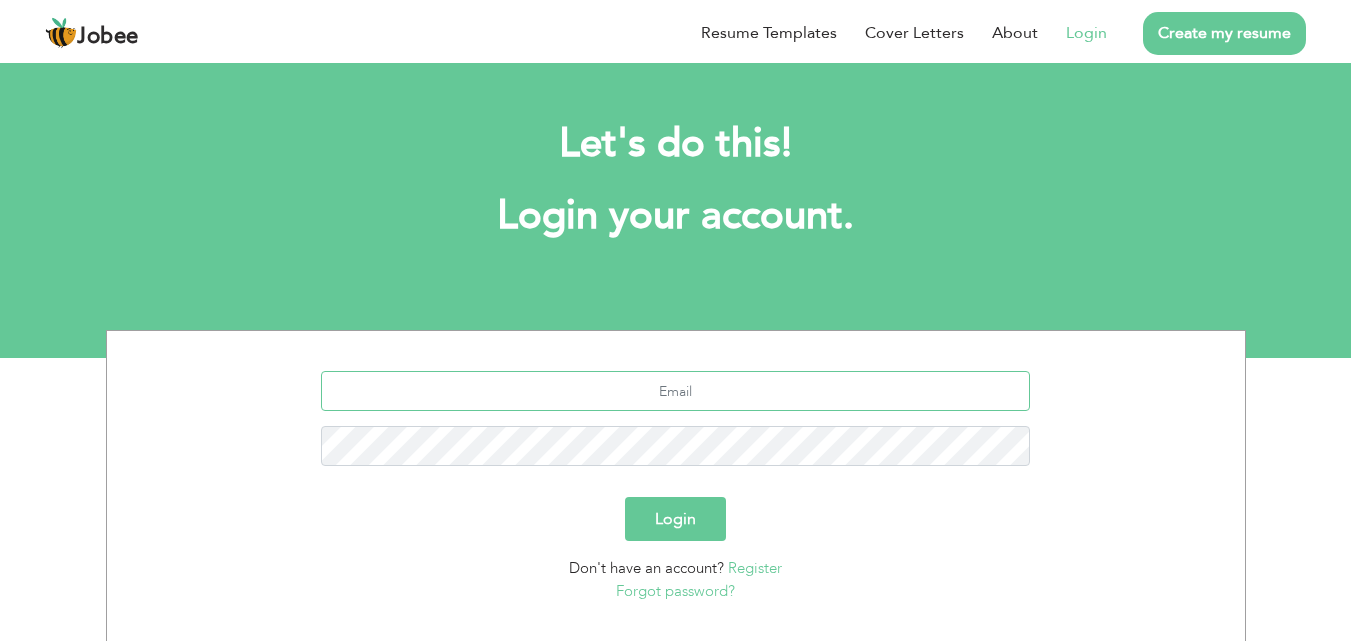 click at bounding box center (675, 391) 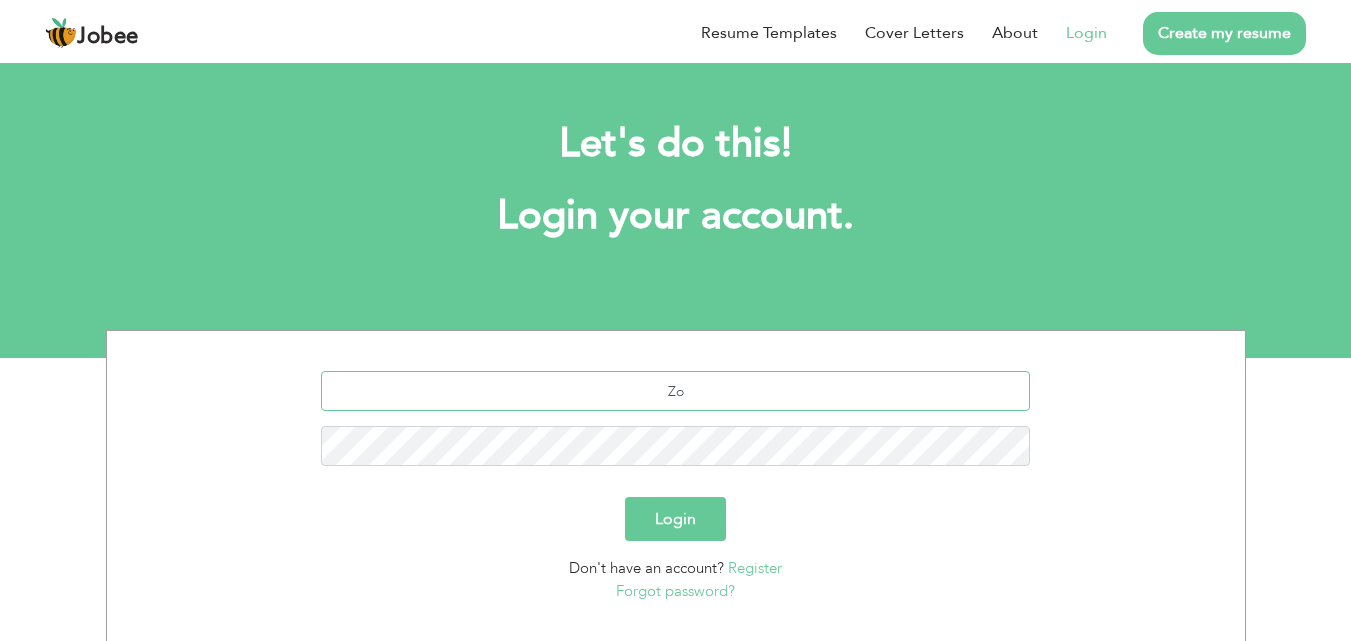 type on "zohaibalvi1@gmail.com" 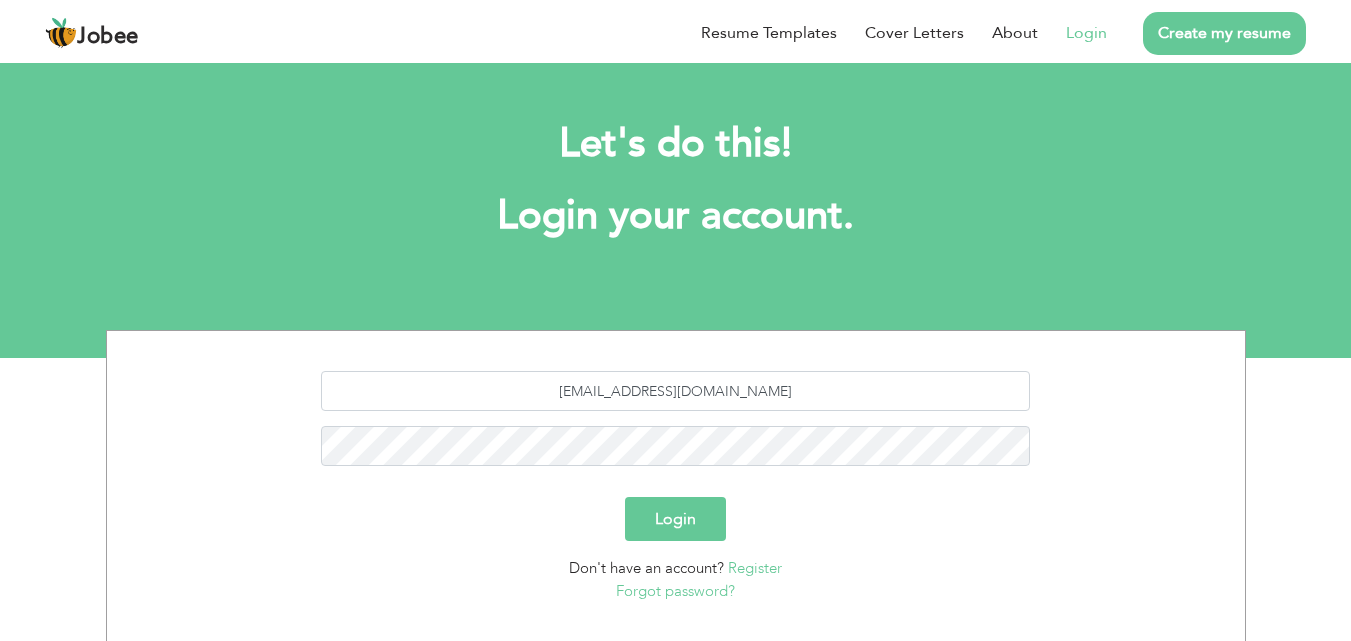 click on "Login" at bounding box center (675, 519) 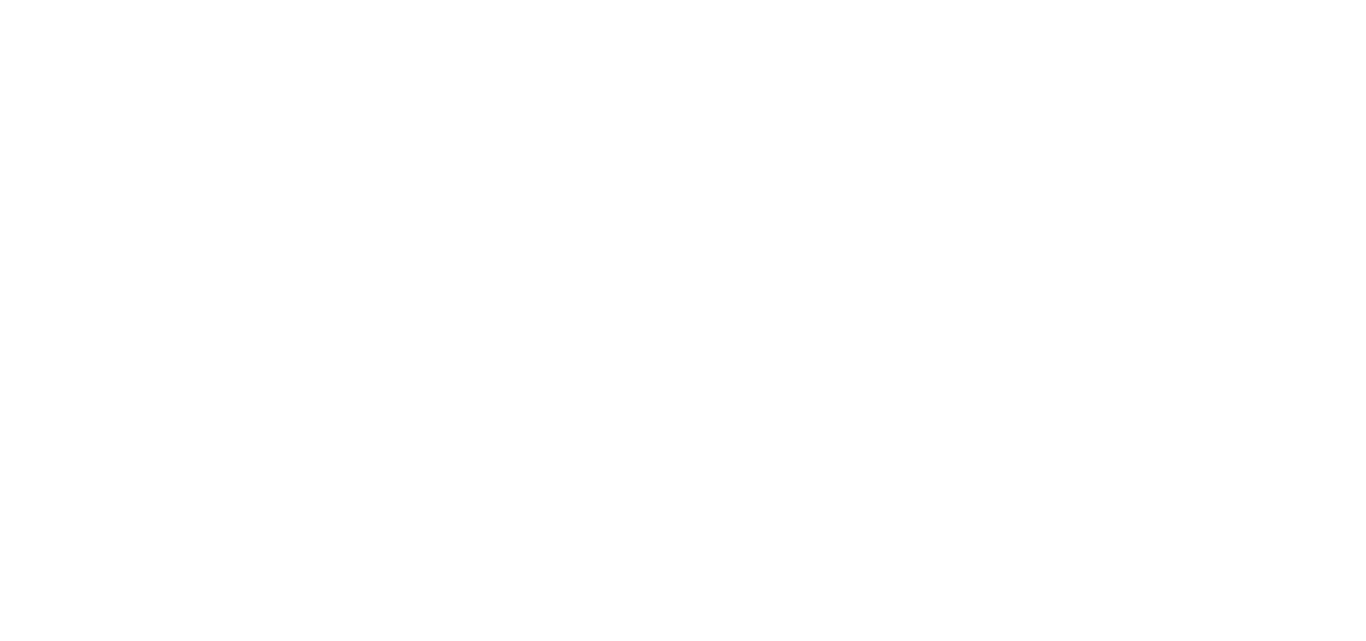 scroll, scrollTop: 0, scrollLeft: 0, axis: both 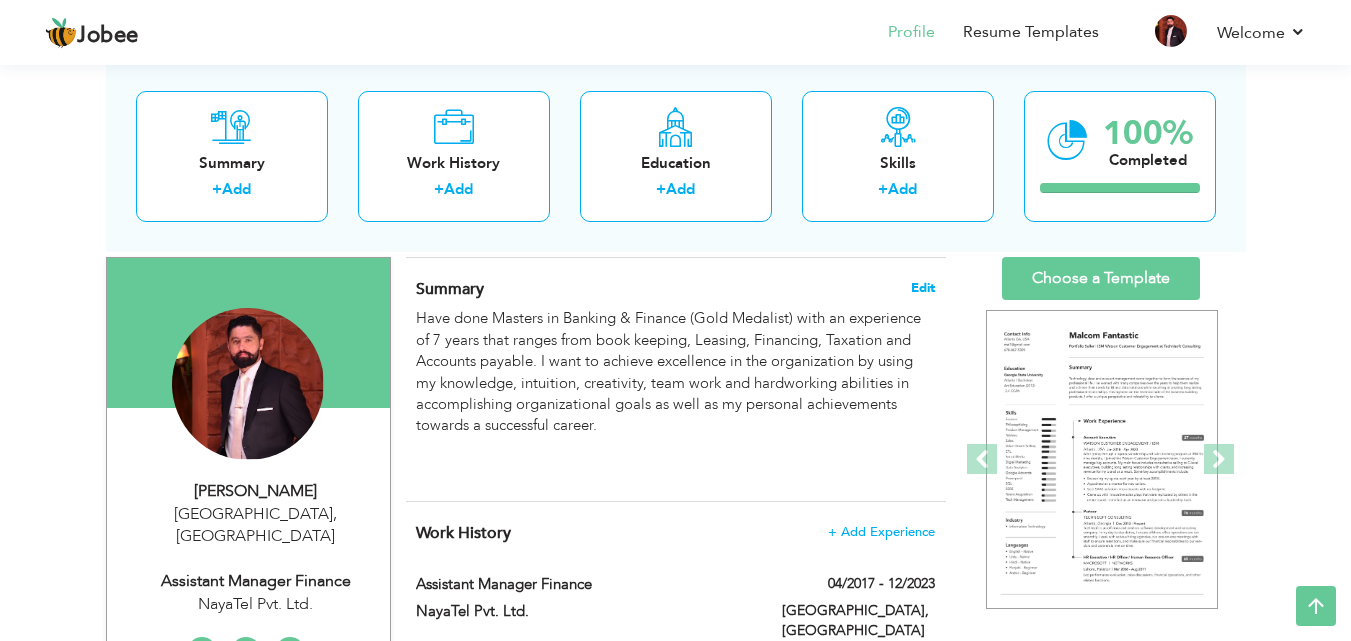 click on "Edit" at bounding box center [923, 288] 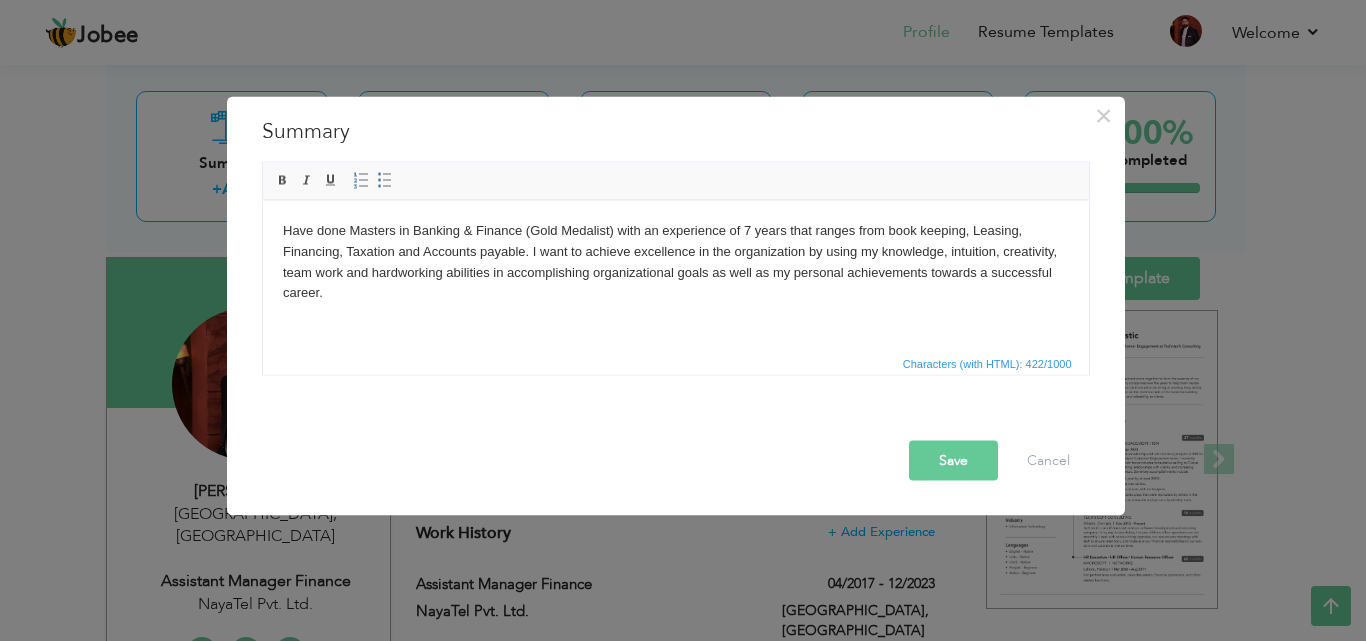 click on "Have done Masters in Banking & Finance (Gold Medalist) with an experience of 7 years that ranges from book keeping, Leasing, Financing, Taxation and Accounts payable. I want to achieve excellence in the organization by using my knowledge, intuition, creativity, team work and hardworking abilities in accomplishing organizational goals as well as my personal achievements towards a successful career." at bounding box center [675, 282] 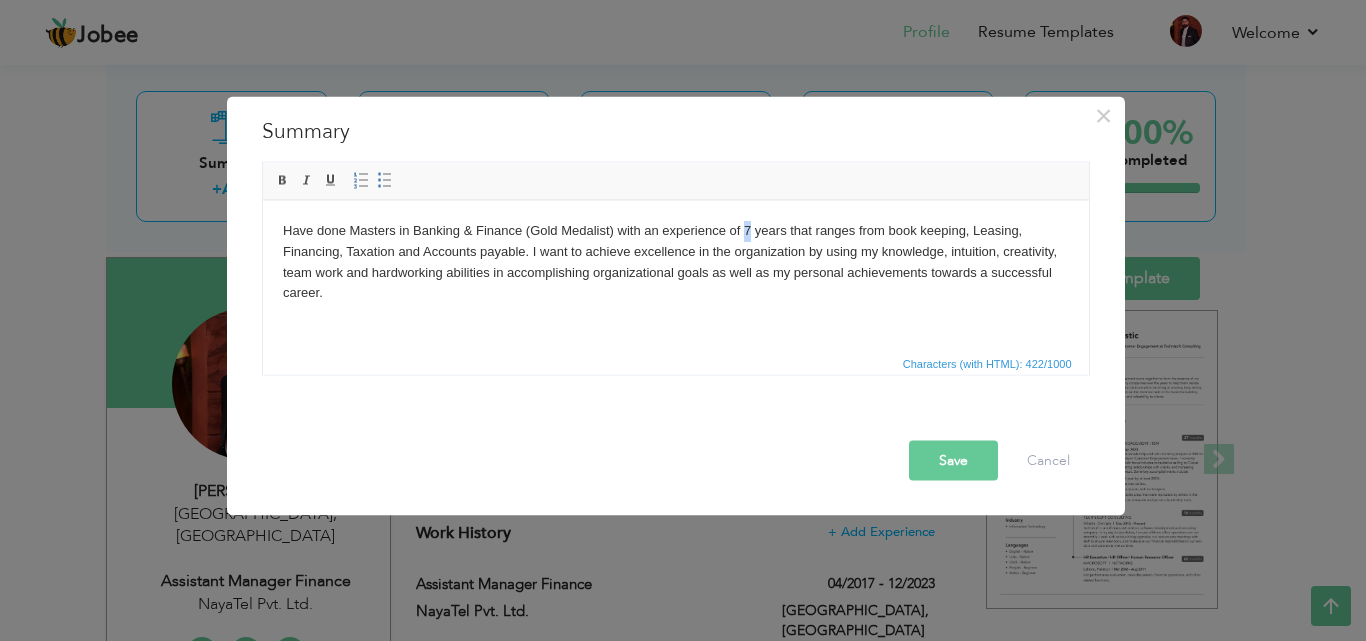 type 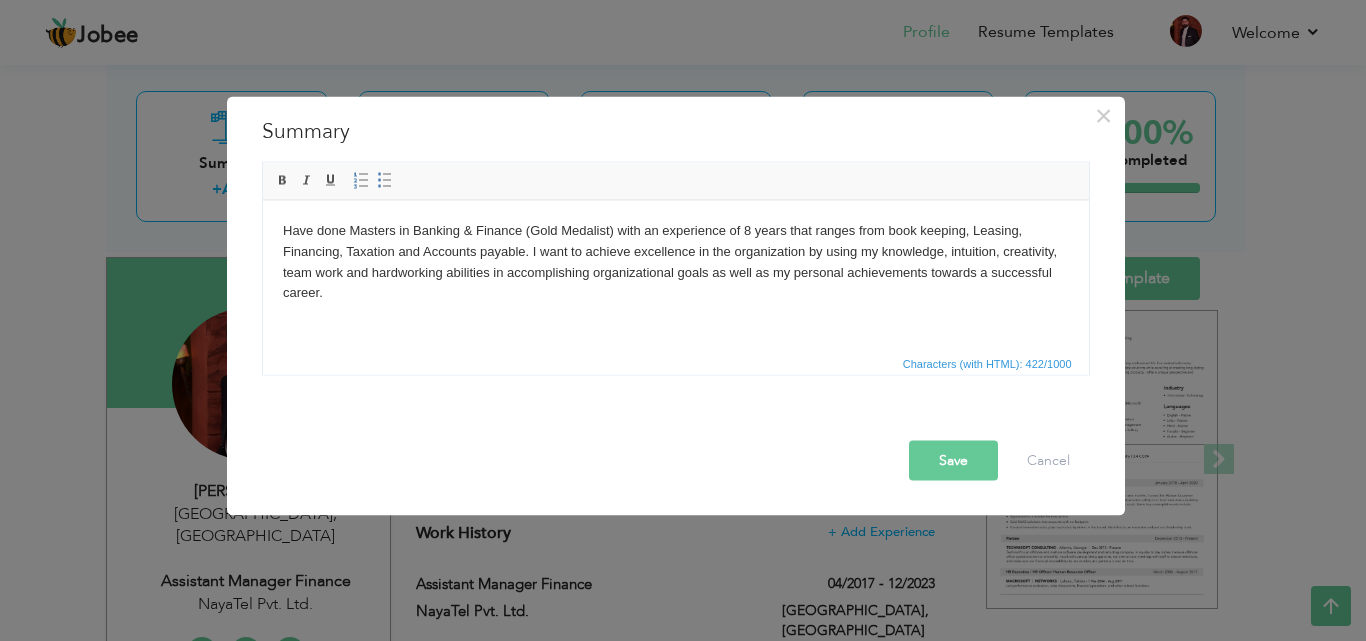 click on "Save" at bounding box center (953, 460) 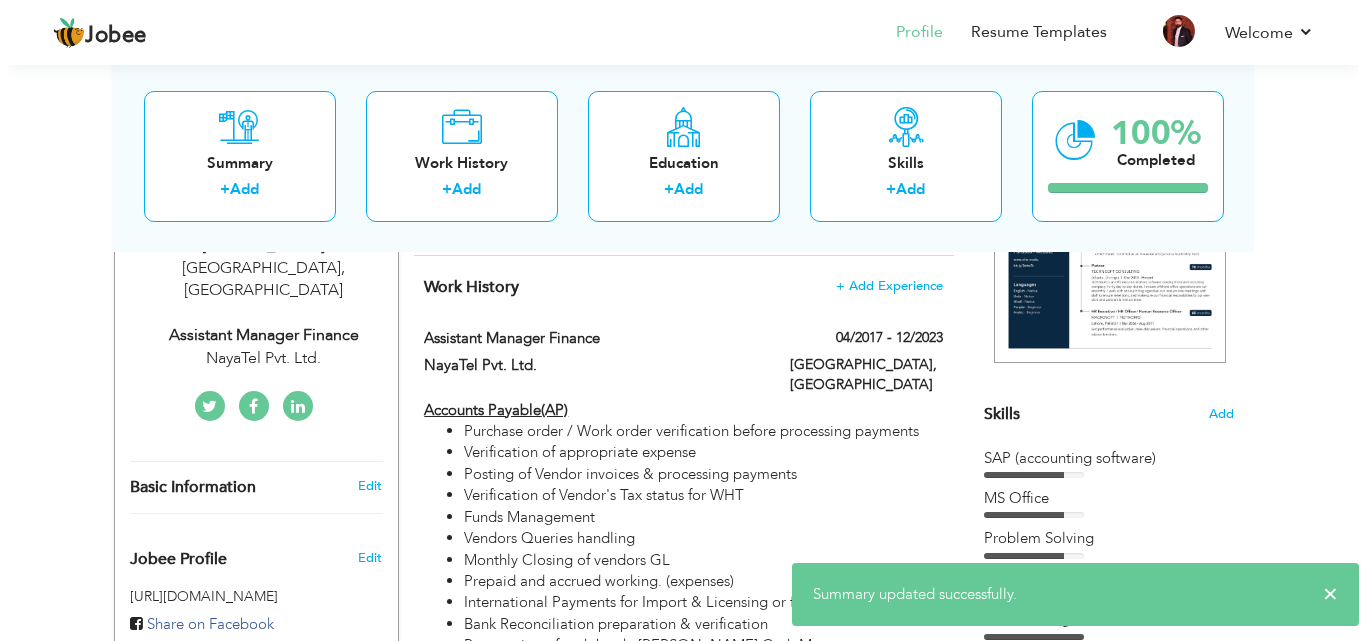scroll, scrollTop: 361, scrollLeft: 0, axis: vertical 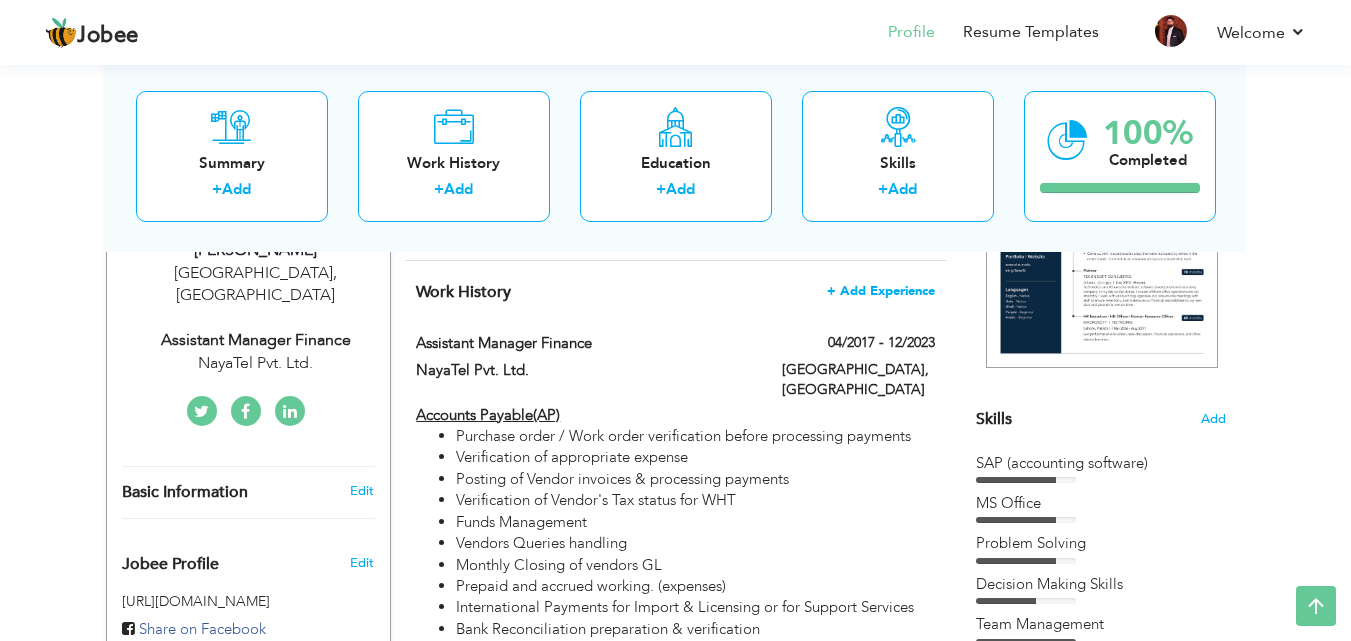 click on "+ Add Experience" at bounding box center [881, 291] 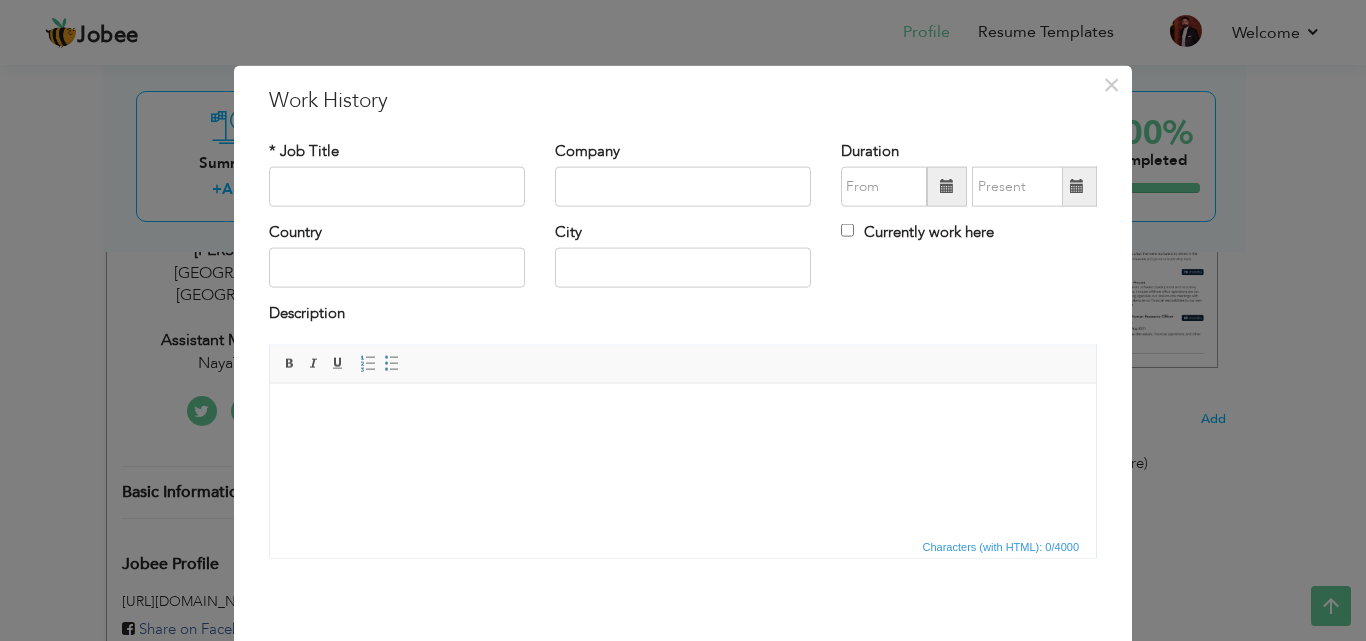 click on "Currently work here" at bounding box center (917, 232) 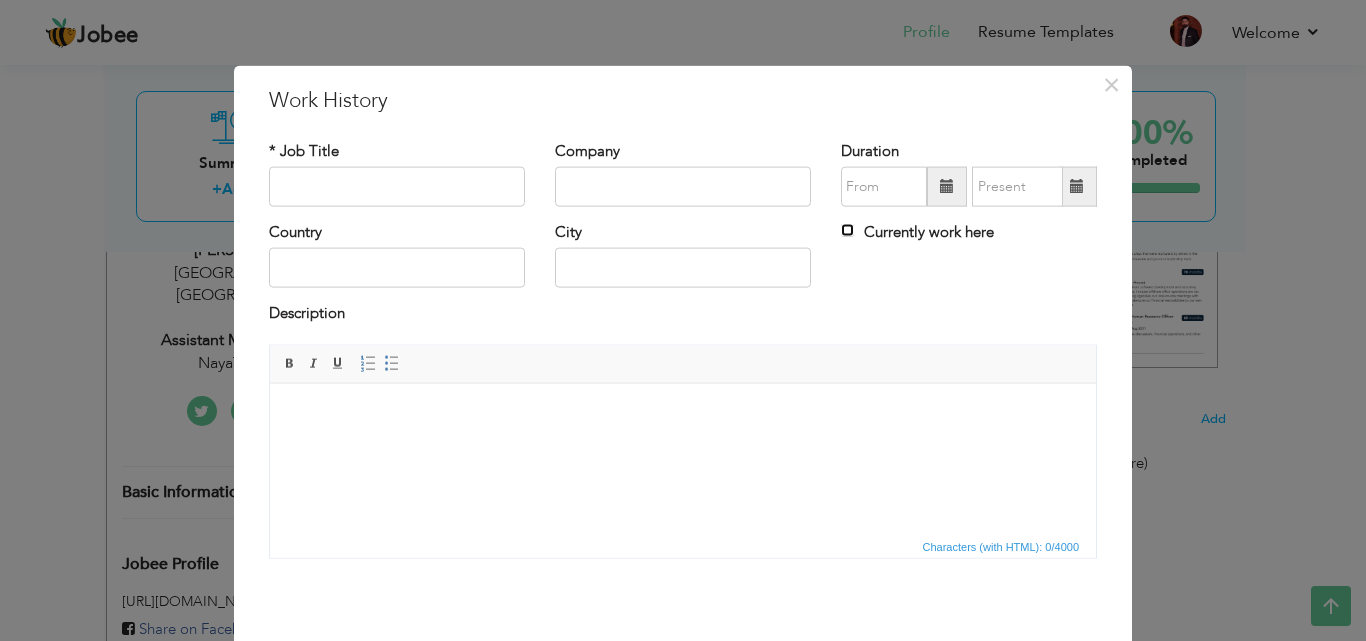 click on "Currently work here" at bounding box center [847, 230] 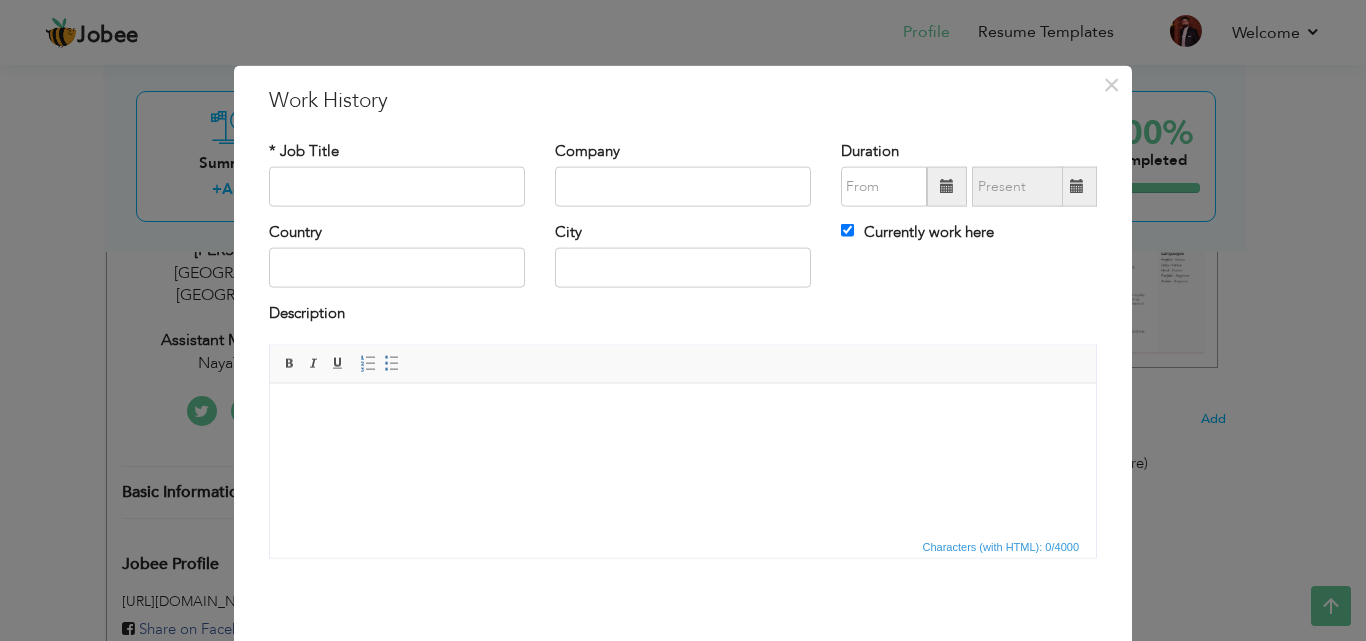 scroll, scrollTop: 79, scrollLeft: 0, axis: vertical 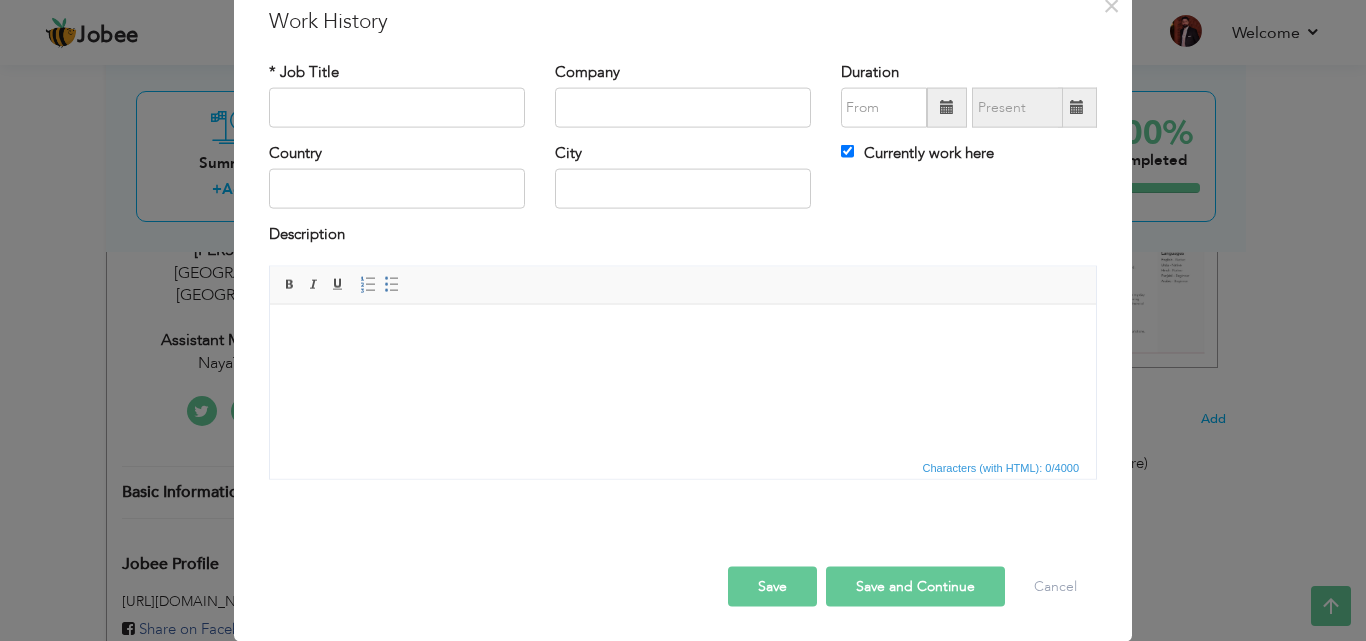 click on "Save" at bounding box center [772, 586] 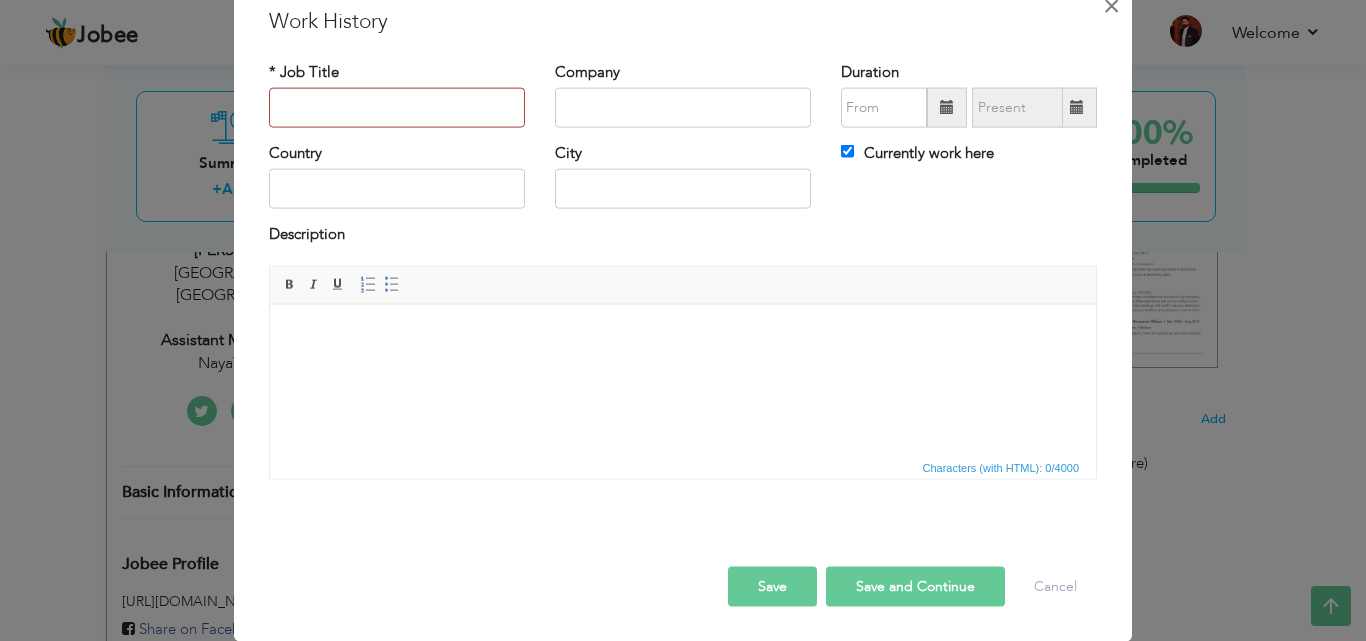click on "×" at bounding box center (1111, 5) 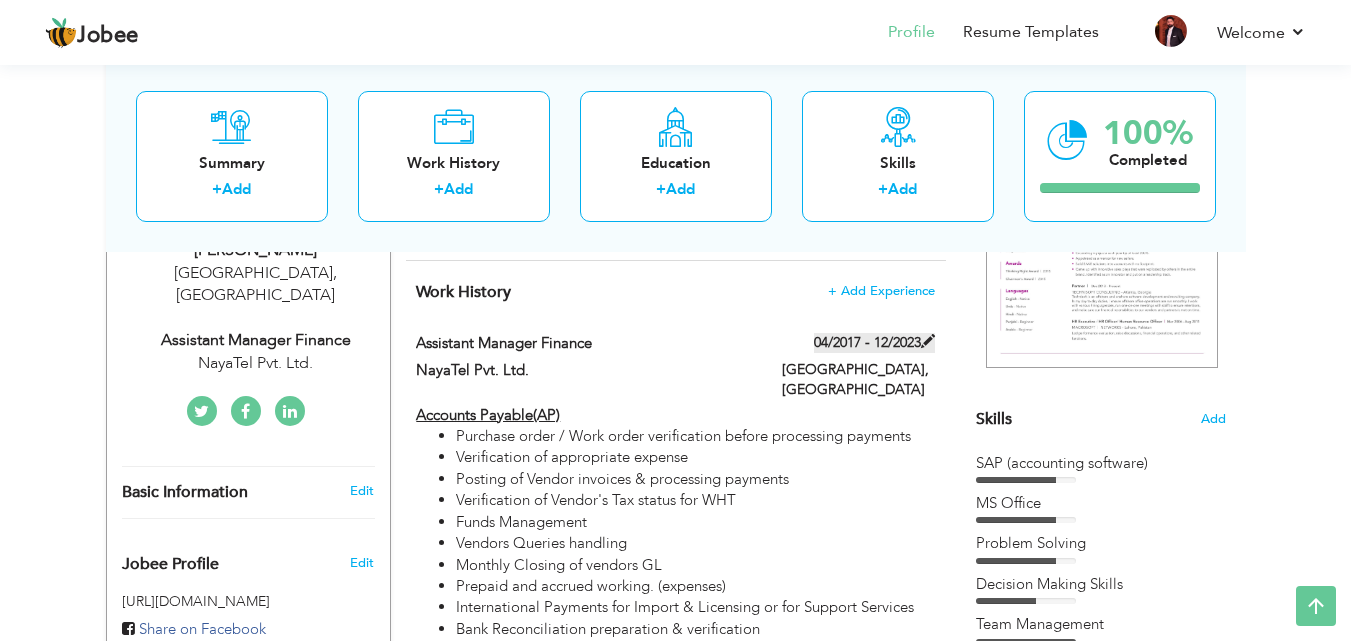 click at bounding box center (928, 341) 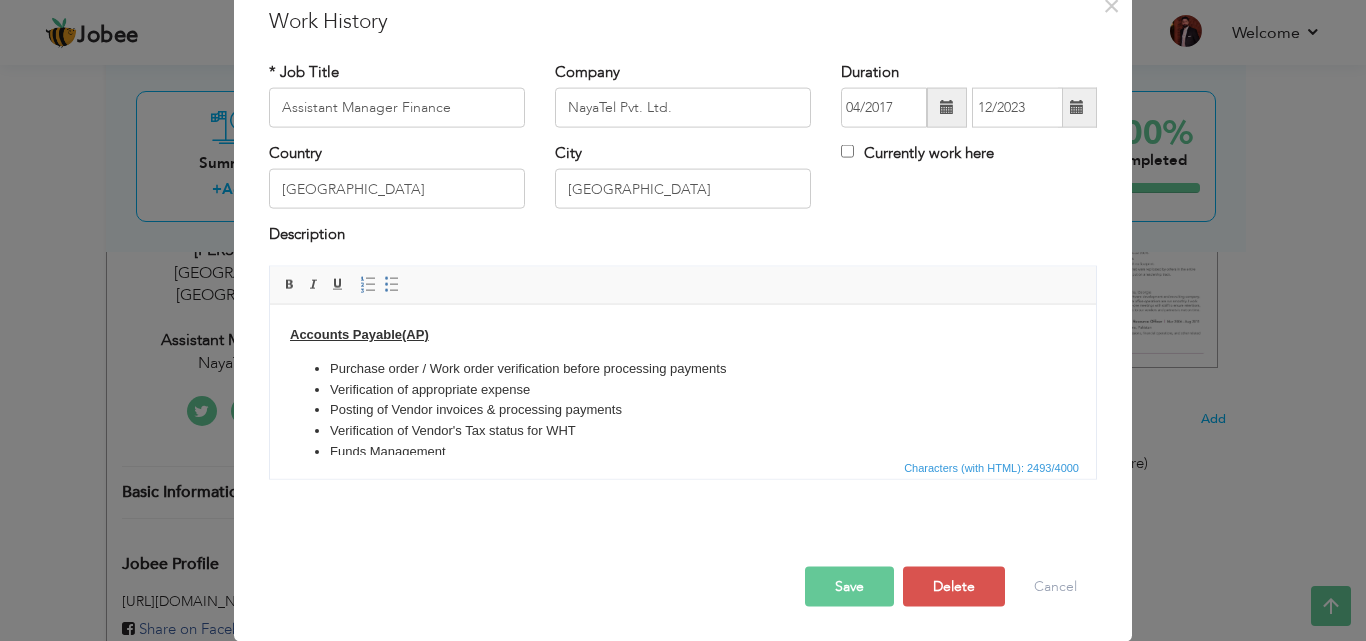 scroll, scrollTop: 0, scrollLeft: 0, axis: both 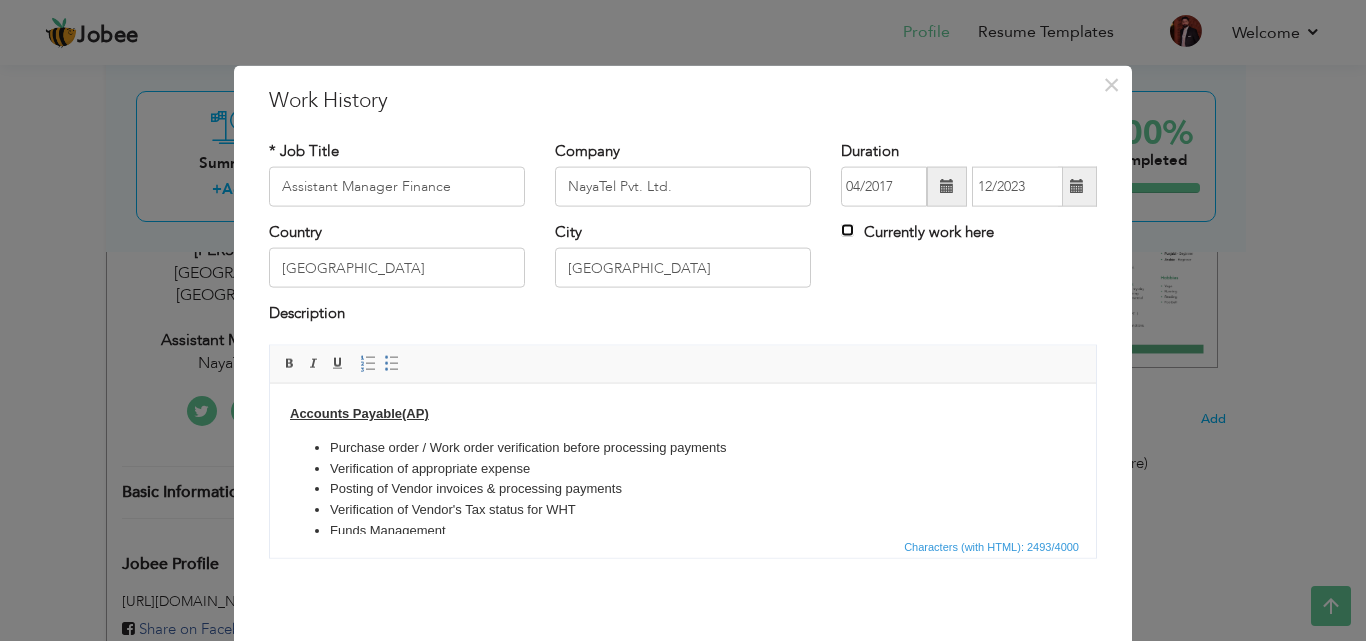 click on "Currently work here" at bounding box center [847, 230] 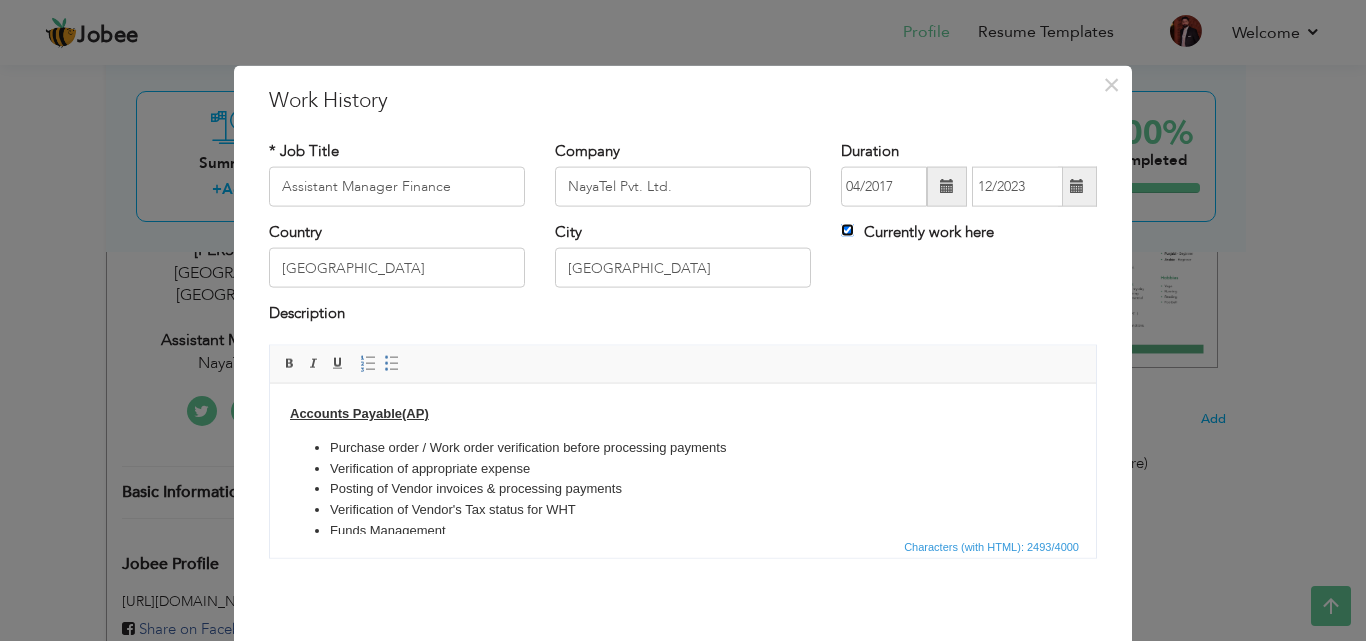 type 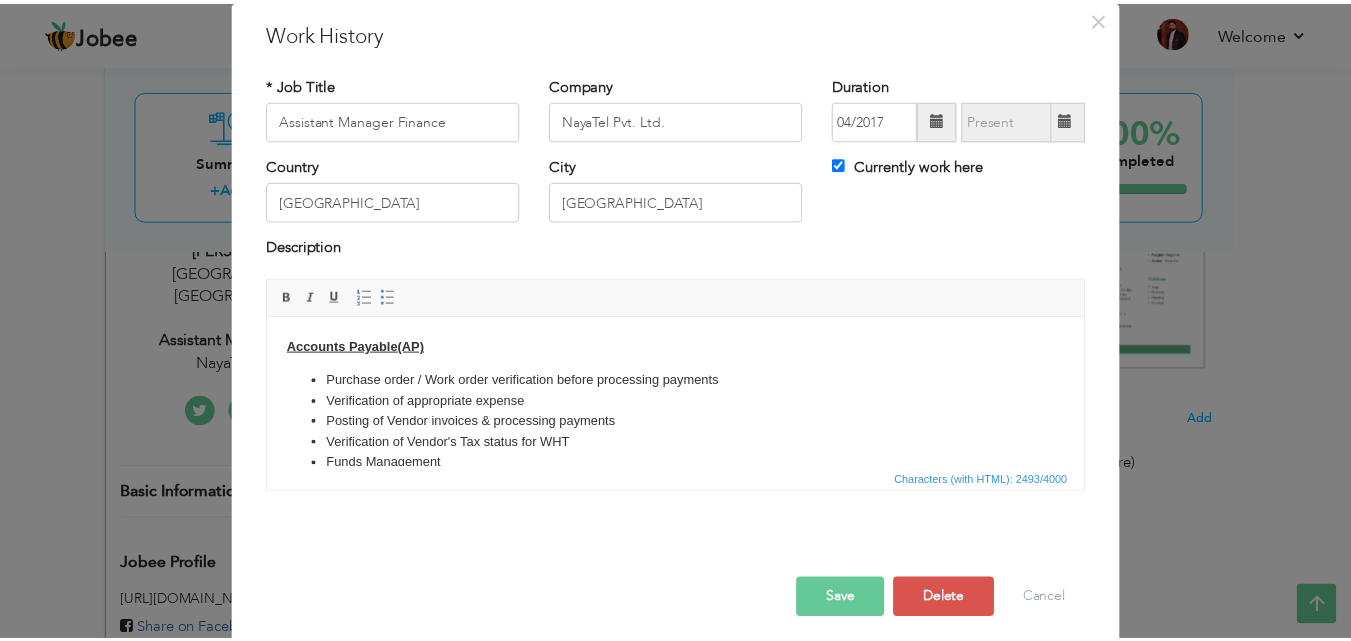 scroll, scrollTop: 79, scrollLeft: 0, axis: vertical 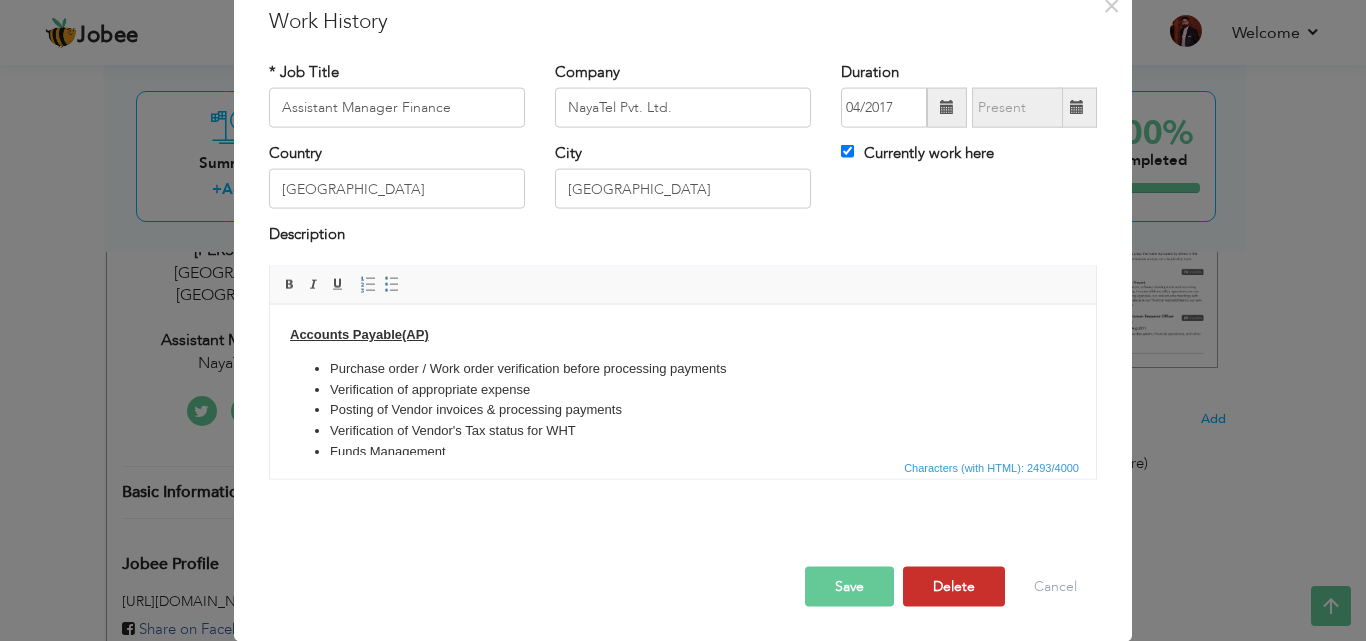 click on "Delete" at bounding box center (954, 586) 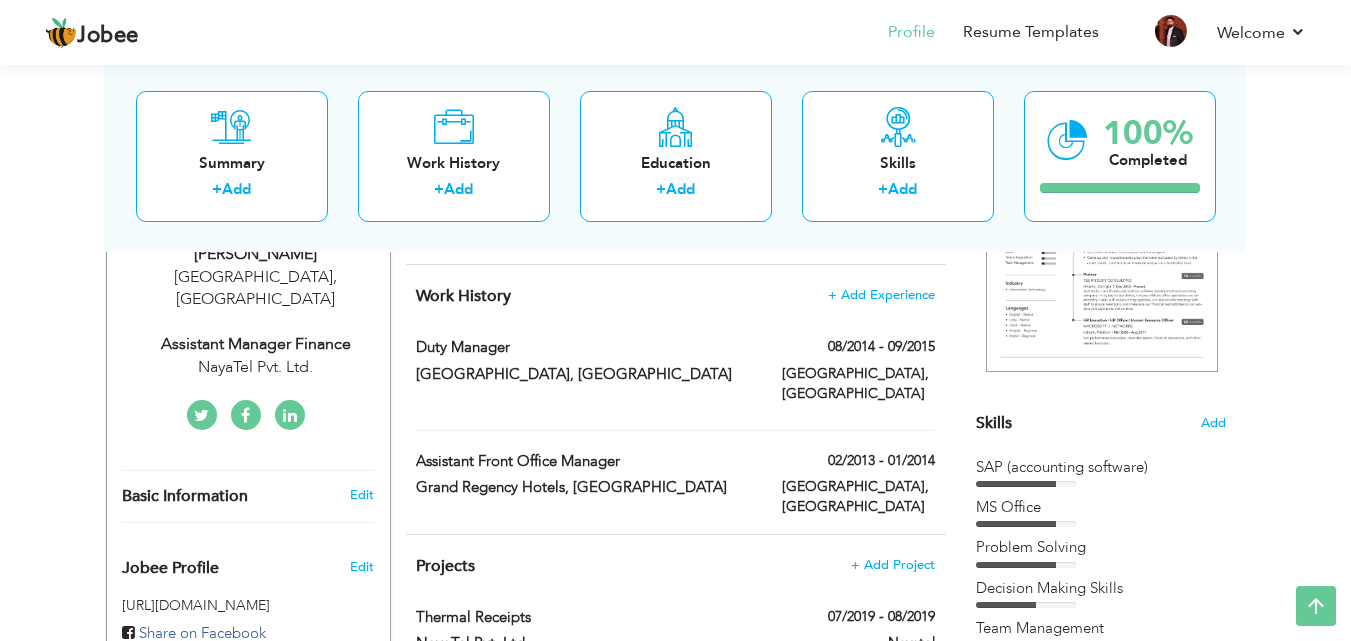 scroll, scrollTop: 344, scrollLeft: 0, axis: vertical 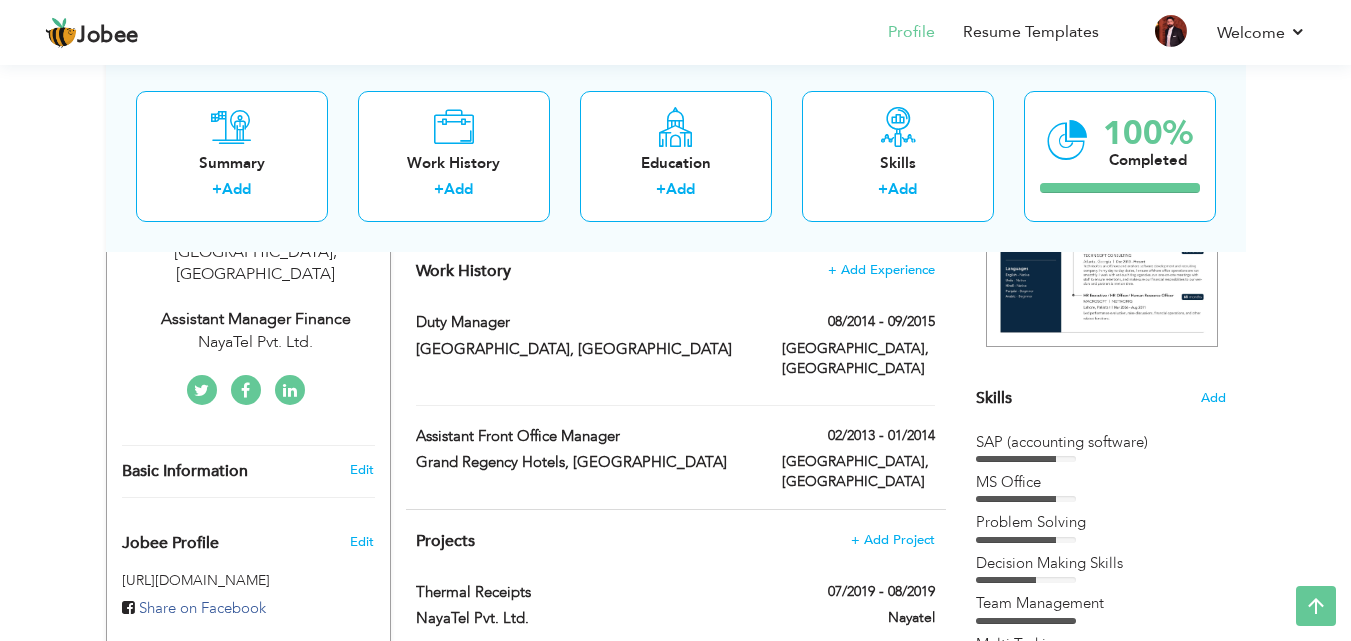 click at bounding box center (290, 391) 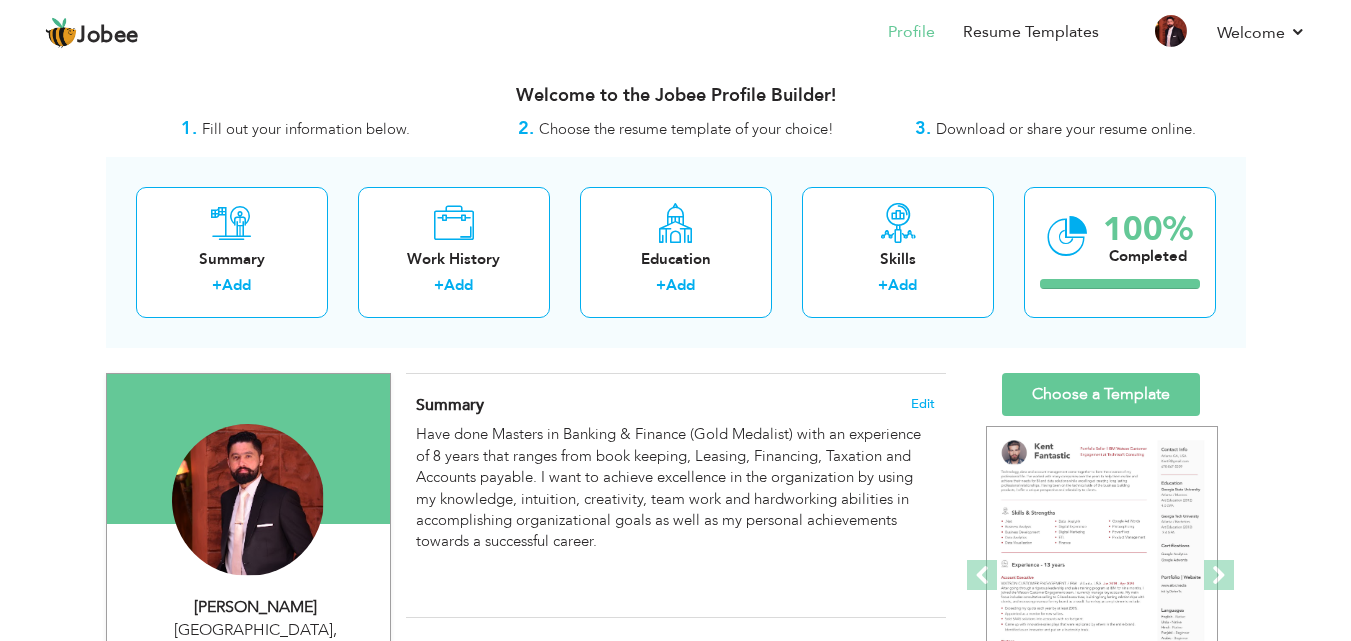 scroll, scrollTop: 13, scrollLeft: 0, axis: vertical 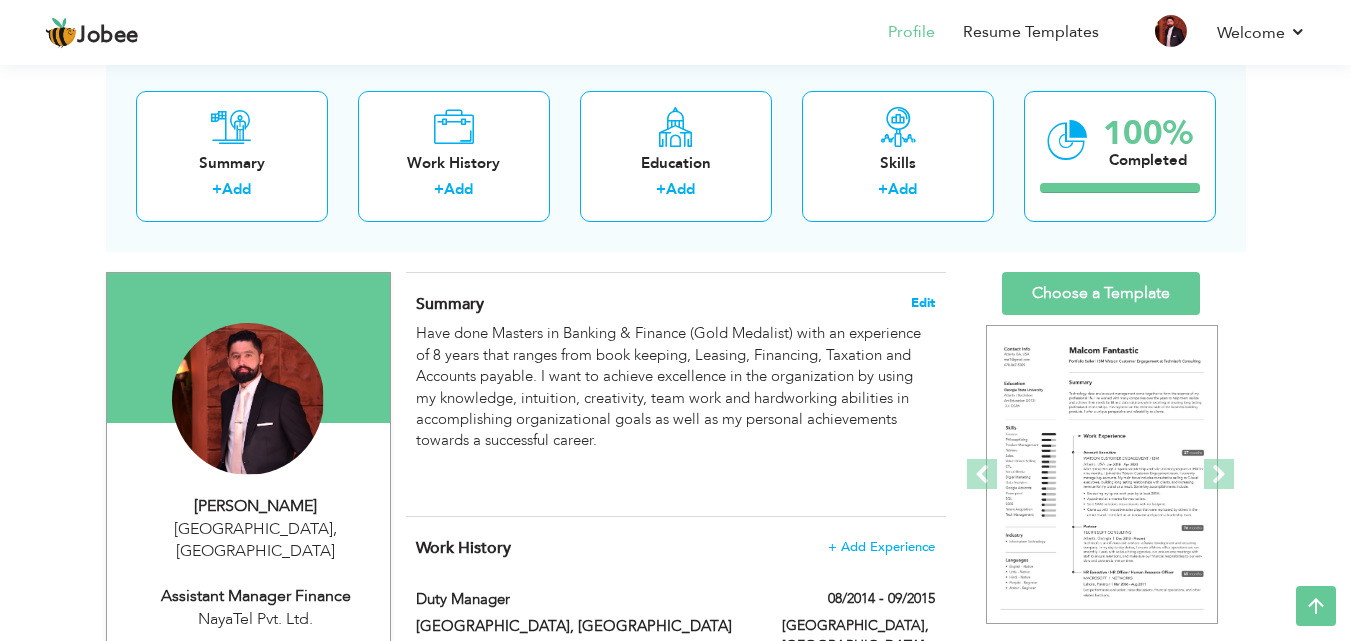 click on "Edit" at bounding box center (923, 303) 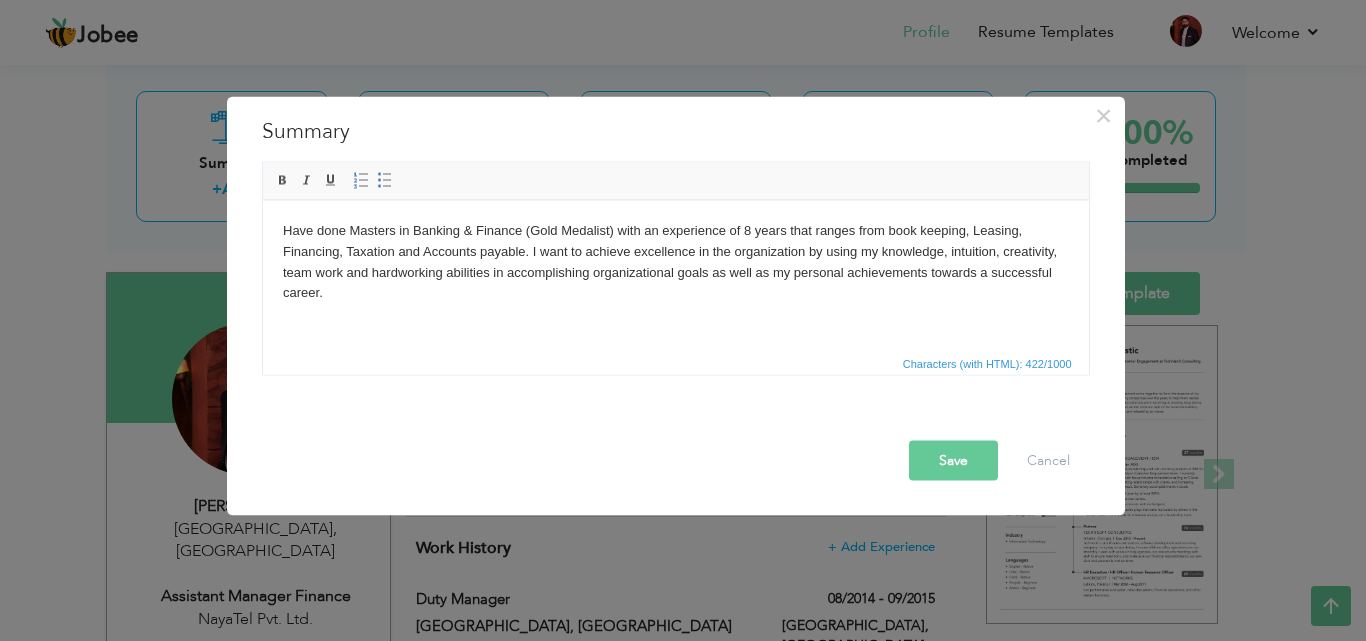 click on "Have done Masters in Banking & Finance (Gold Medalist) with an experience of 8 years that ranges from book keeping, Leasing, Financing, Taxation and Accounts payable. I want to achieve excellence in the organization by using my knowledge, intuition, creativity, team work and hardworking abilities in accomplishing organizational goals as well as my personal achievements towards a successful career." at bounding box center (675, 282) 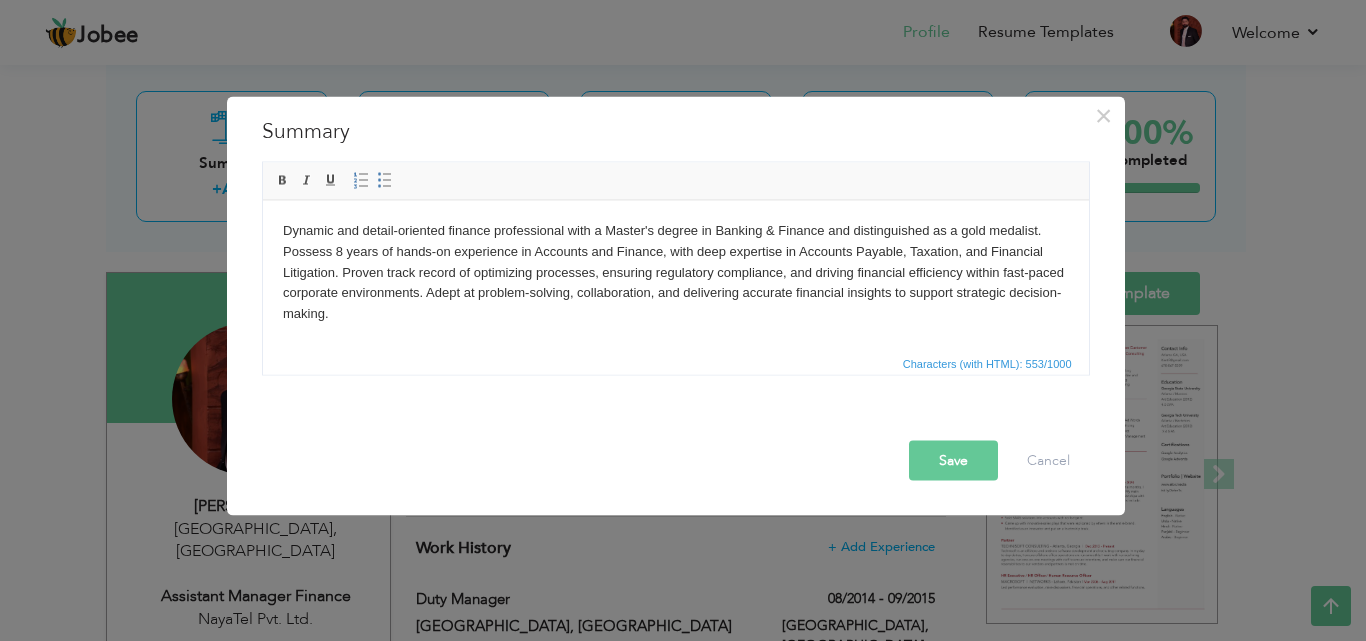 click on "Dynamic and detail-oriented finance professional with a Master's degree in Banking & Finance and distinguished as a gold medalist. Possess 8 years of hands-on experience in Accounts and Finance, with deep expertise in Accounts Payable, Taxation, and Financial Litigation. Proven track record of optimizing processes, ensuring regulatory compliance, and driving financial efficiency within fast-paced corporate environments. Adept at problem-solving, collaboration, and delivering accurate financial insights to support strategic decision-making." at bounding box center [675, 272] 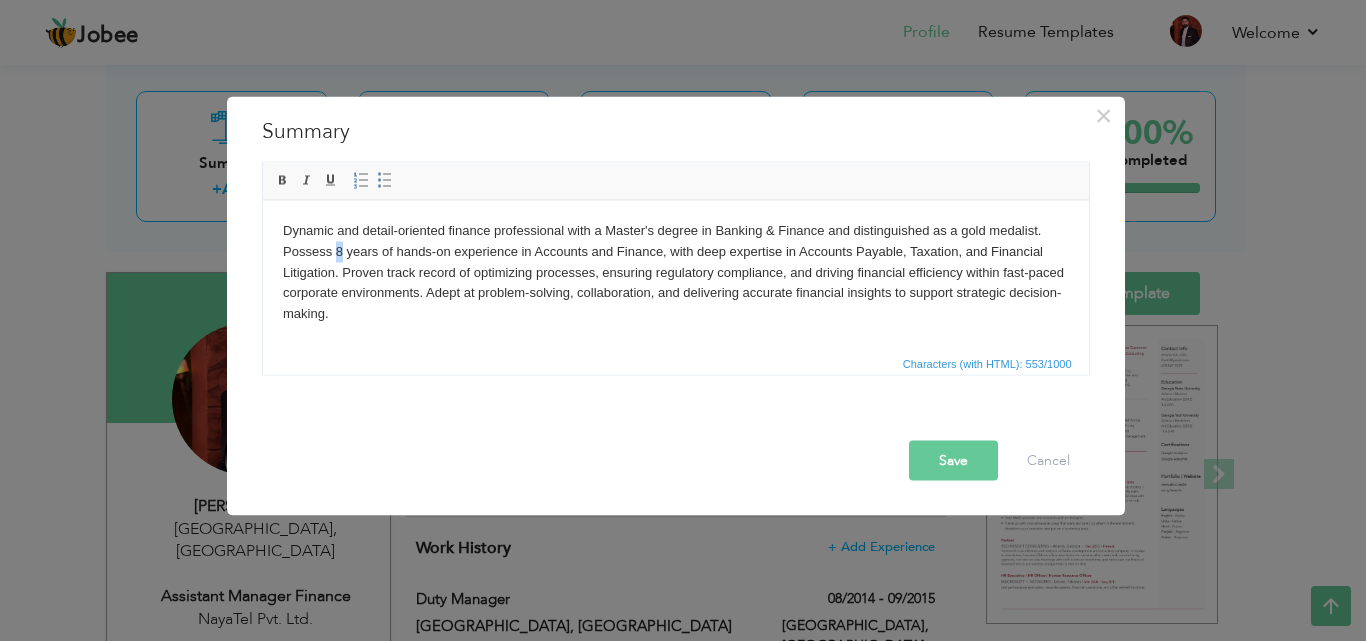 type 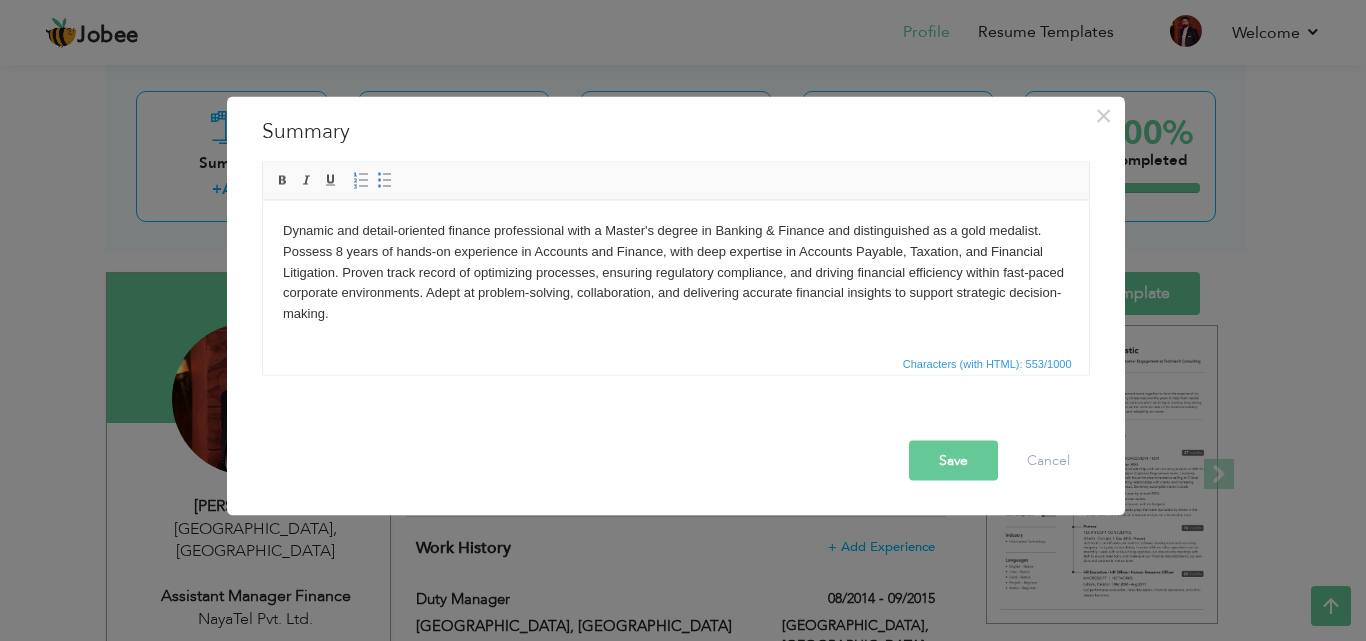 click on "Save" at bounding box center [953, 460] 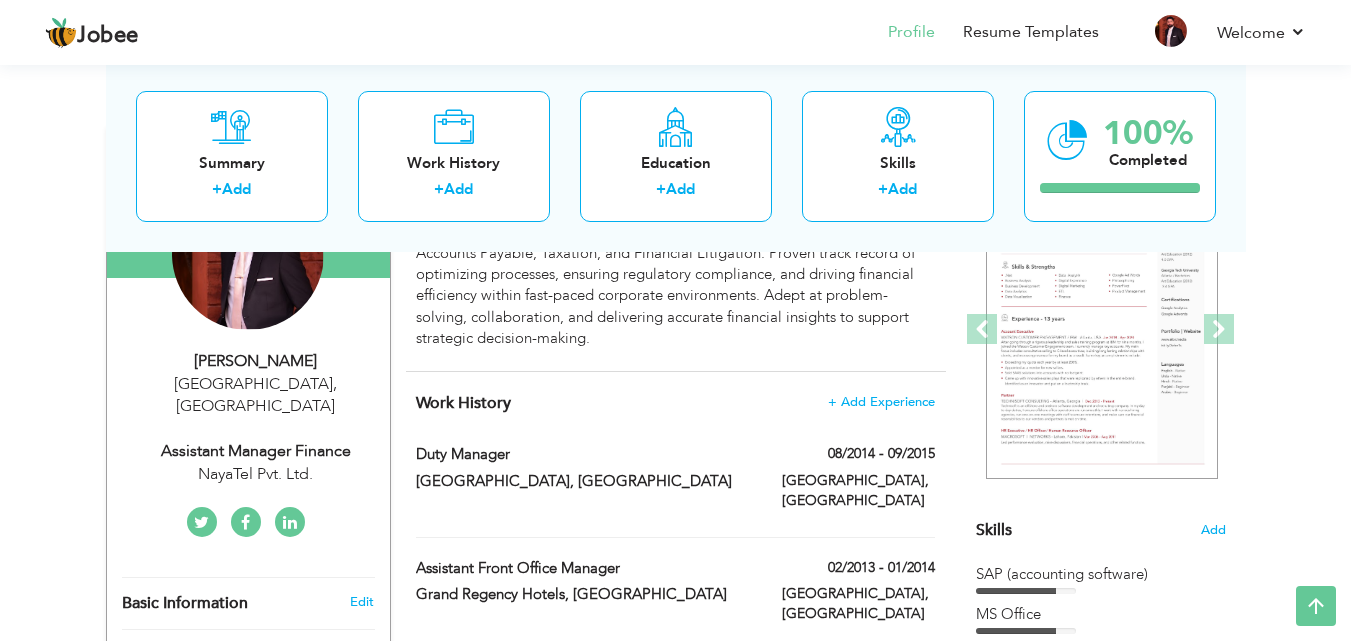 scroll, scrollTop: 254, scrollLeft: 0, axis: vertical 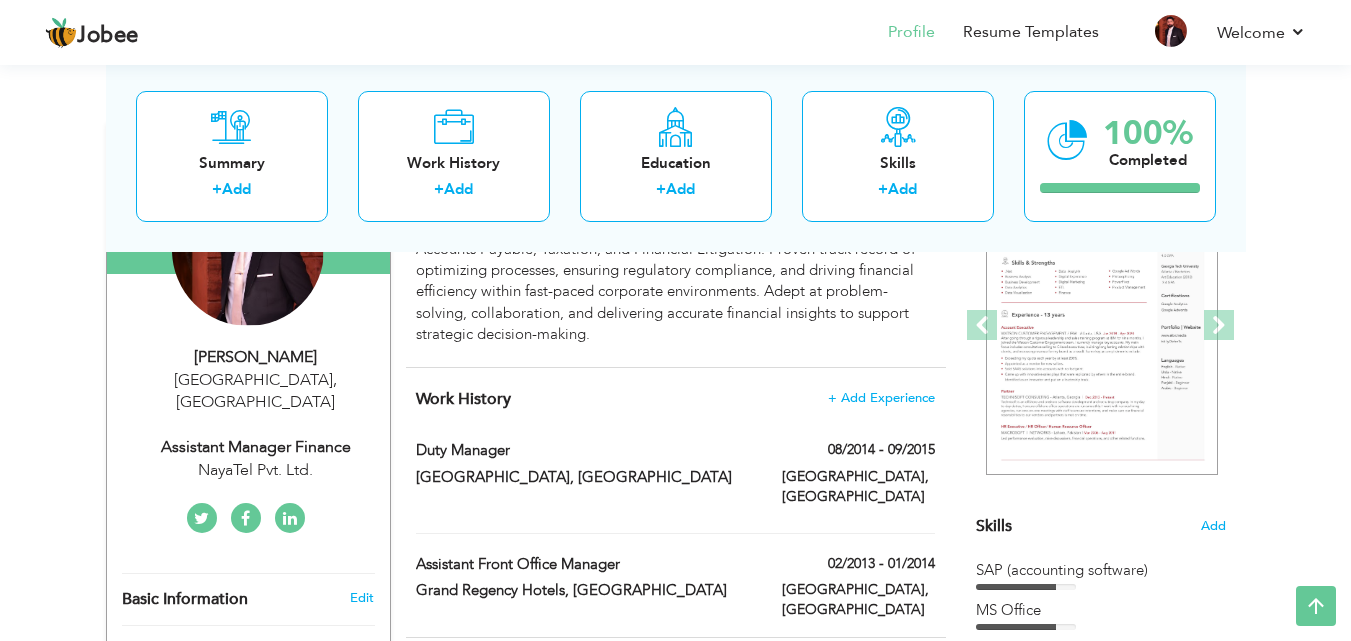 click on "Assistant Manager Finance" at bounding box center [256, 447] 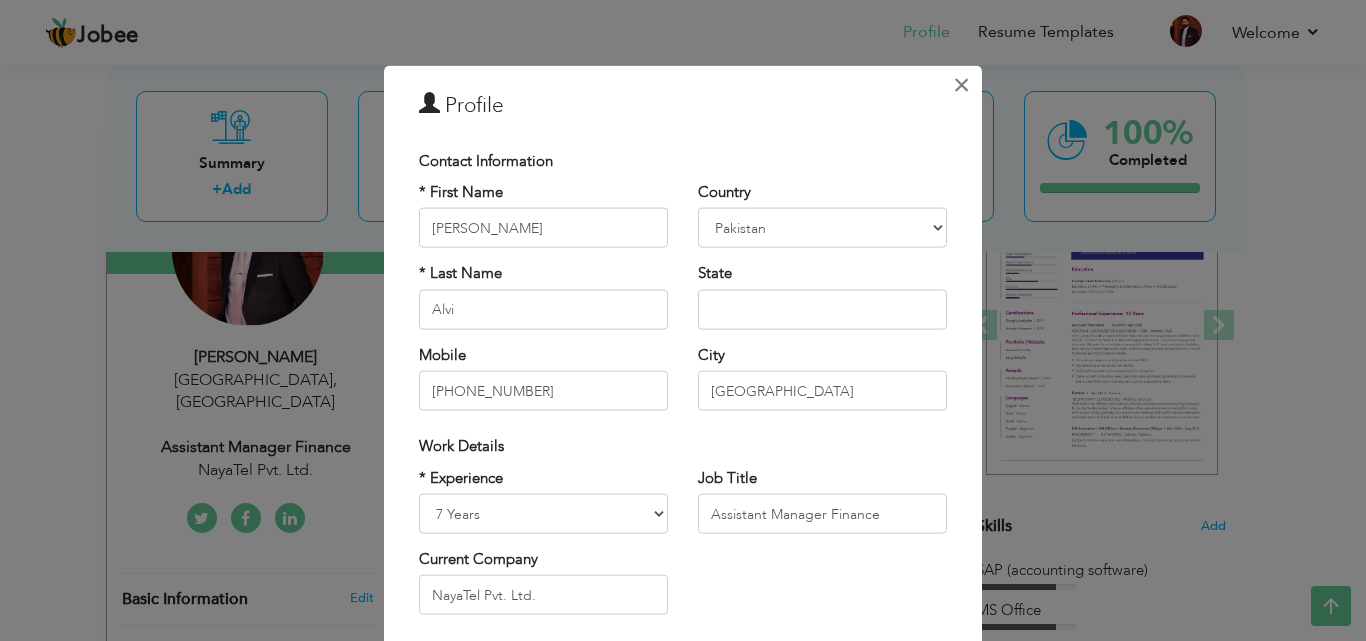 click on "×" at bounding box center (961, 84) 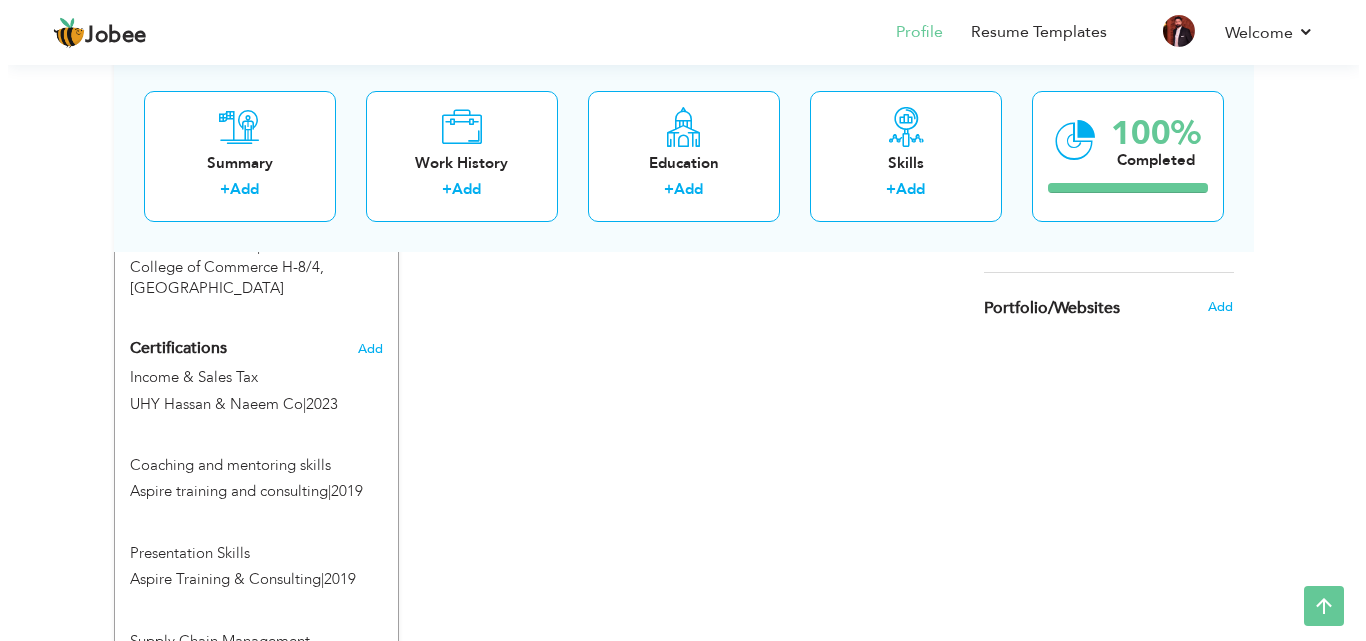 scroll, scrollTop: 1246, scrollLeft: 0, axis: vertical 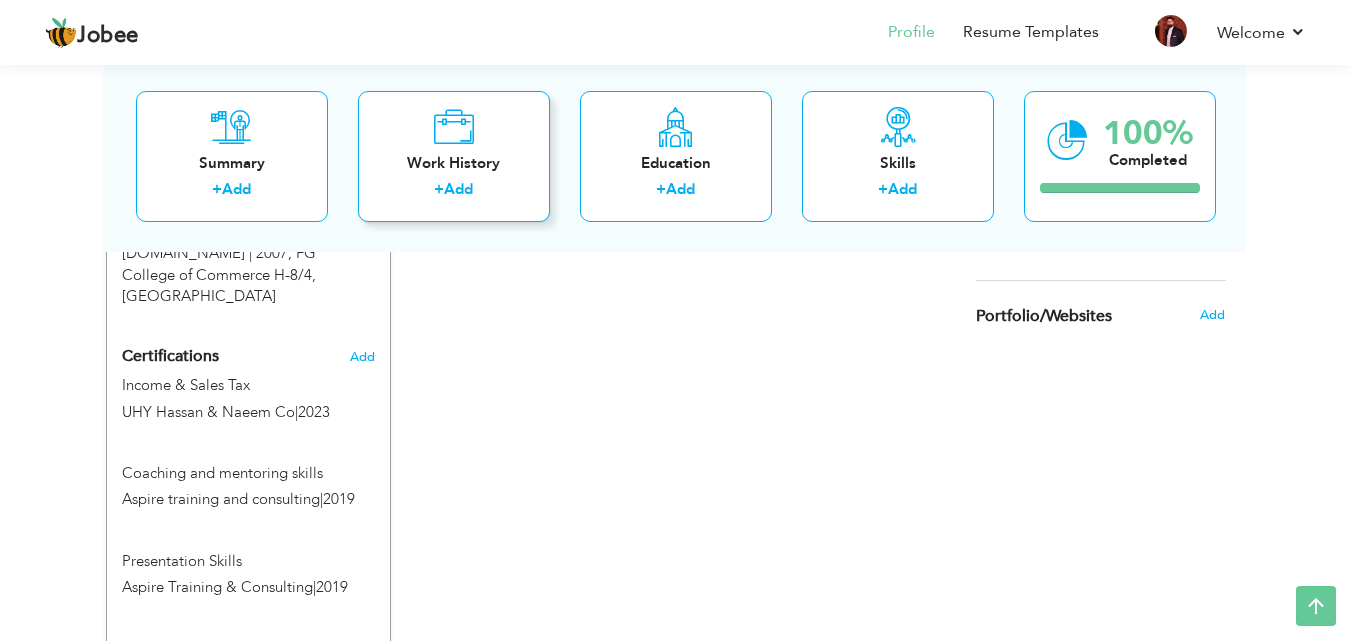 click on "Work History" at bounding box center (454, 162) 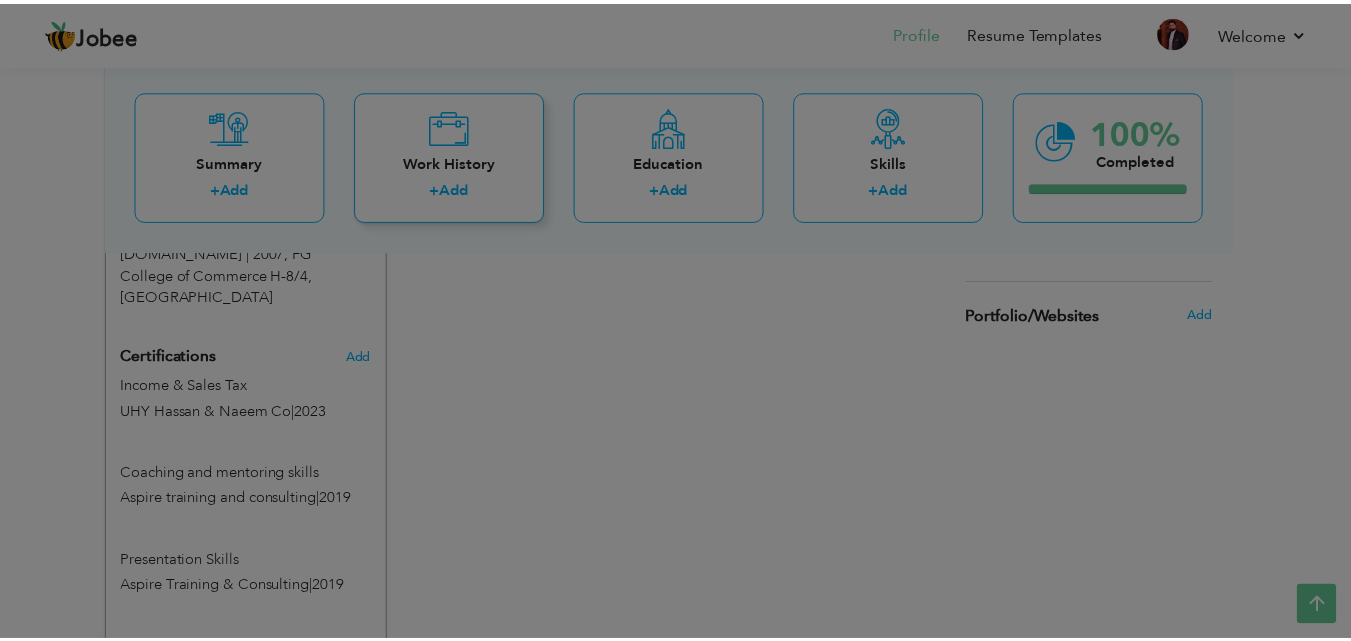 scroll, scrollTop: 0, scrollLeft: 0, axis: both 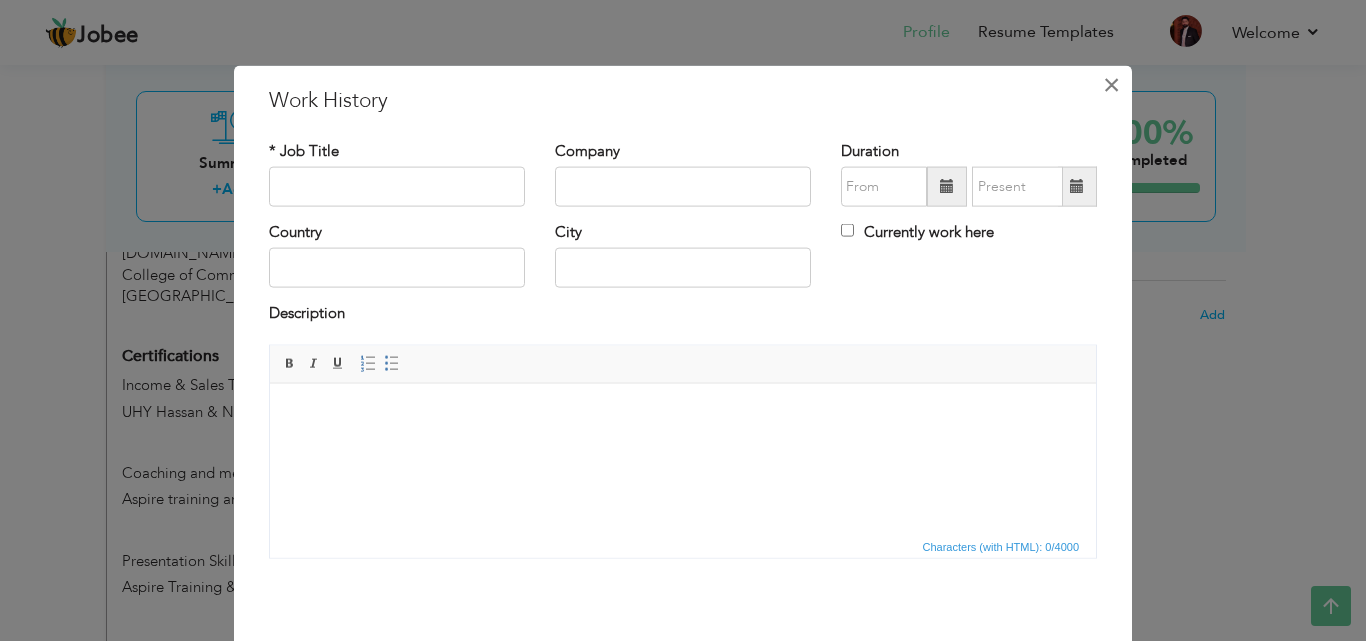 click on "×" at bounding box center [1111, 84] 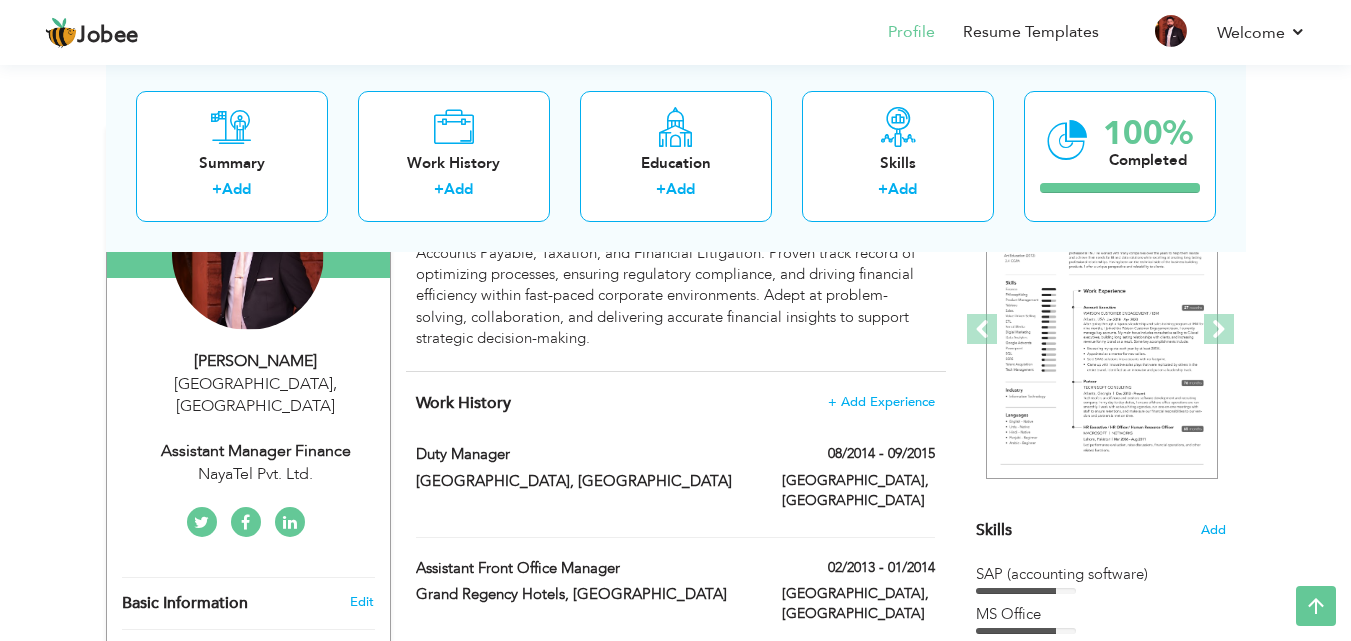 scroll, scrollTop: 254, scrollLeft: 0, axis: vertical 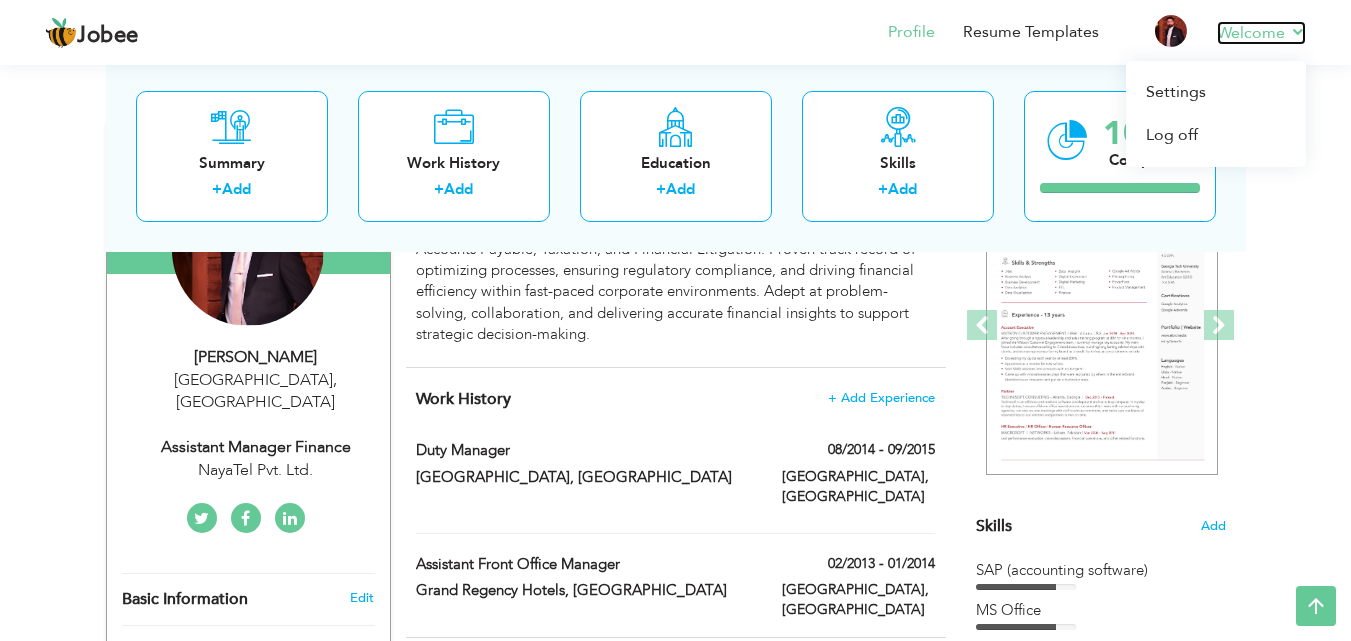 click on "Welcome" at bounding box center [1261, 33] 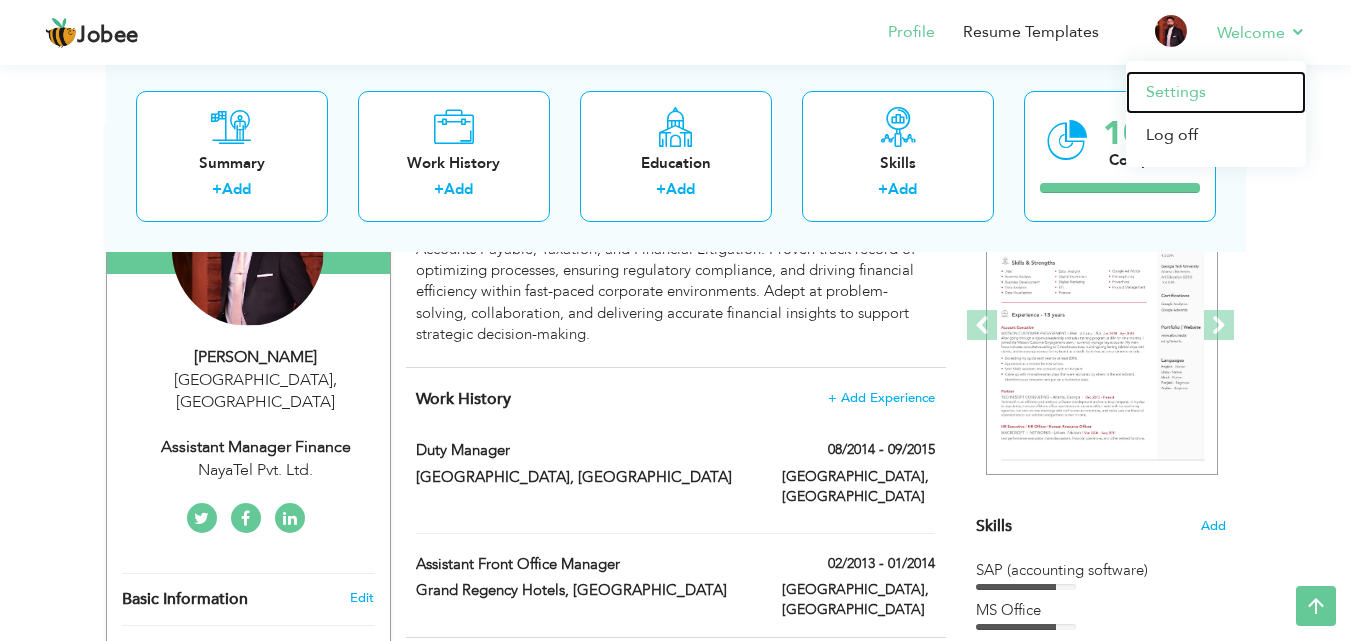 click on "Settings" at bounding box center [1216, 92] 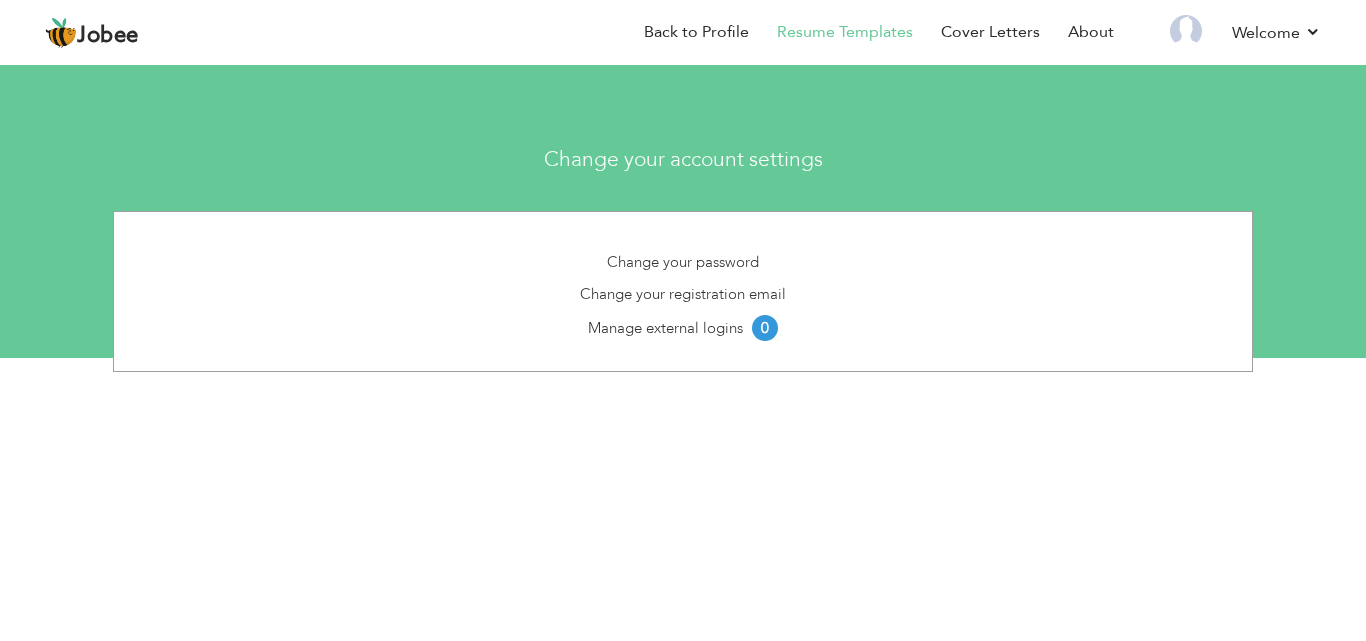 scroll, scrollTop: 0, scrollLeft: 0, axis: both 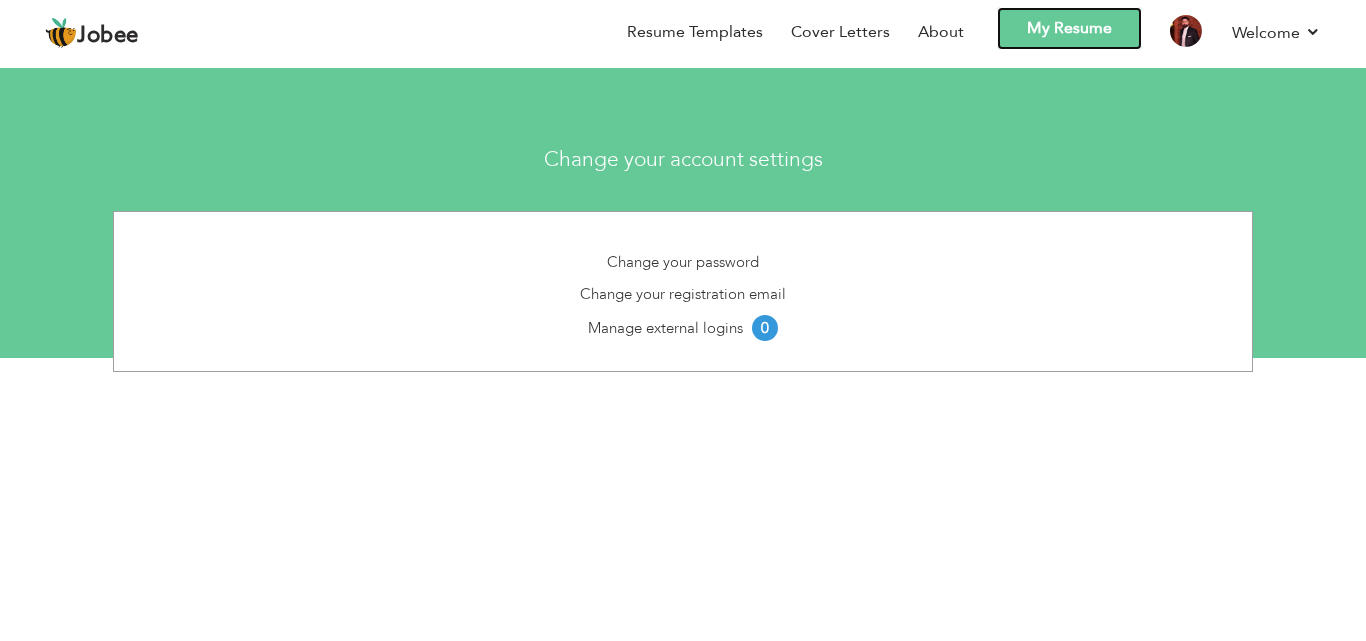click on "My Resume" at bounding box center [1069, 28] 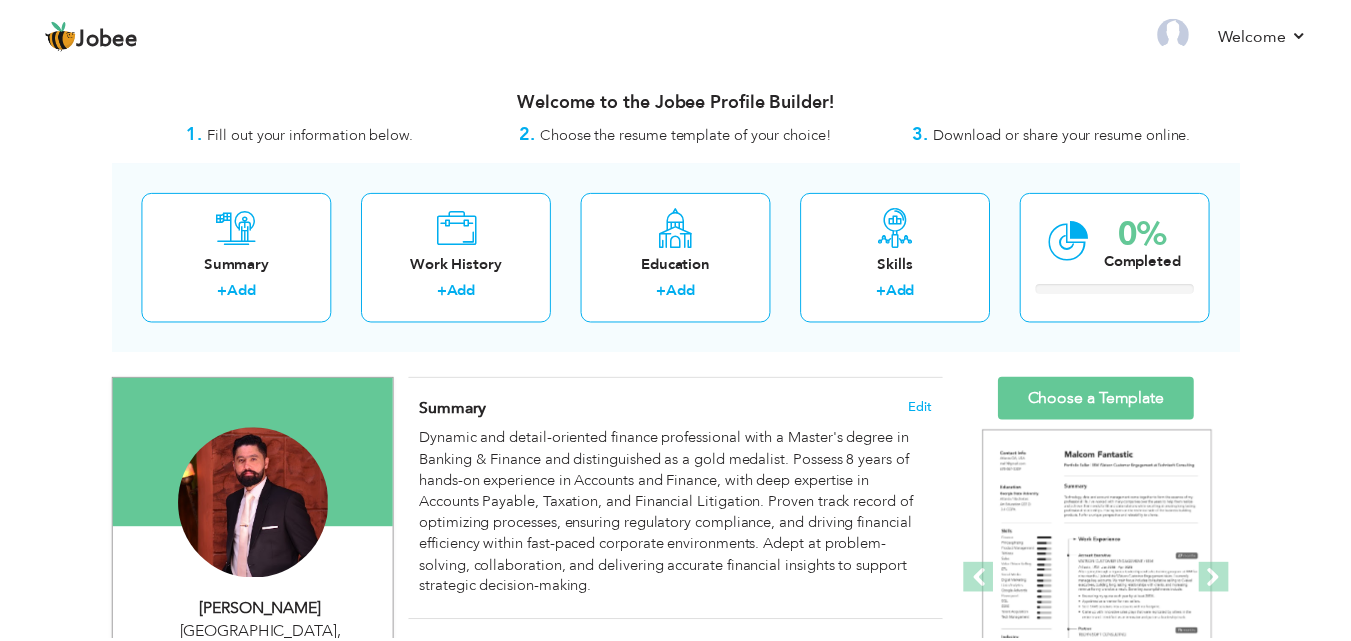 scroll, scrollTop: 0, scrollLeft: 0, axis: both 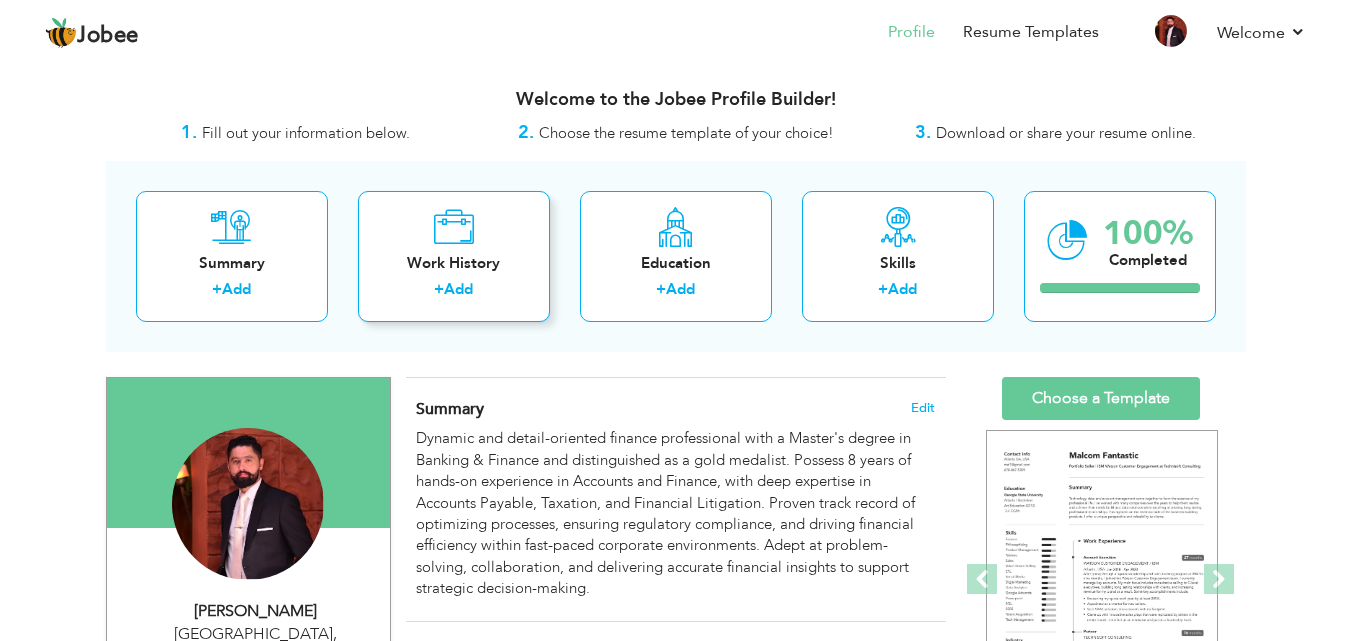 click on "Work History" at bounding box center (454, 263) 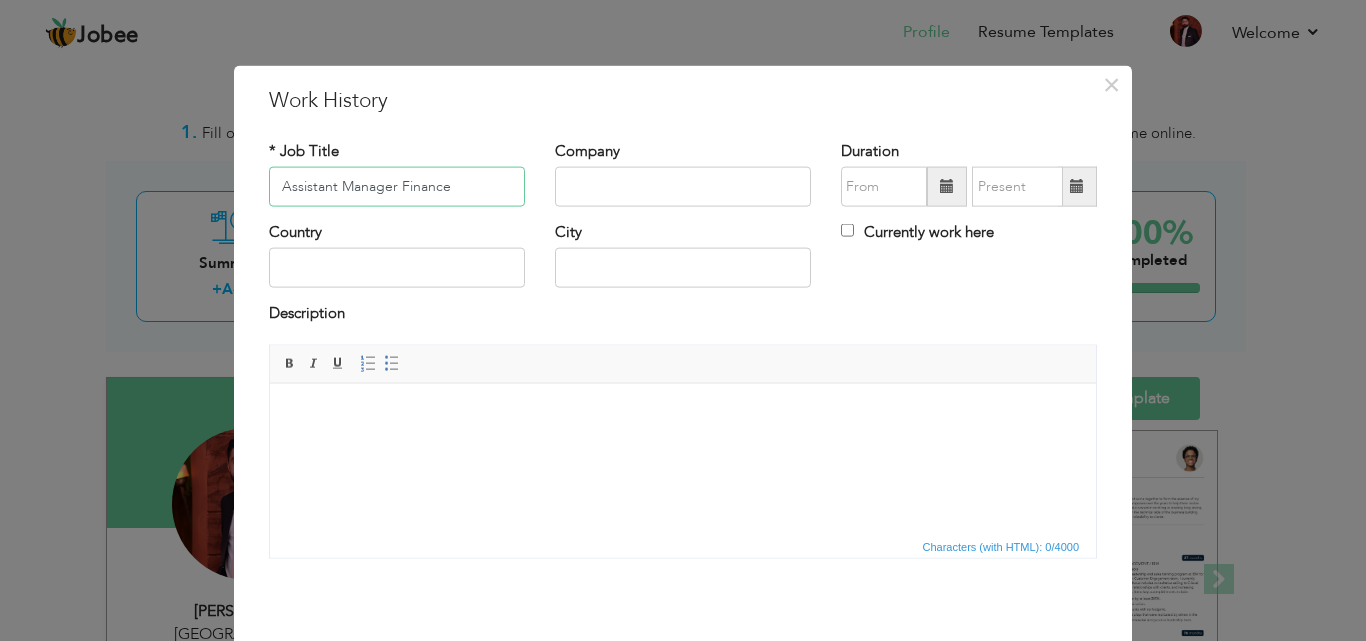 type on "Assistant Manager Finance" 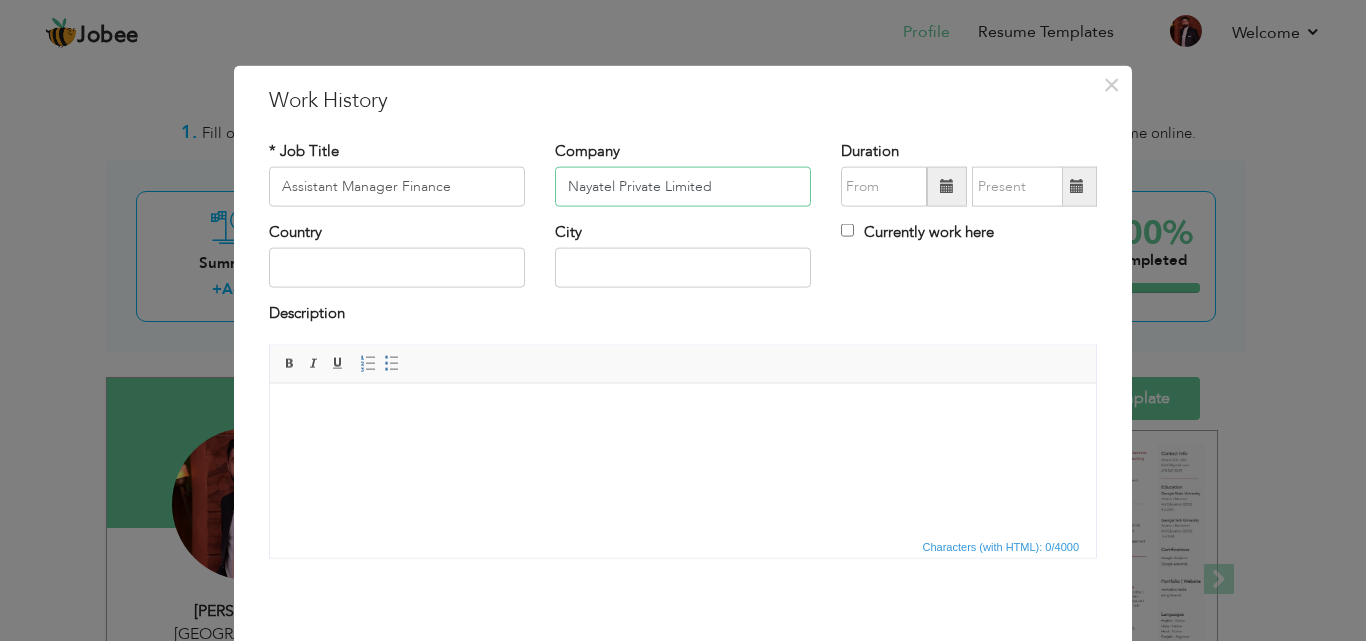 type on "Nayatel Private Limited" 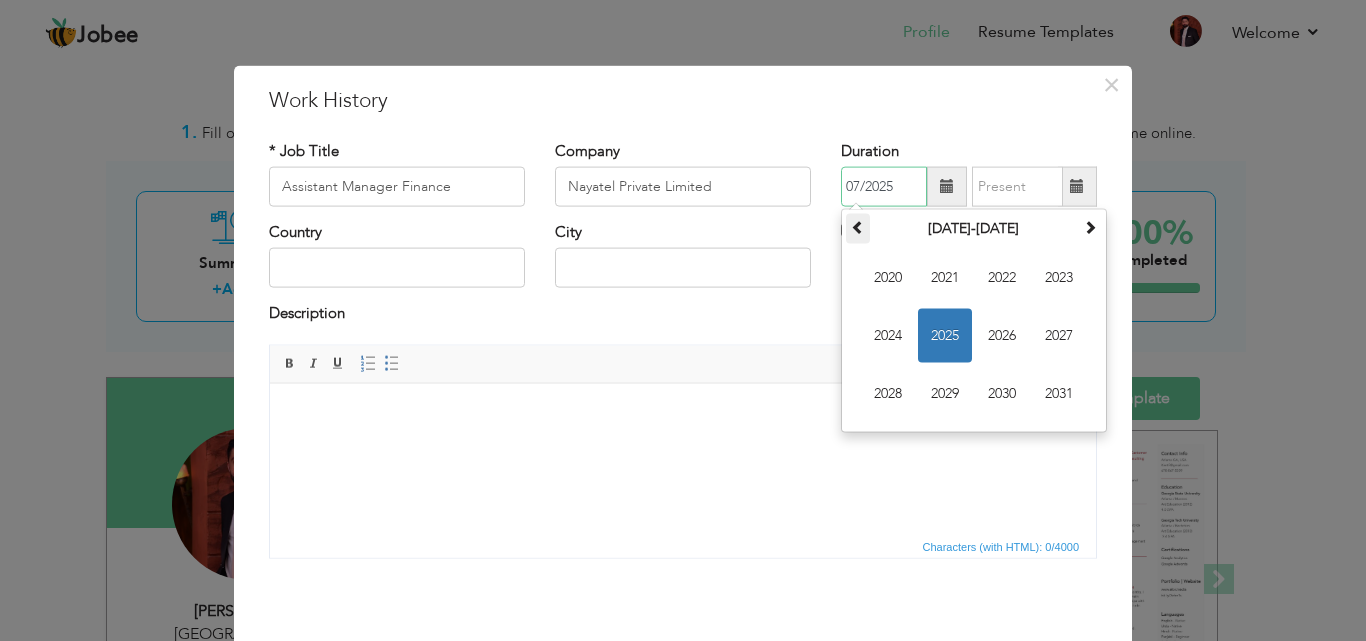 click at bounding box center (858, 227) 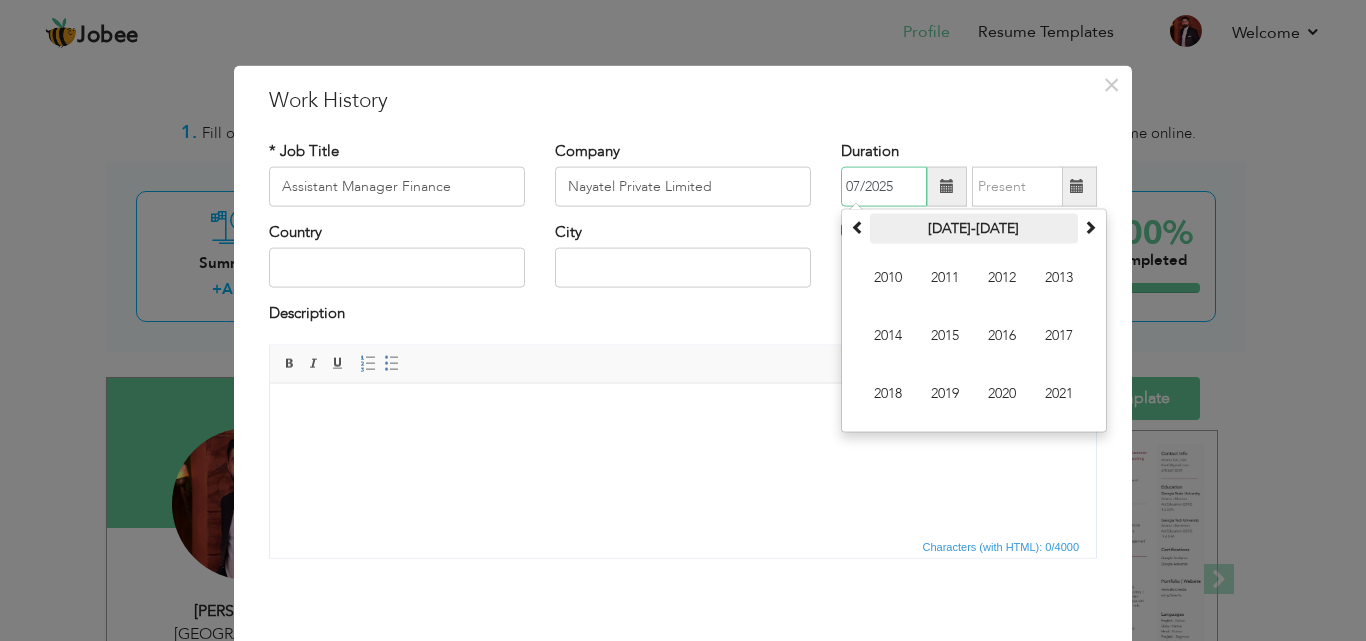 click on "2010-2021" at bounding box center [974, 229] 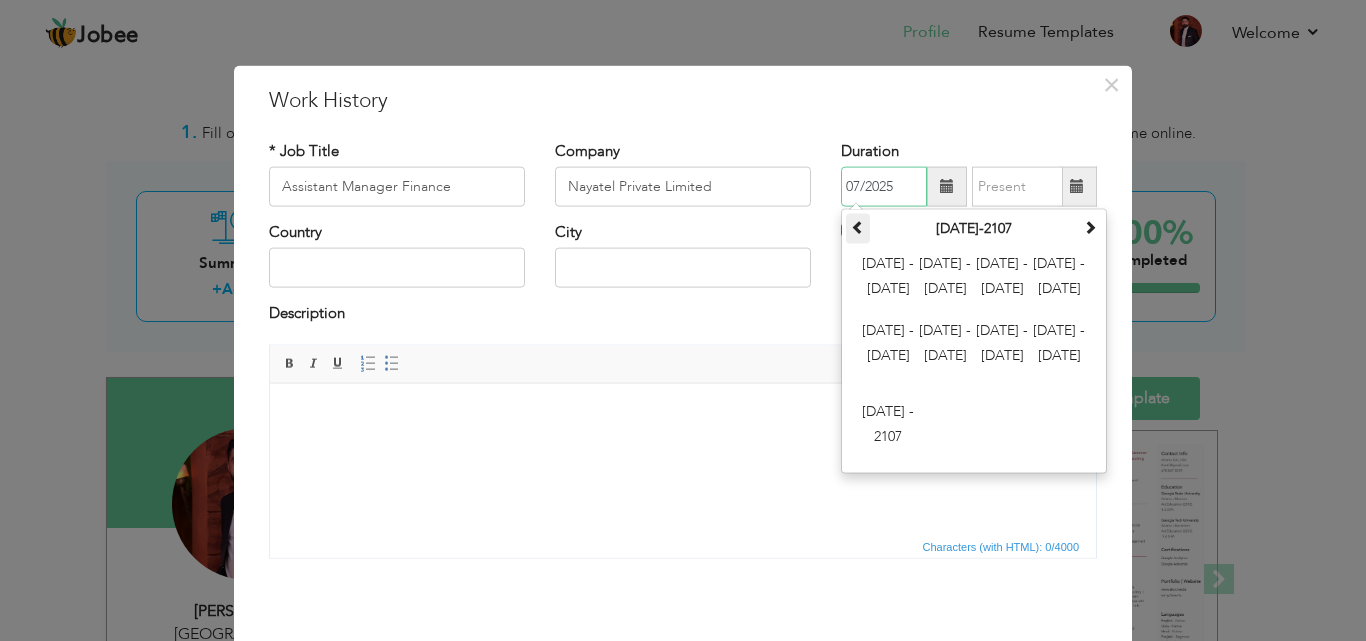 click at bounding box center [858, 227] 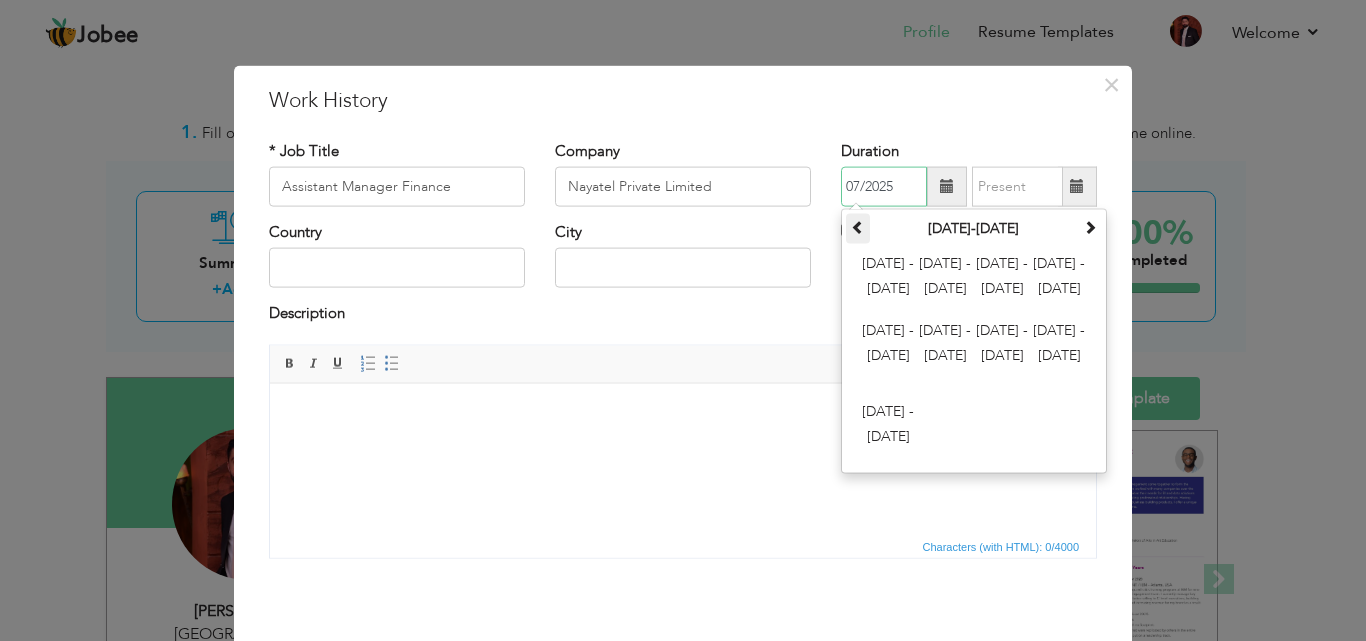 click at bounding box center (858, 227) 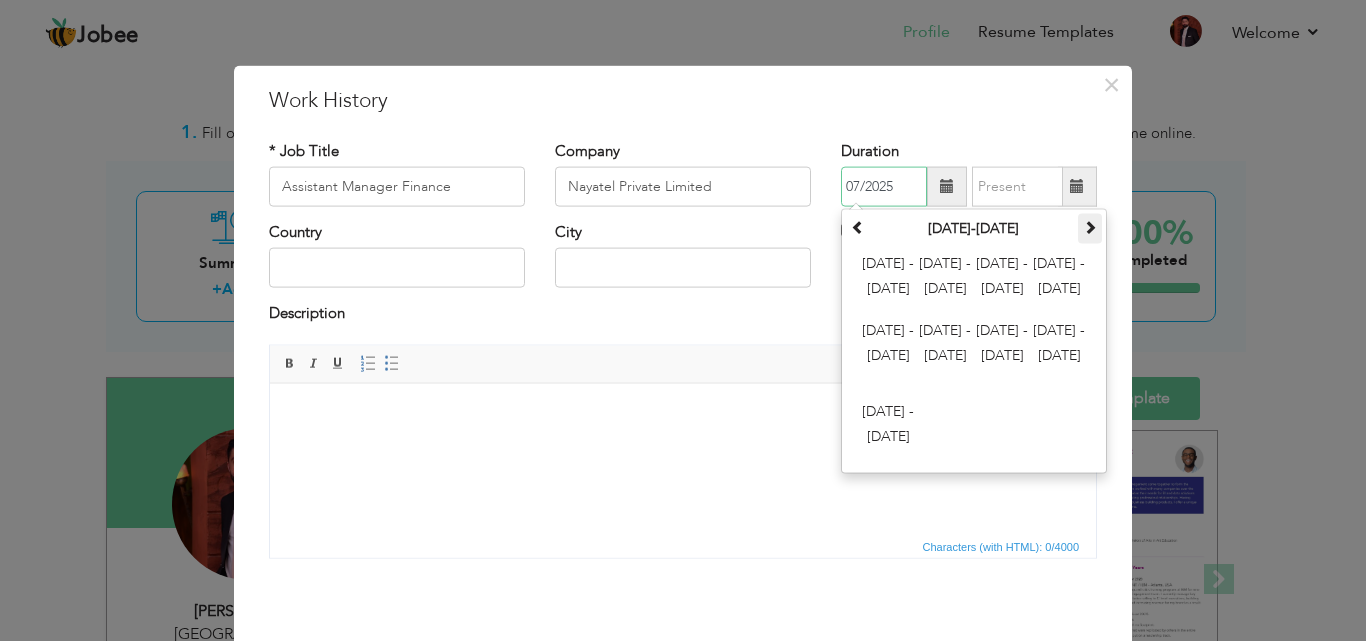 click at bounding box center (1090, 227) 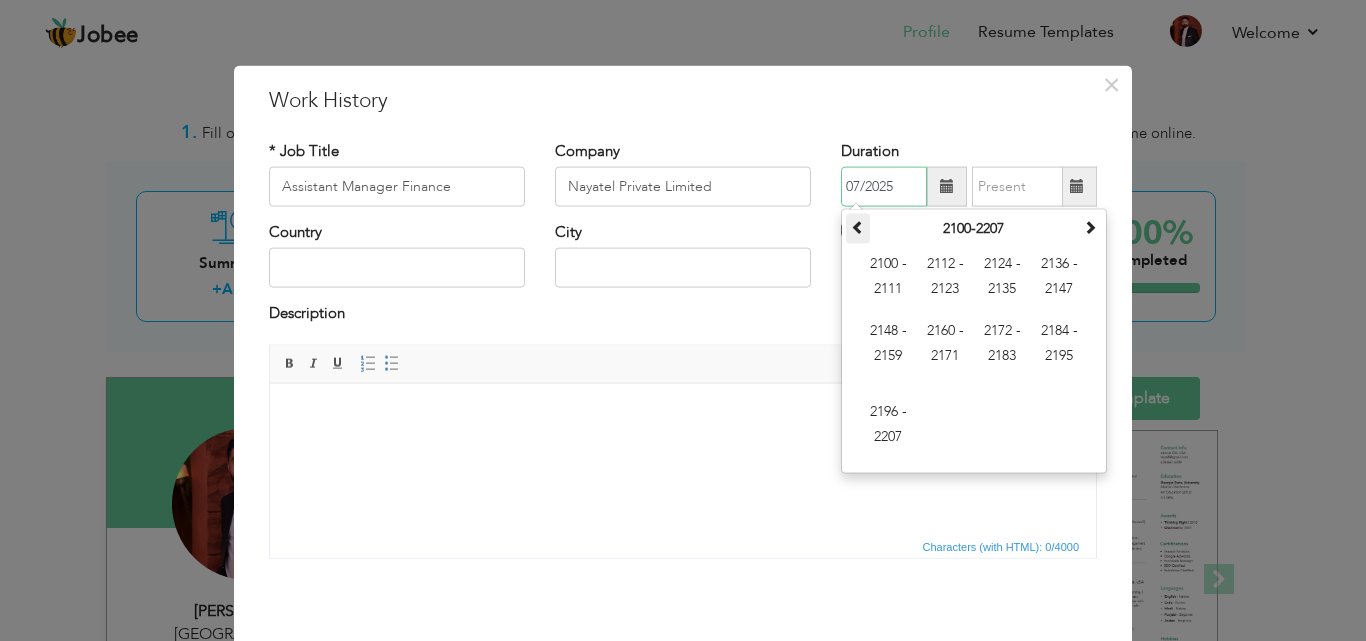 click at bounding box center (858, 227) 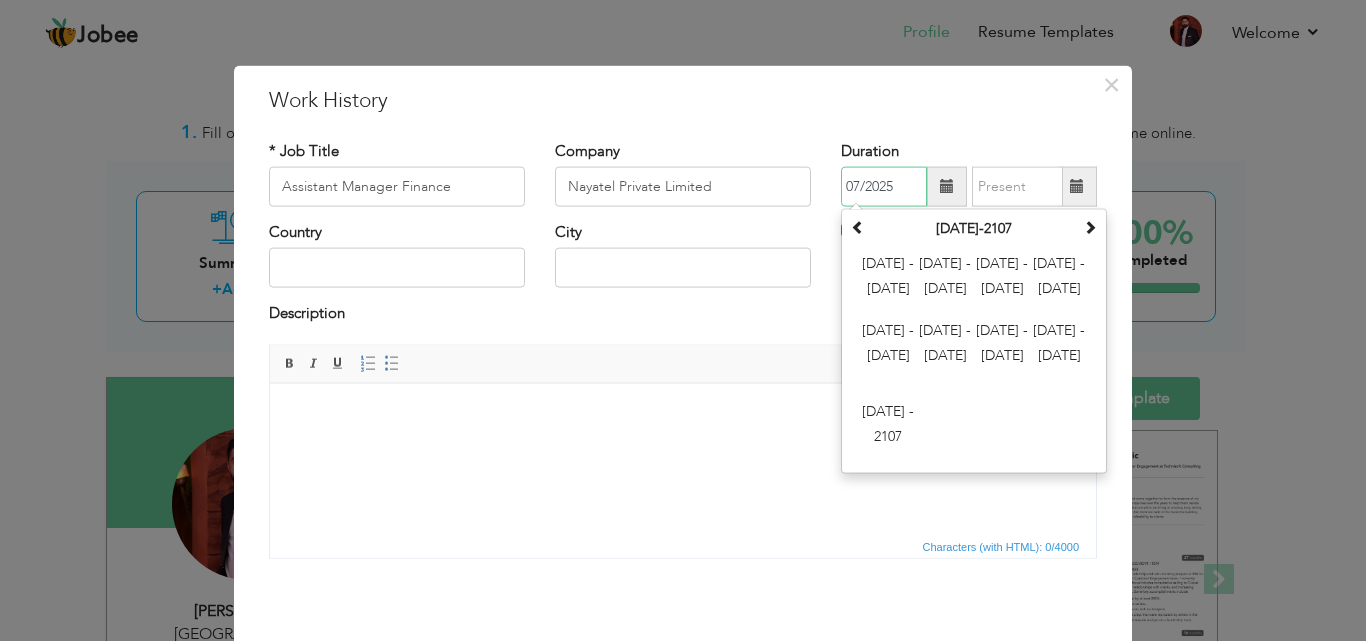 click on "07/2025" at bounding box center [884, 187] 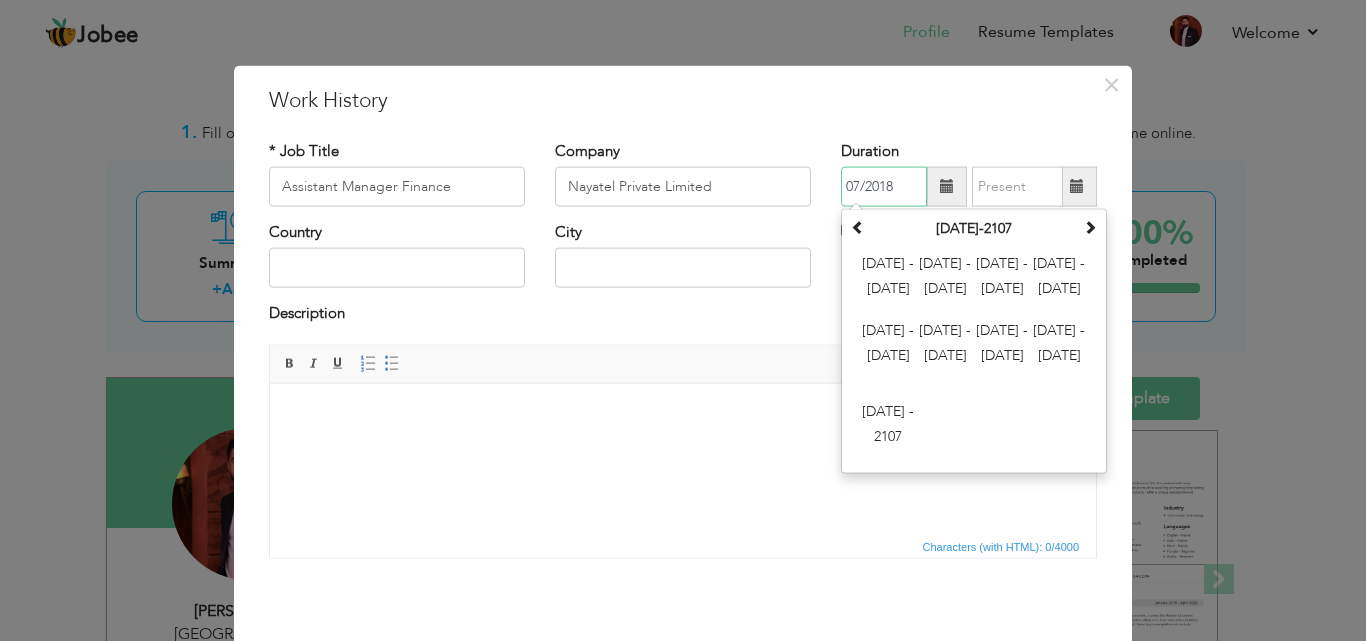click on "07/2018" at bounding box center [884, 187] 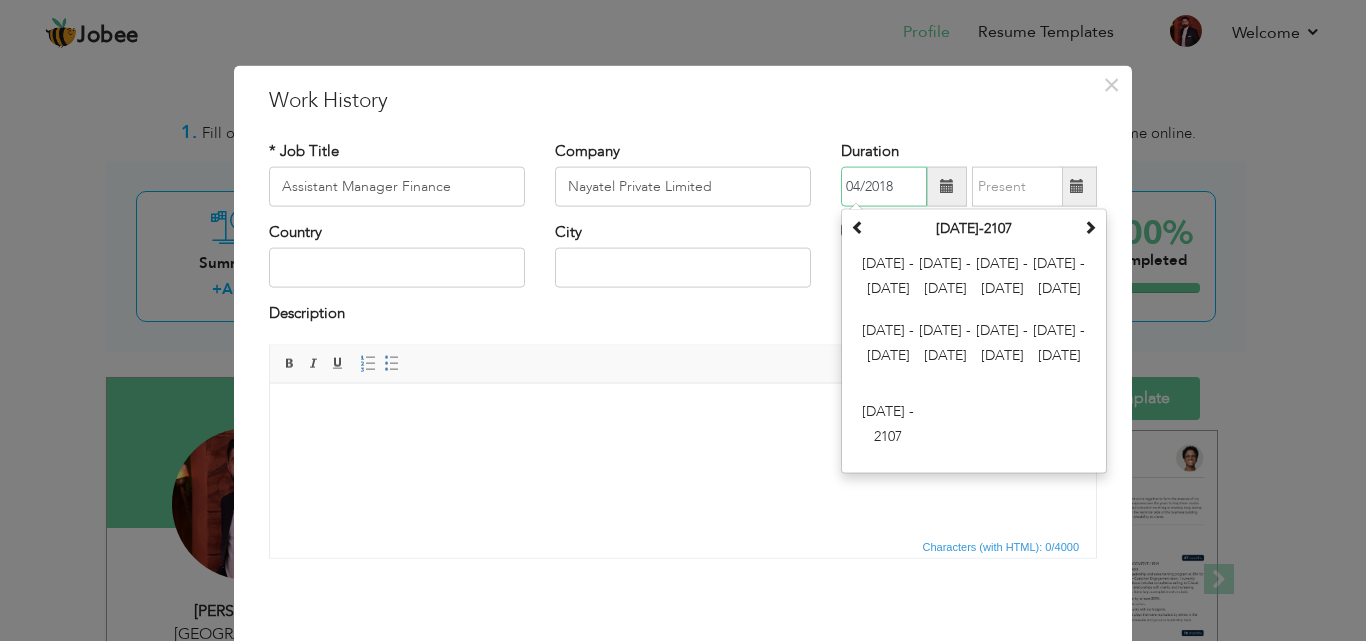 type on "04/2018" 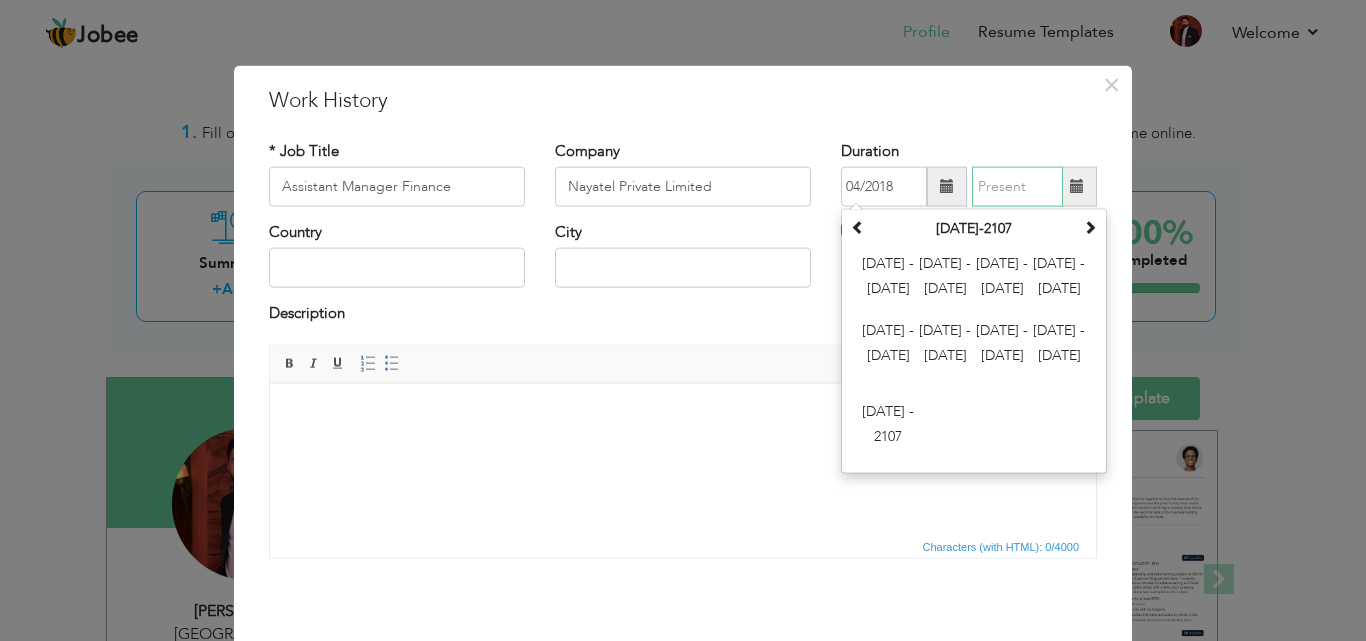 type on "07/2025" 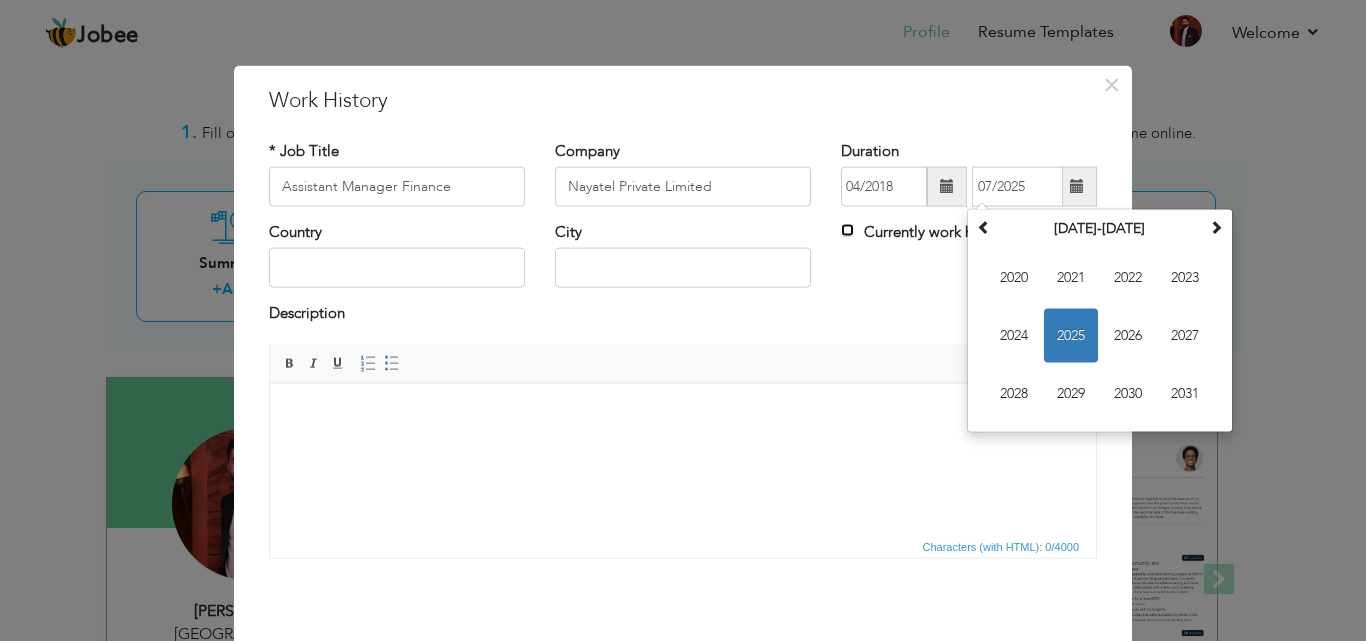 click on "Currently work here" at bounding box center (847, 230) 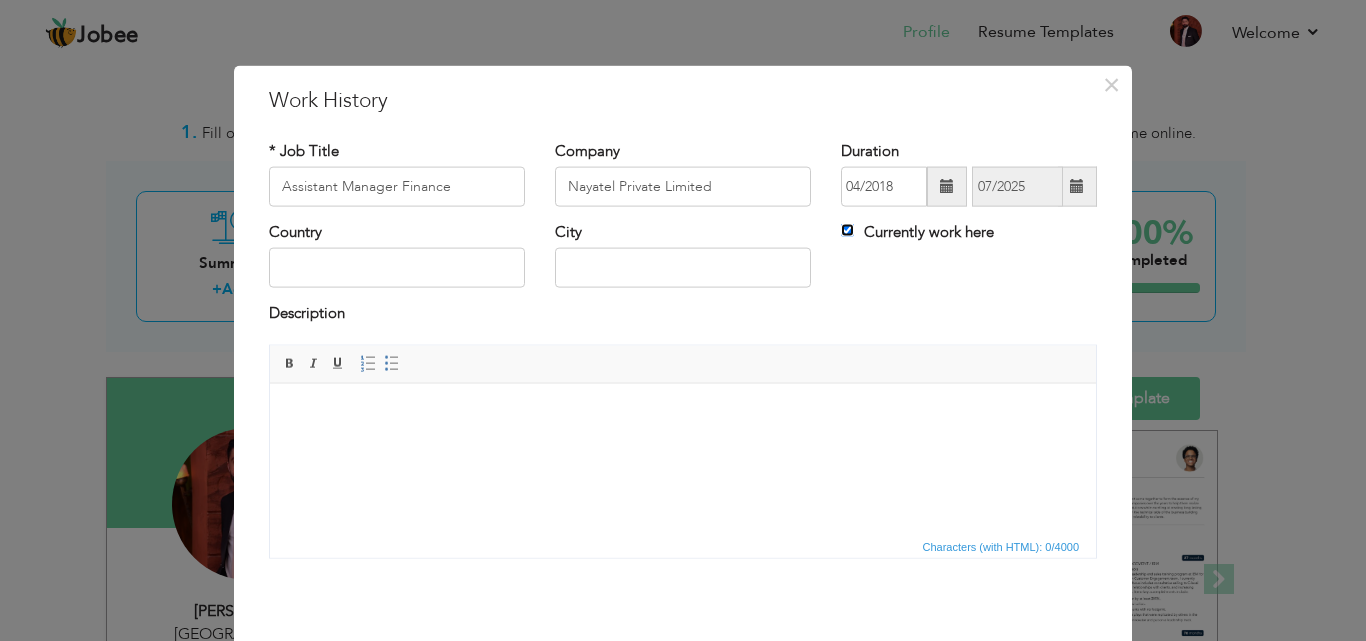 type 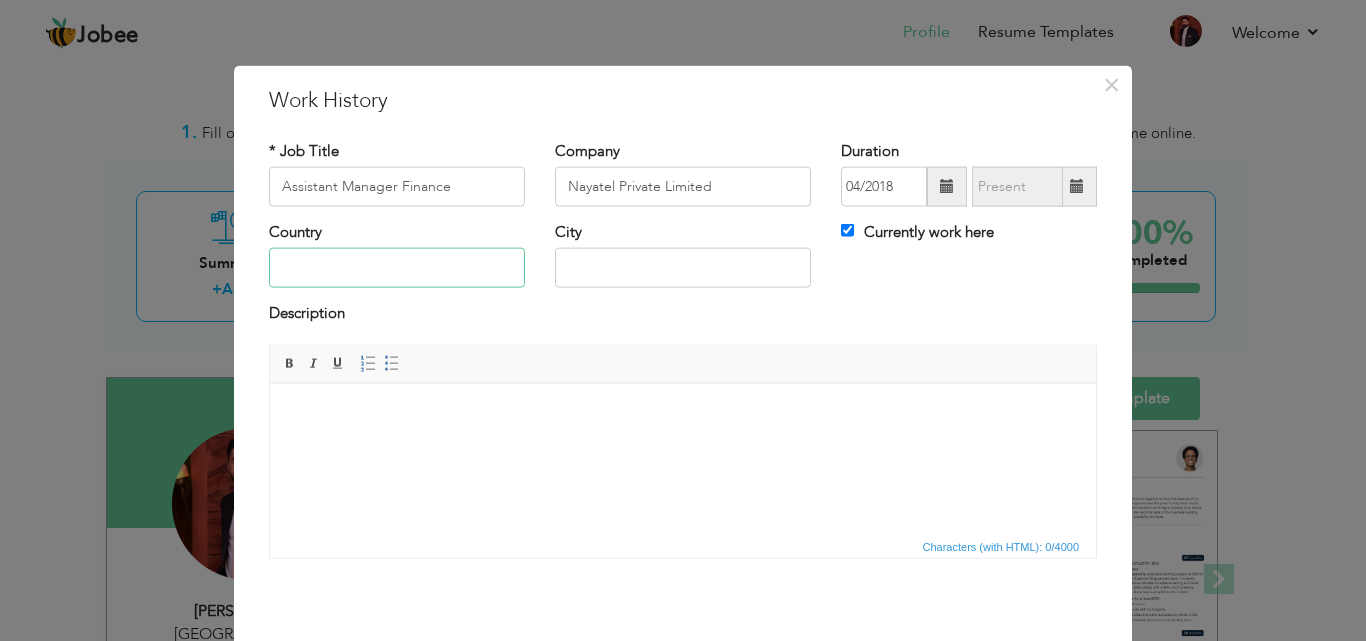 click at bounding box center [397, 268] 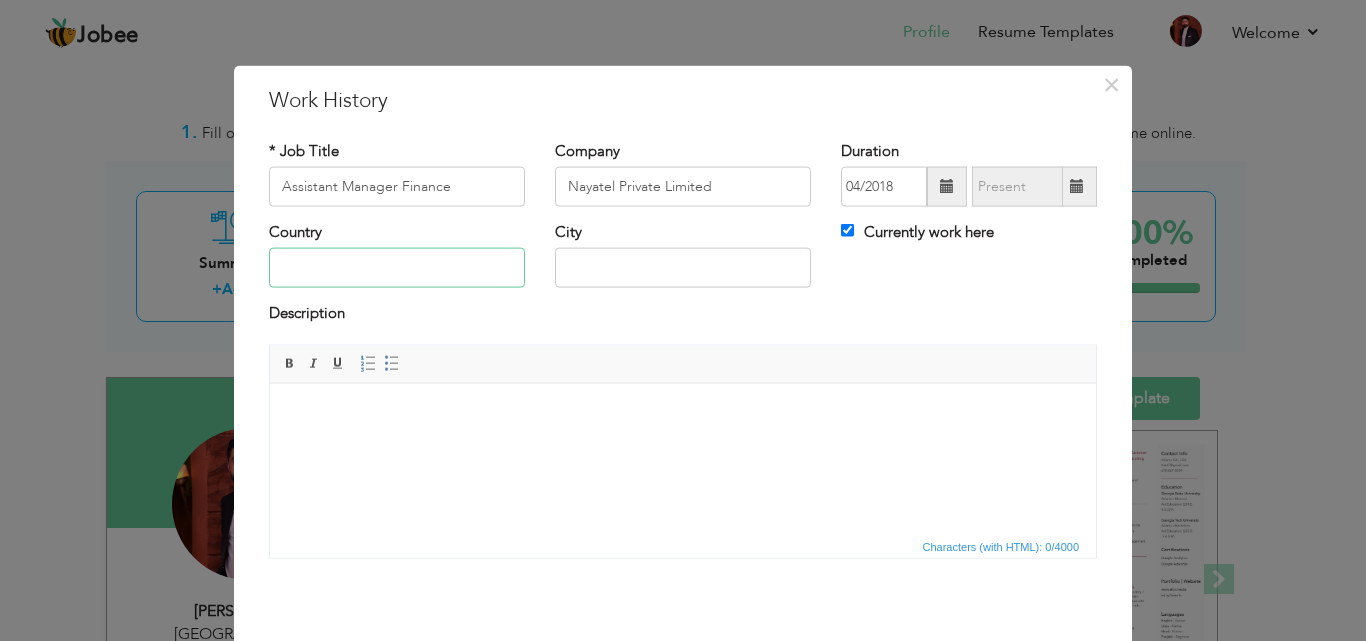 type on "I" 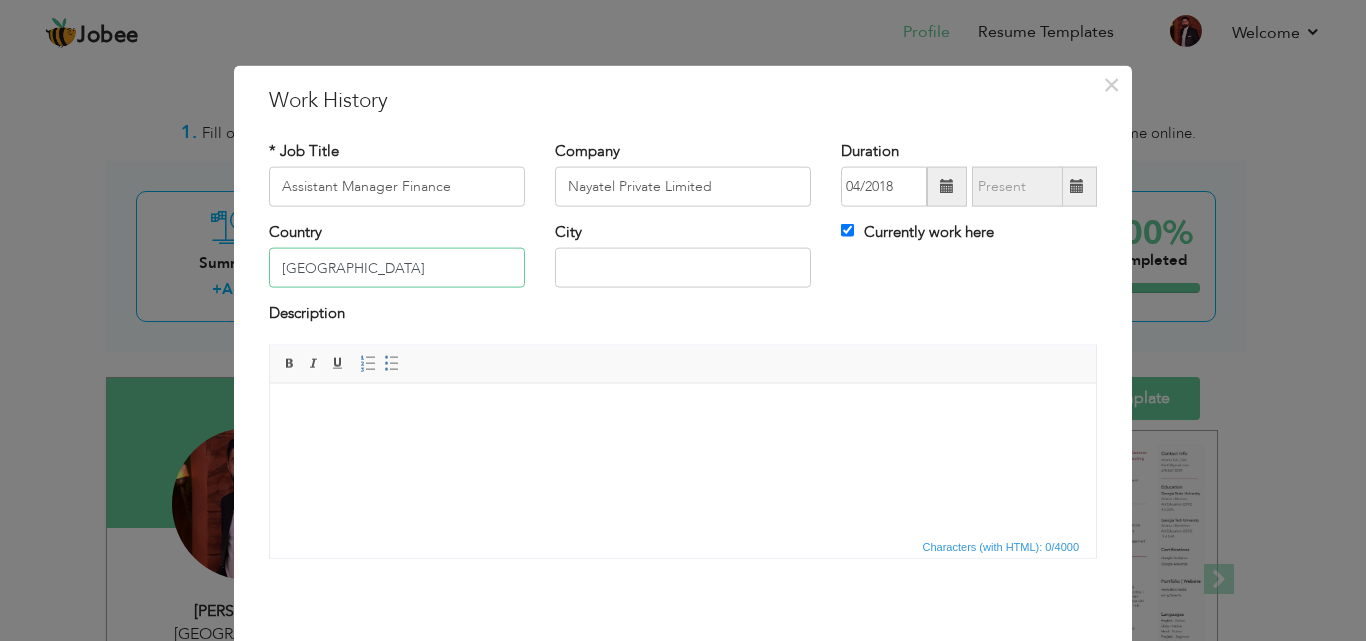 type on "[GEOGRAPHIC_DATA]" 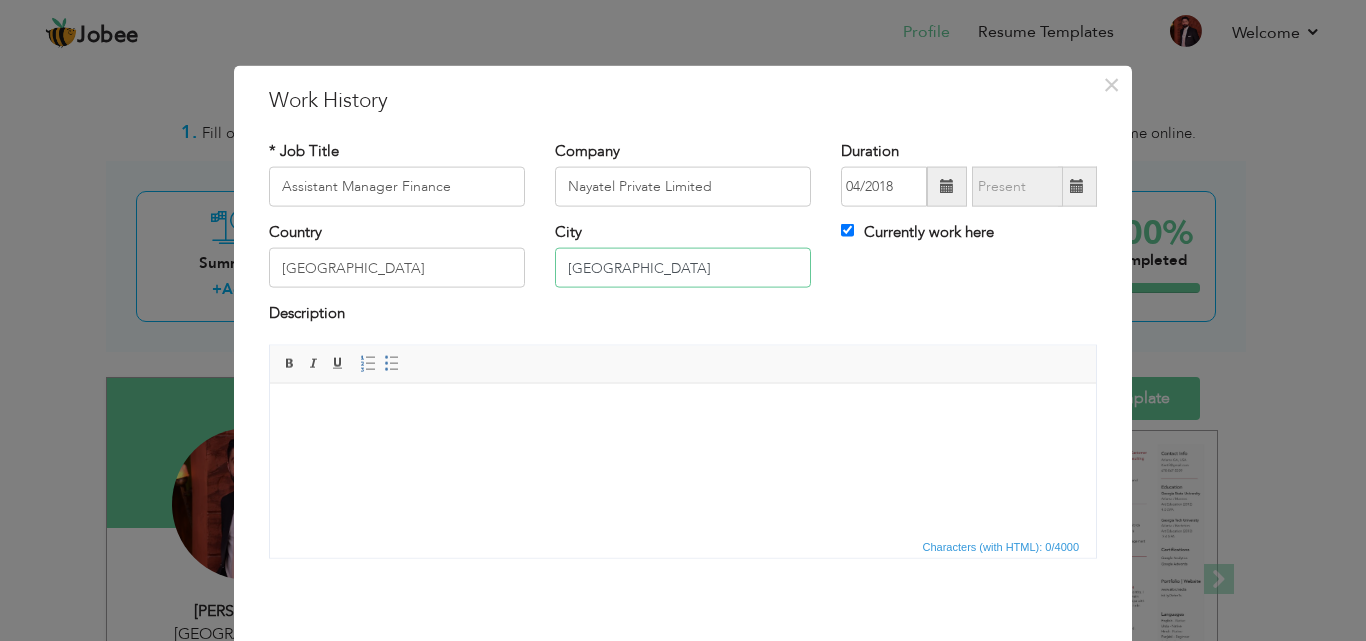 type on "[GEOGRAPHIC_DATA]" 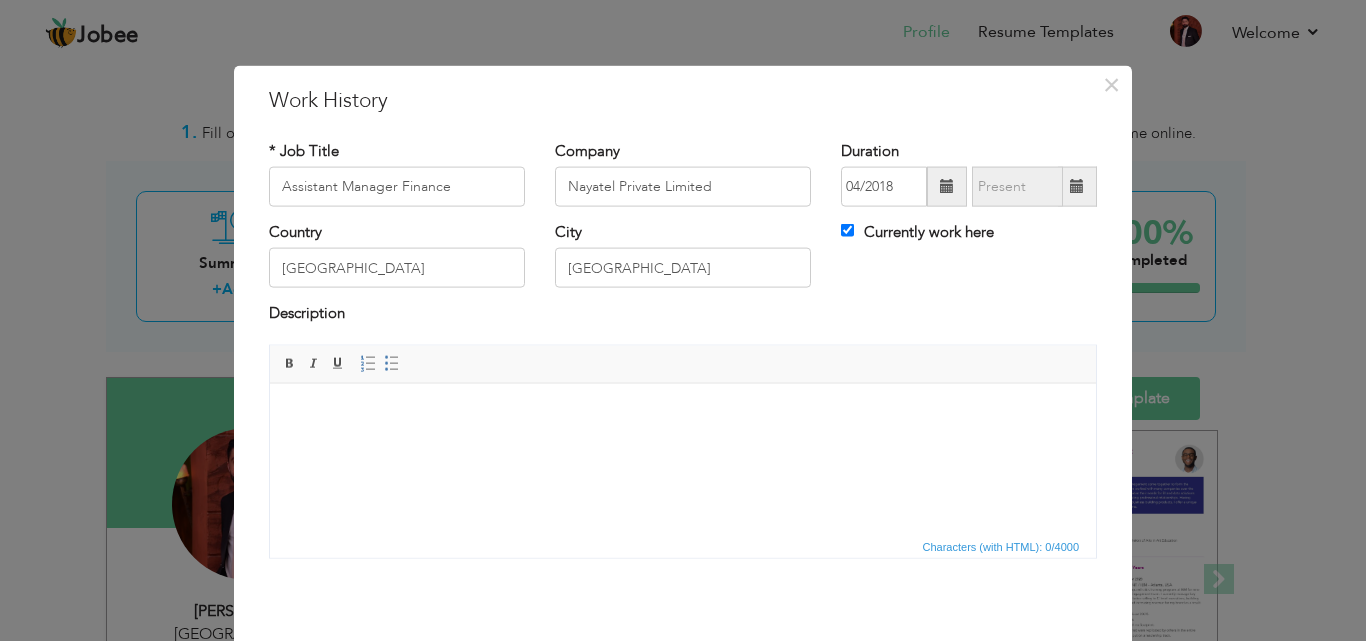 click at bounding box center [683, 413] 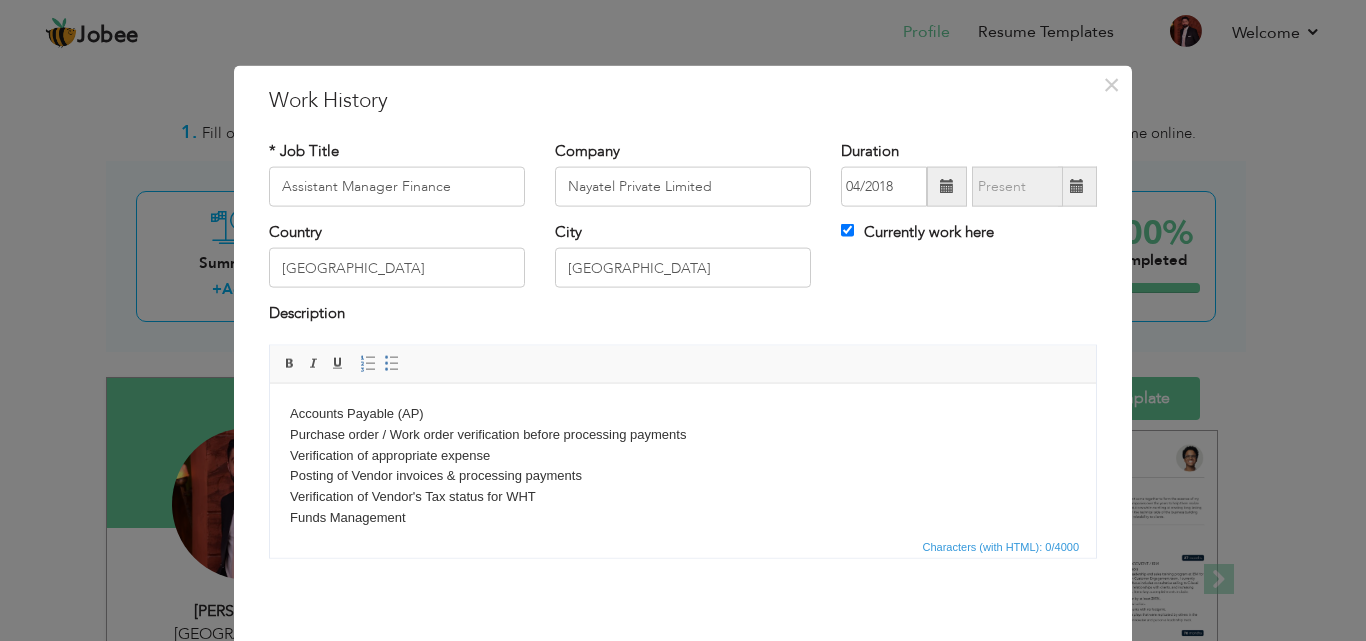 scroll, scrollTop: 241, scrollLeft: 0, axis: vertical 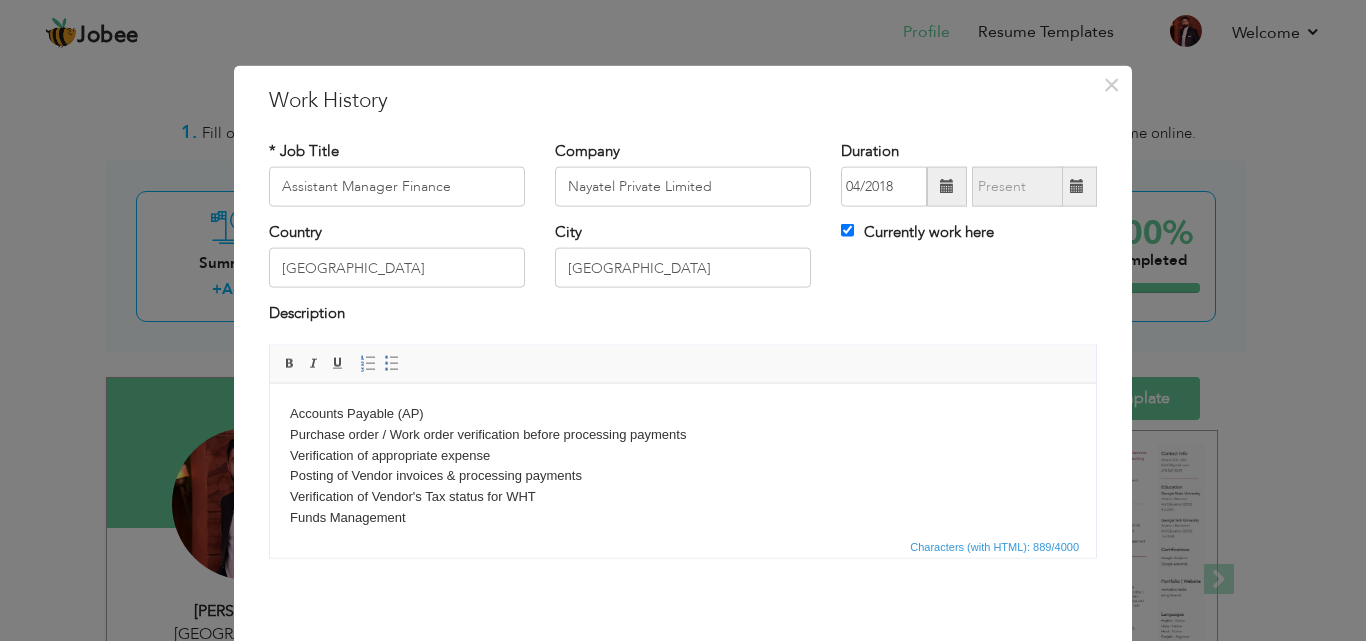 click on "Accounts Payable (AP) Purchase order / Work order verification before processing payments Verification of appropriate expense Posting of Vendor invoices & processing payments Verification of Vendor's Tax status for WHT Funds Management Vendors Queries handling Monthly Closing of vendors GL Prepaid and accrued working. (expenses) International Payments for Import & Licensing or for Support Services Bank Reconciliation preparation & verification Preparation of cash book. Petty Cash Management Preparation of Final Settlement to Employees, Provident Fund Monthly Payment & Reconciliation Bank Guarantees Issuance and recovery Bank loan Dealing/Financing Leasing of Vehicles (payment processing) Preparation of Monthly Expense report, EBITDA, & Assist in prepration of management" at bounding box center (683, 590) 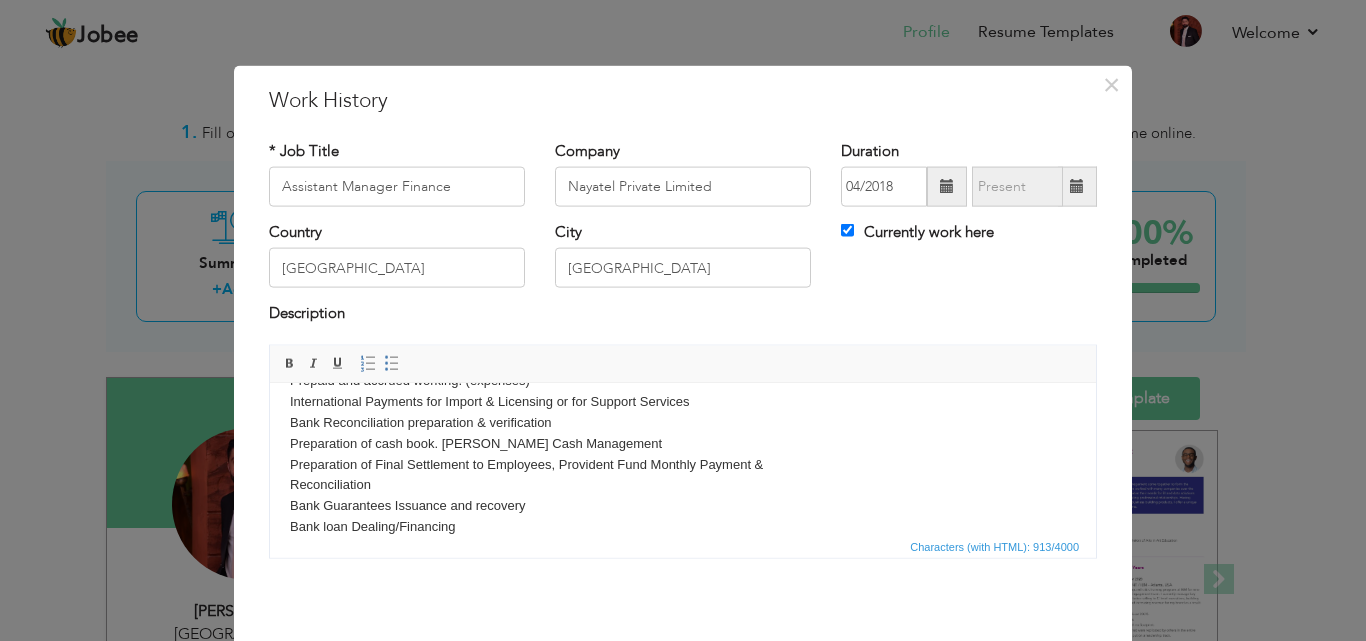 scroll, scrollTop: 264, scrollLeft: 0, axis: vertical 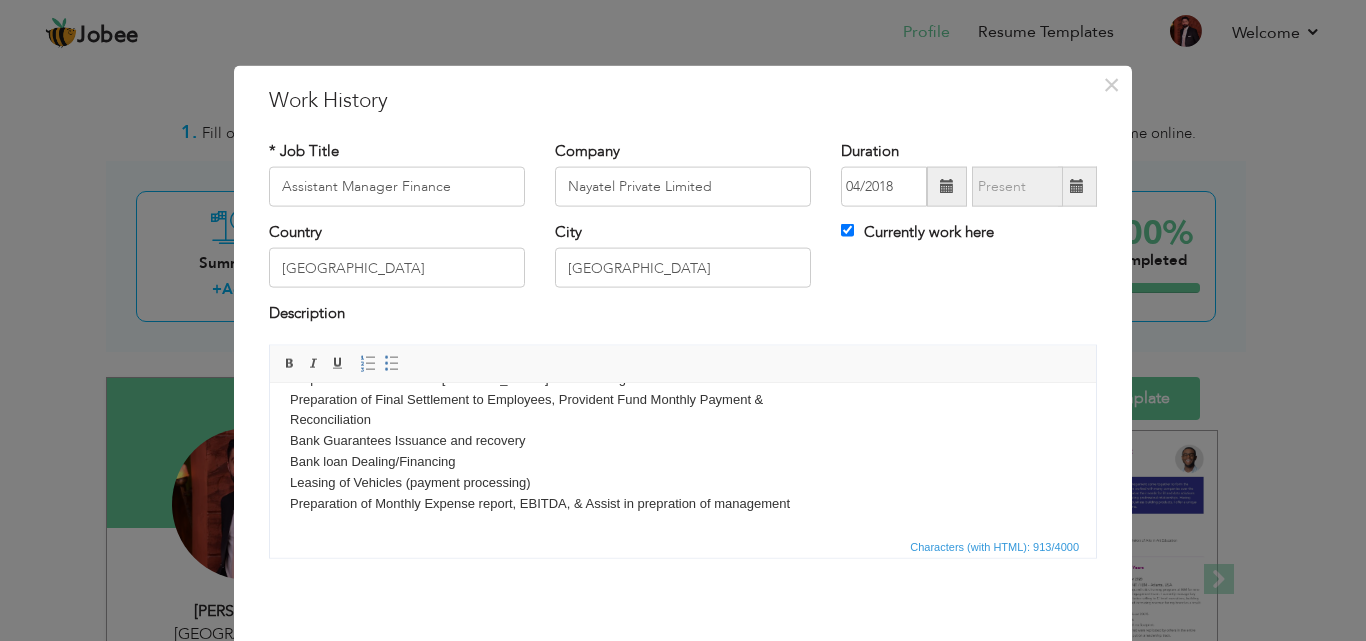 click on "Accounts Payable (AP) Purchase order / Work order verification before processing payments Verification of appropriate expense Posting of Vendor invoices & processing payments Verification of Vendor's Tax status for WHT Funds Management Vendors Queries handling Monthly Closing of vendors GL Prepaid and accrued working. (expenses) International Payments for Import & Licensing or for Support Services Bank Reconciliation preparation & verification Preparation of cash book. Petty Cash Management Preparation of Final Settlement to Employees, Provident Fund Monthly Payment & Reconciliation Bank Guarantees Issuance and recovery Bank loan Dealing/Financing Leasing of Vehicles (payment processing) Preparation of Monthly Expense report, EBITDA, & Assist in prepration of management" at bounding box center (683, 326) 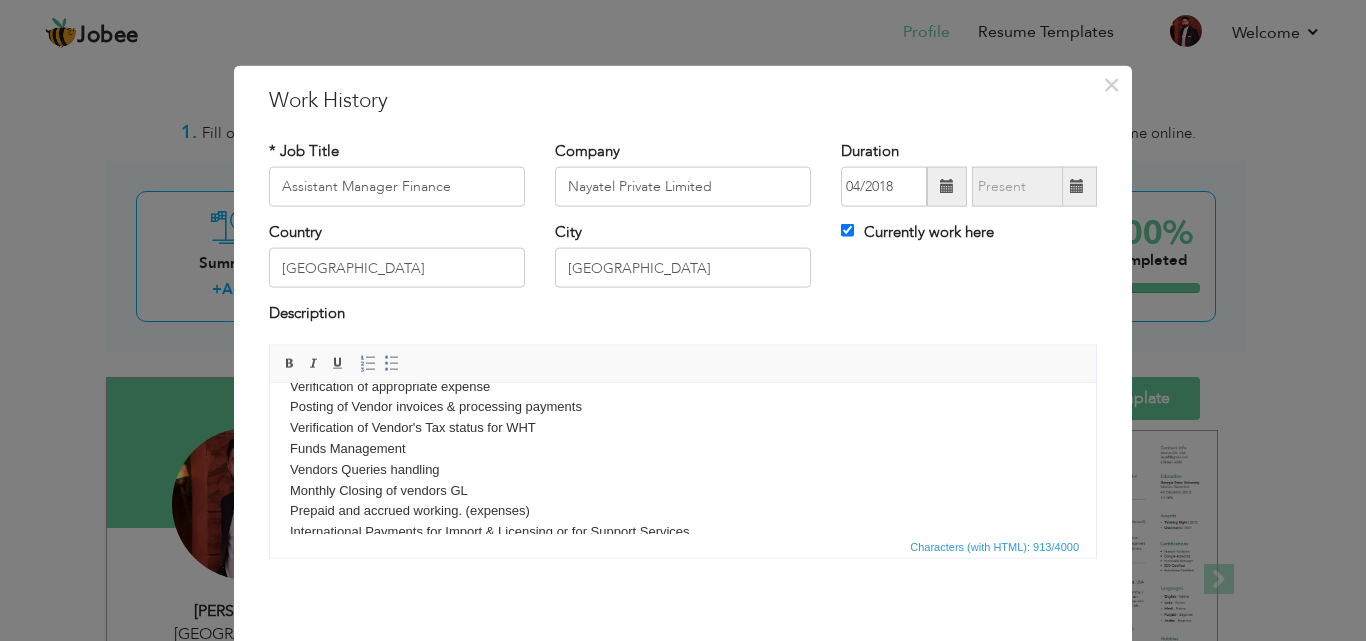 scroll, scrollTop: 0, scrollLeft: 0, axis: both 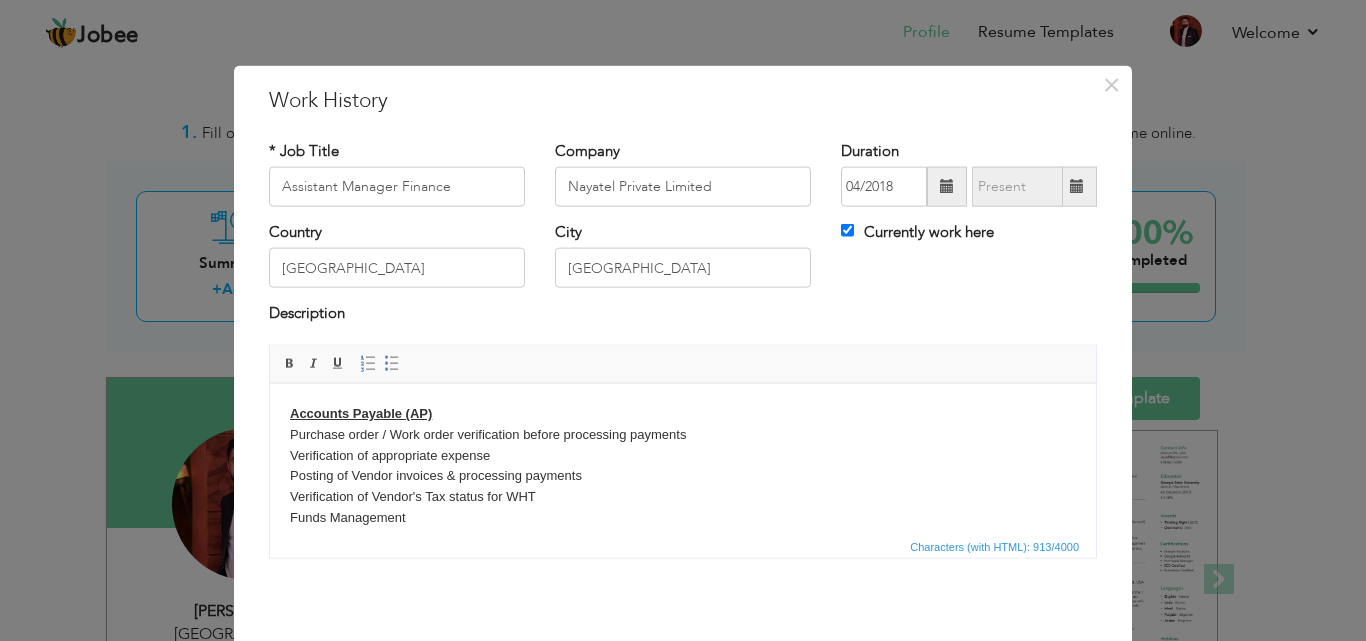 drag, startPoint x: 1087, startPoint y: 487, endPoint x: 1348, endPoint y: 746, distance: 367.69824 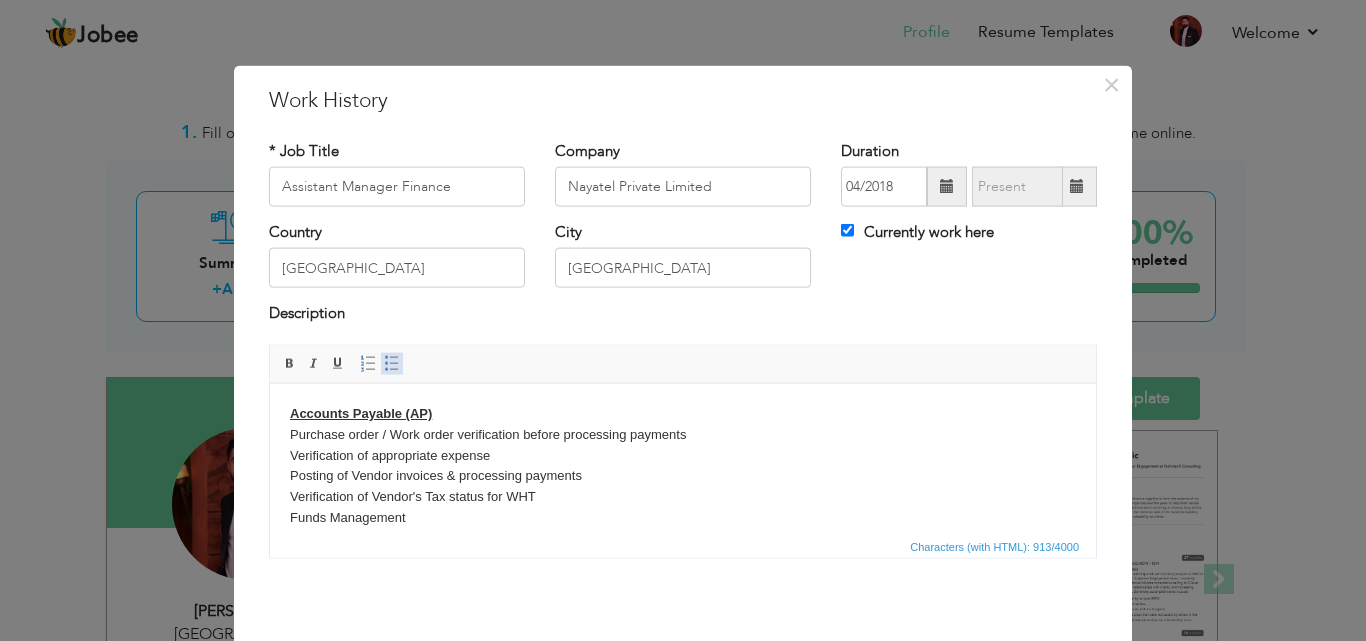 click at bounding box center [392, 363] 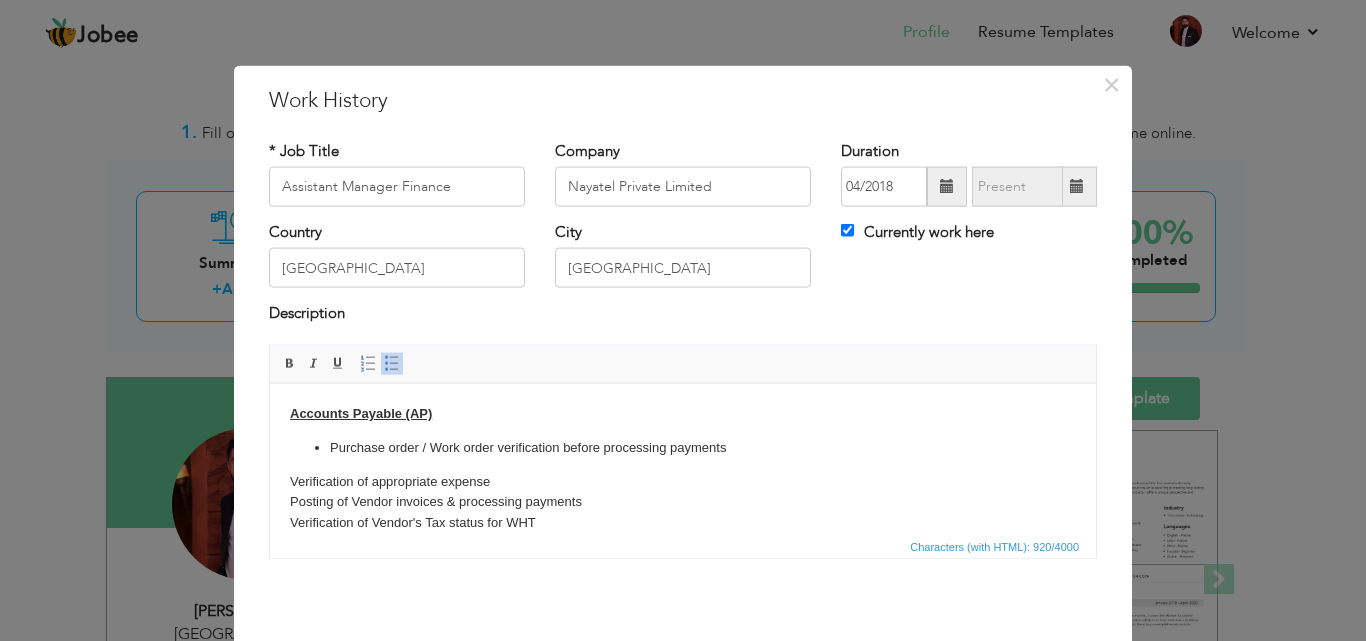 click on "Accounts Payable (AP) Purchase order / Work order verification before processing payments Verification of appropriate expense Posting of Vendor invoices & processing payments Verification of Vendor's Tax status for WHT Funds Management Vendors Queries handling Monthly Closing of vendors GL Prepaid and accrued working. (expenses) International Payments for Import & Licensing or for Support Services Bank Reconciliation preparation & verification Preparation of cash book. Petty Cash Management Preparation of Final Settlement to Employees, Provident Fund Monthly Payment & Reconciliation Bank Guarantees Issuance and recovery Bank loan Dealing/Financing Leasing of Vehicles (payment processing) Preparation of Monthly Expense report, EBITDA, & Assist in prepration of management" at bounding box center (683, 603) 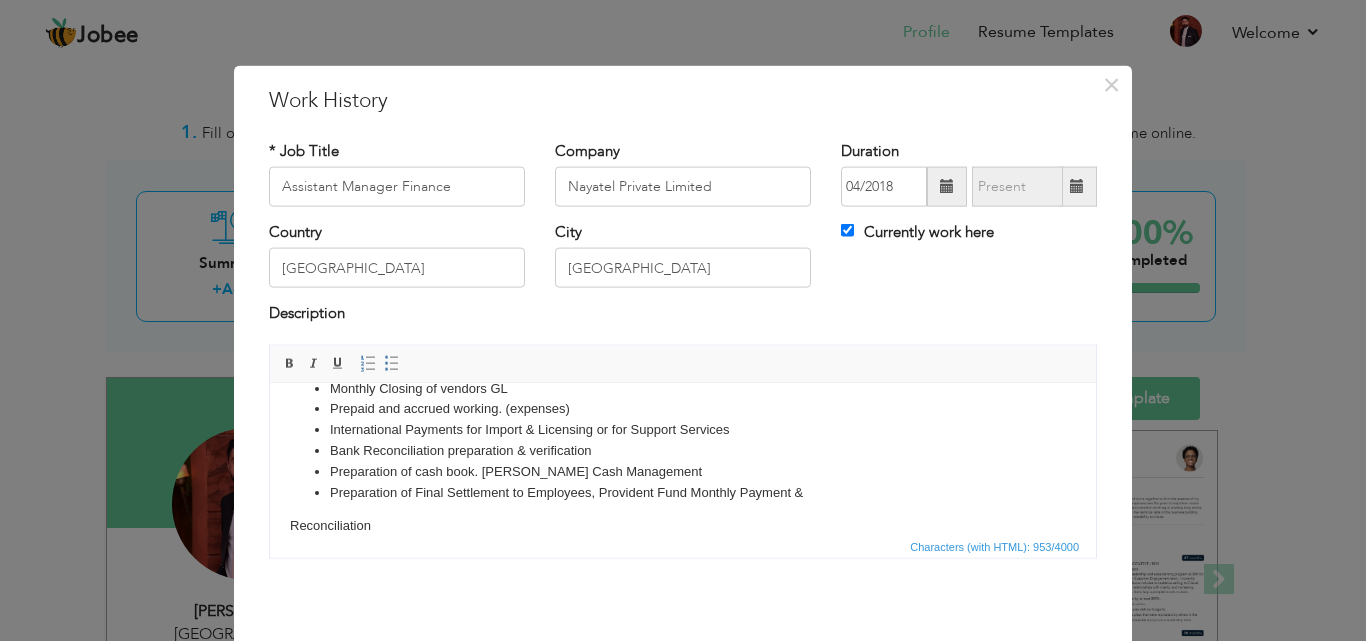 scroll, scrollTop: 205, scrollLeft: 0, axis: vertical 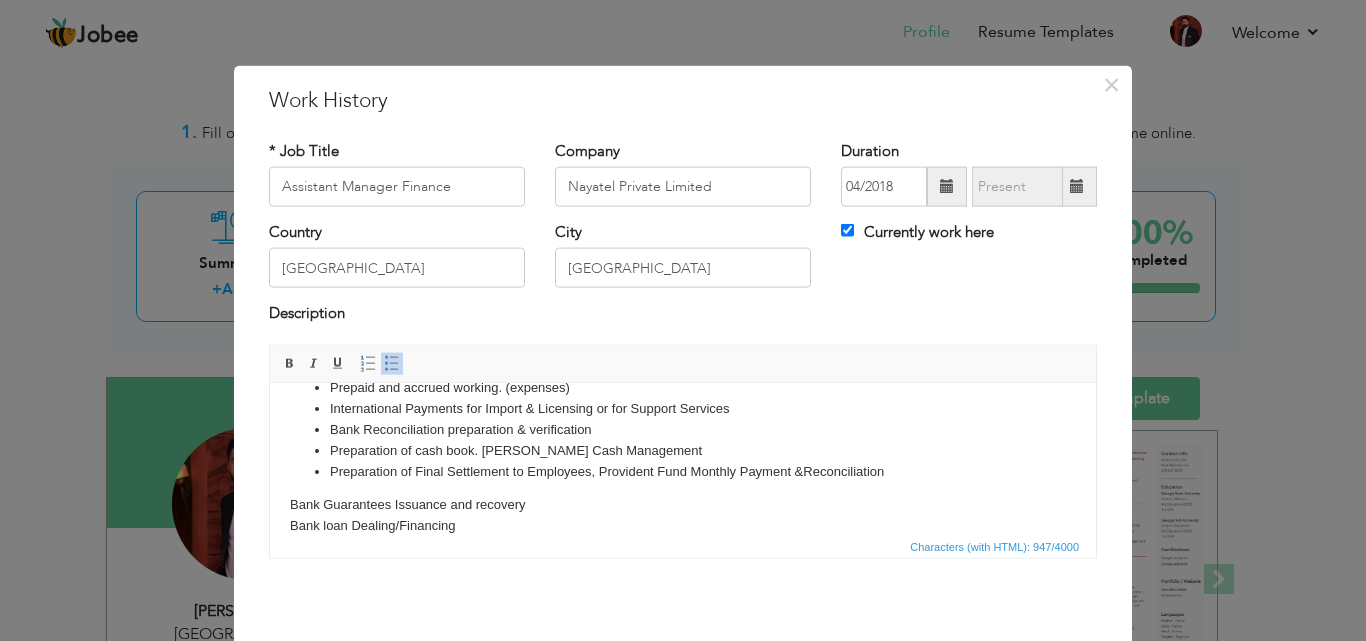 type 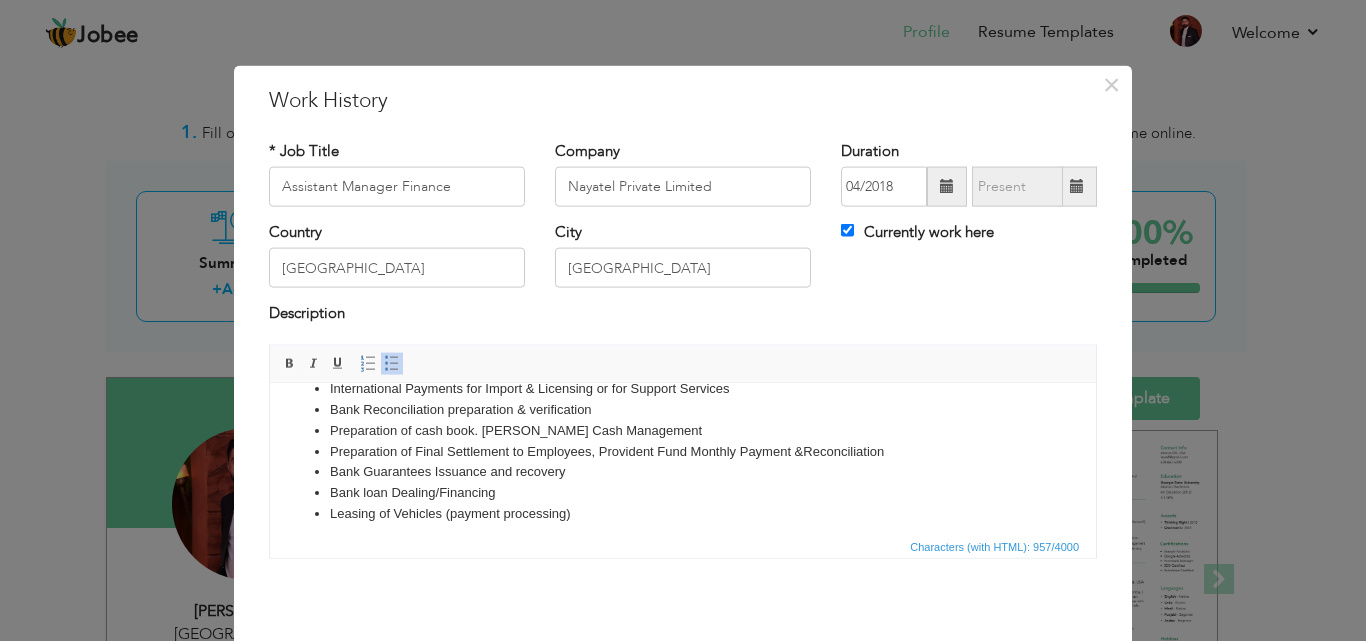 scroll, scrollTop: 246, scrollLeft: 0, axis: vertical 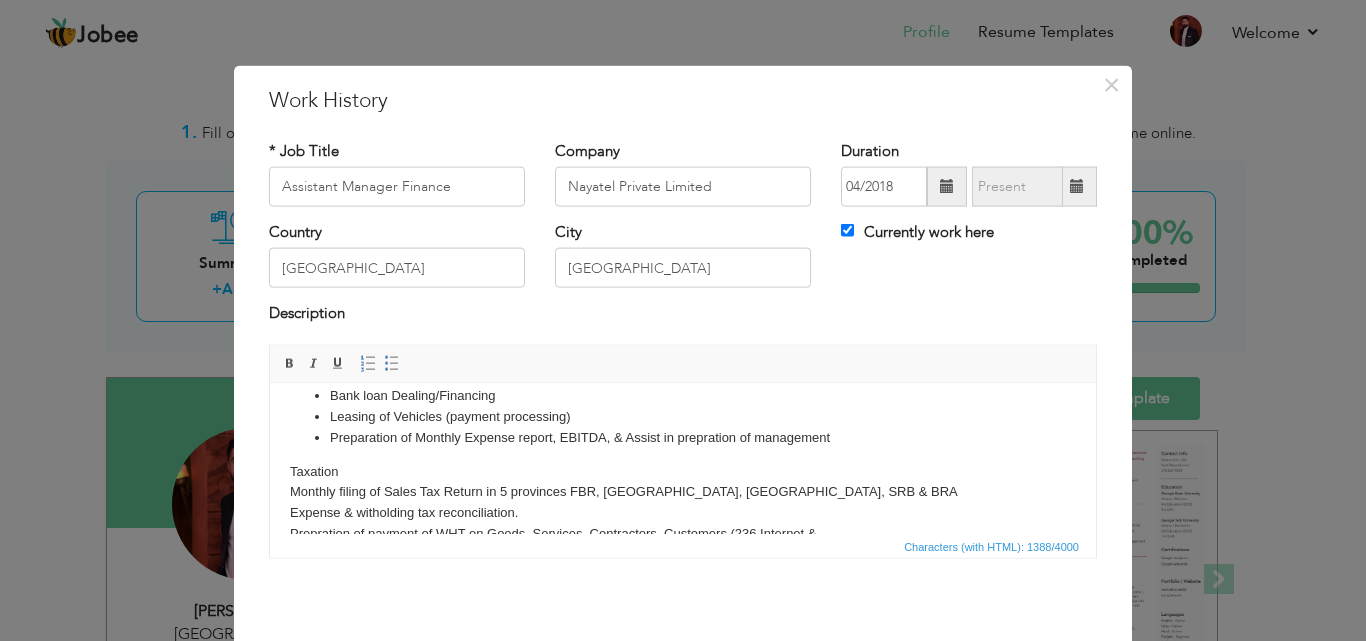 click on "Accounts Payable (AP) Purchase order / Work order verification before processing payments Verification of appropriate expense Posting of Vendor invoices & processing payments Verification of Vendor's Tax status for WHT Funds Management Vendors Queries handling Monthly Closing of vendors GL Prepaid and accrued working. (expenses) International Payments for Import & Licensing or for Support Services Bank Reconciliation preparation & verification Preparation of cash book. Petty Cash Management Preparation of Final Settlement to Employees, Provident Fund Monthly Payment &  Reconciliation Bank Guarantees Issuance and recovery Bank loan Dealing/Financing Leasing of Vehicles (payment processing) Preparation of Monthly Expense report, EBITDA, & Assist in prepration of management ​​​​​​​ Taxation Monthly filing of Sales Tax Return in 5 provinces FBR, PRA, KPRA, SRB & BRA Expense & witholding tax reconciliation. Prepration of payment of WHT on Goods, Services, Contractors, Customers (236 Internet & Voice)" at bounding box center (683, 343) 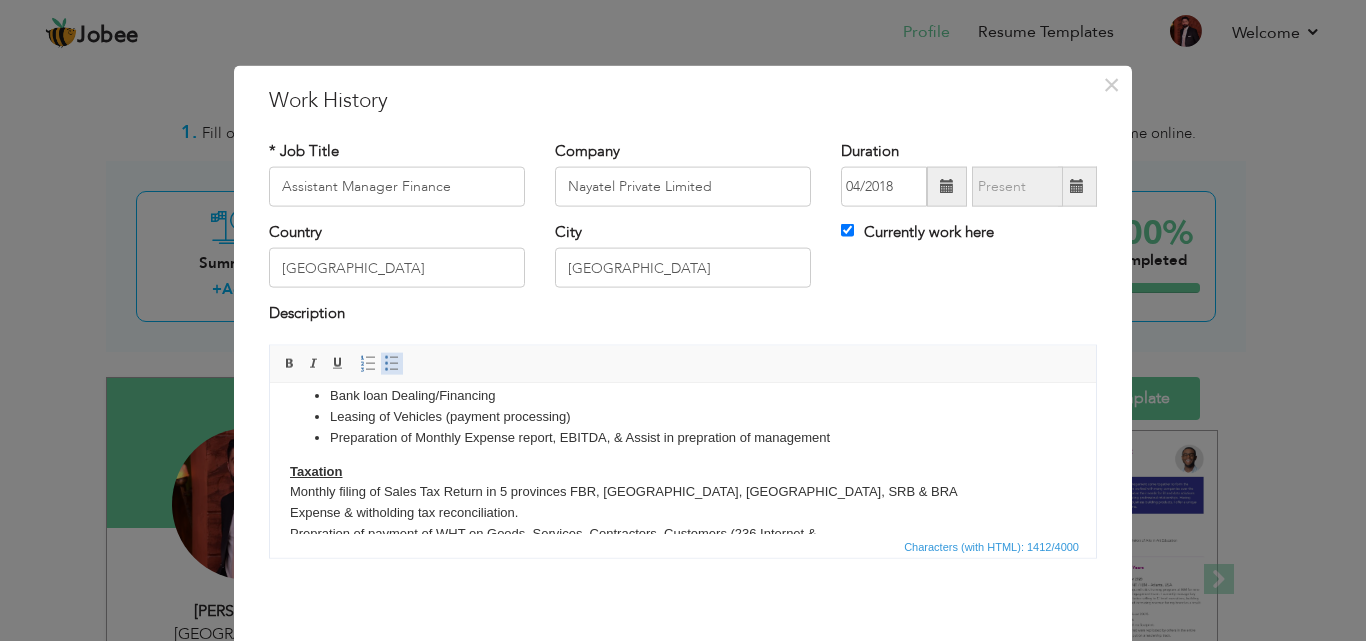 click at bounding box center [392, 363] 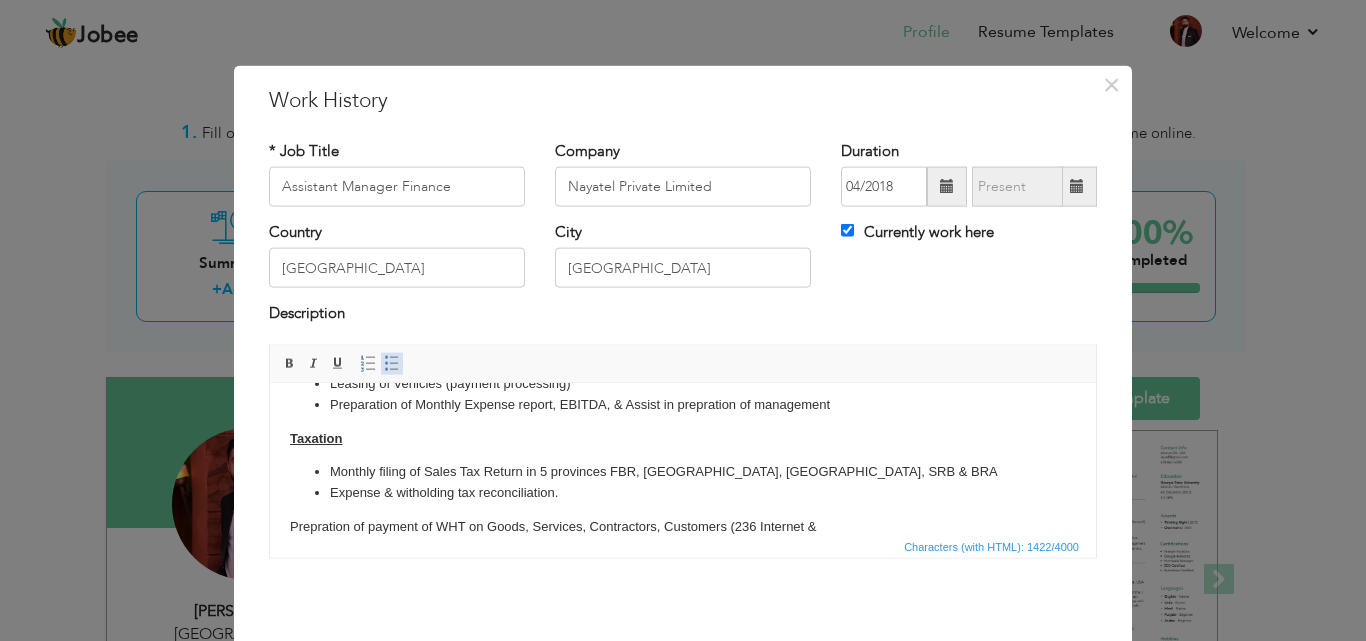 scroll, scrollTop: 376, scrollLeft: 0, axis: vertical 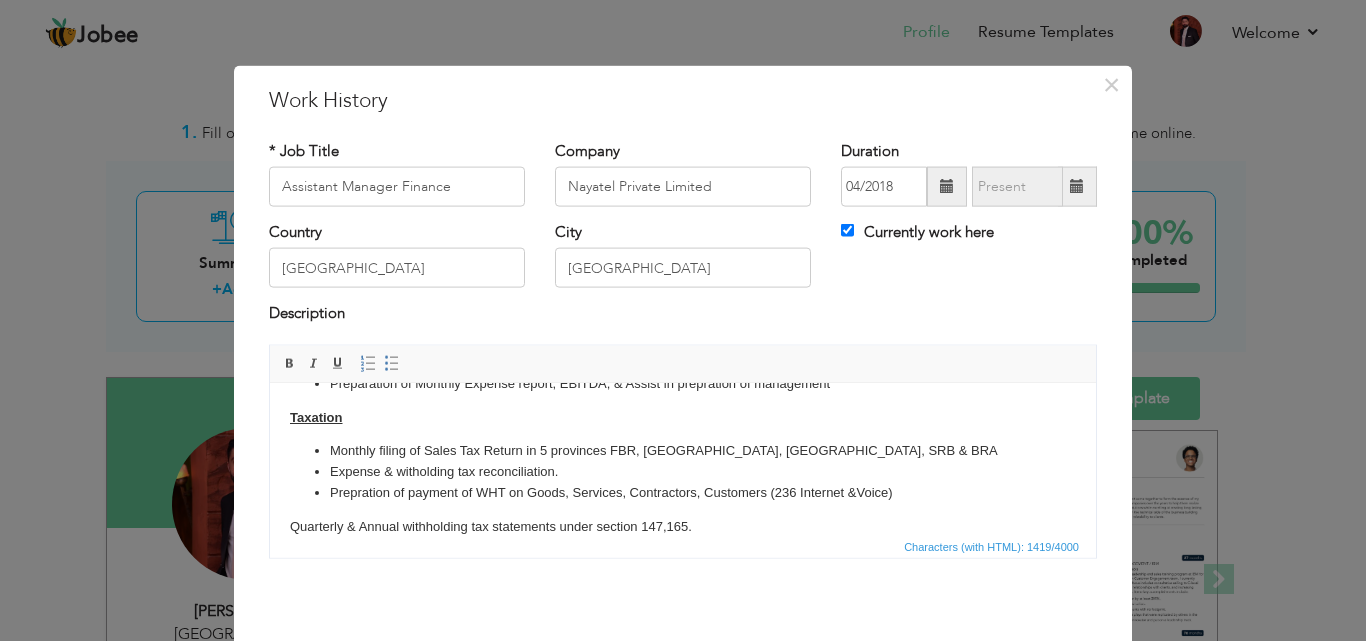 click on "Accounts Payable (AP) Purchase order / Work order verification before processing payments Verification of appropriate expense Posting of Vendor invoices & processing payments Verification of Vendor's Tax status for WHT Funds Management Vendors Queries handling Monthly Closing of vendors GL Prepaid and accrued working. (expenses) International Payments for Import & Licensing or for Support Services Bank Reconciliation preparation & verification Preparation of cash book. Petty Cash Management Preparation of Final Settlement to Employees, Provident Fund Monthly Payment &  Reconciliation Bank Guarantees Issuance and recovery Bank loan Dealing/Financing Leasing of Vehicles (payment processing) Preparation of Monthly Expense report, EBITDA, & Assist in prepration of management Taxation Monthly filing of Sales Tax Return in 5 provinces FBR, PRA, KPRA, SRB & BRA Expense & witholding tax reconciliation. Prepration of payment of WHT on Goods, Services, Contractors, Customers (236 Internet & Voice)" at bounding box center [683, 292] 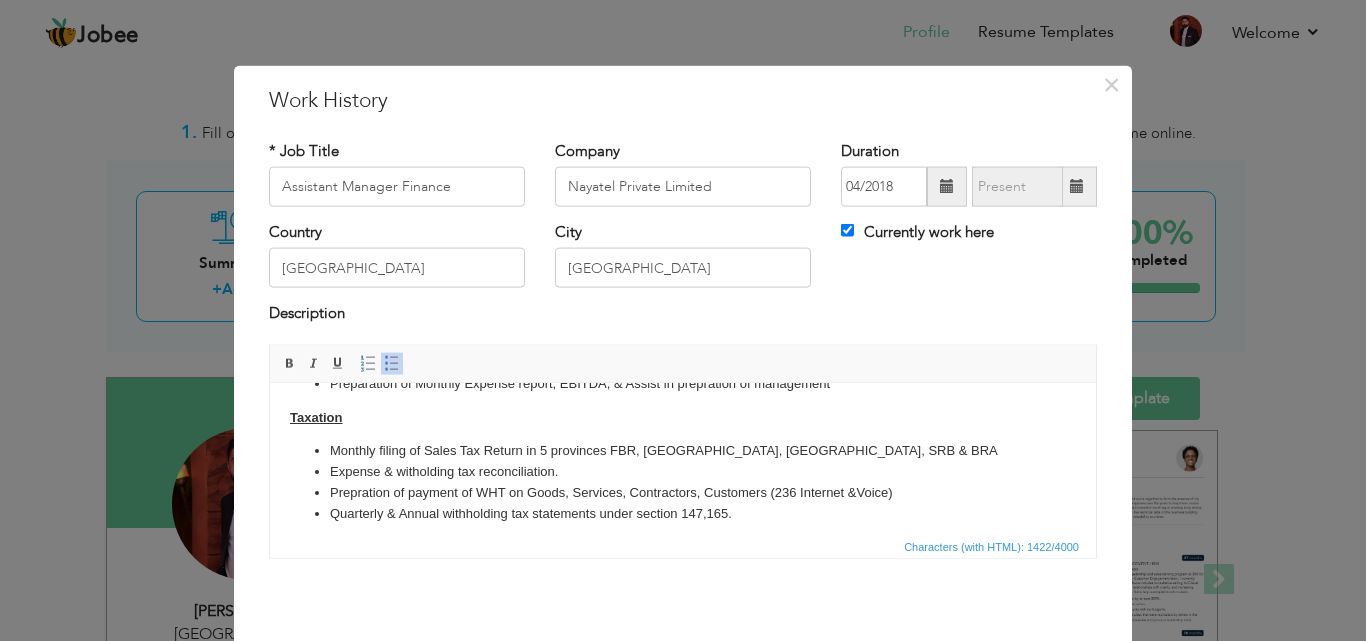 scroll, scrollTop: 397, scrollLeft: 0, axis: vertical 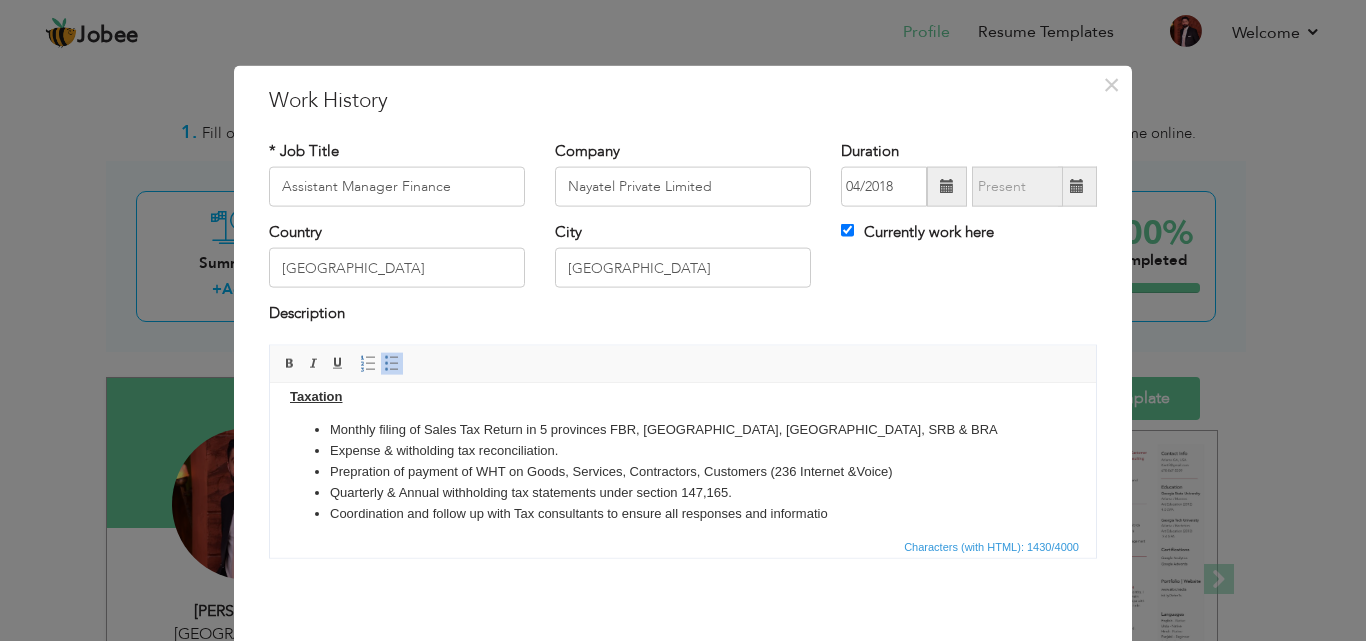 click on "Coordination and follow up with Tax consultants to ensure all responses and informatio" at bounding box center (683, 513) 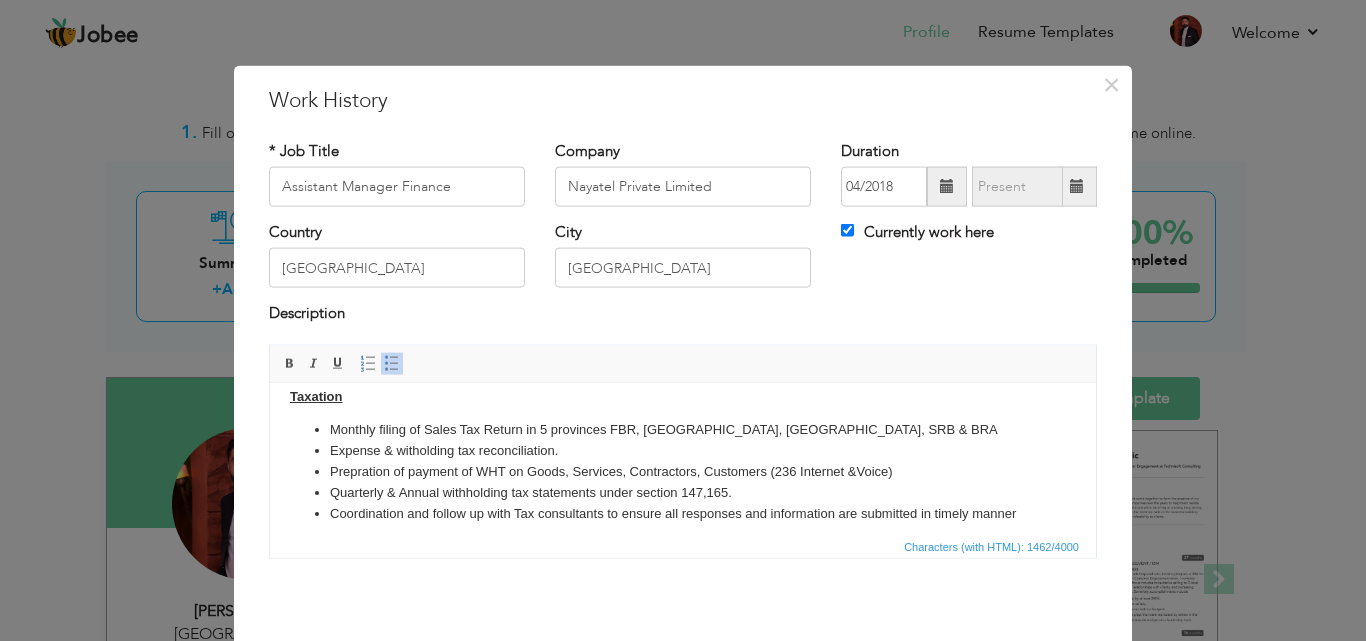 click on "Monthly filing of Sales Tax Return in 5 provinces FBR, PRA, KPRA, SRB & BRA" at bounding box center (683, 429) 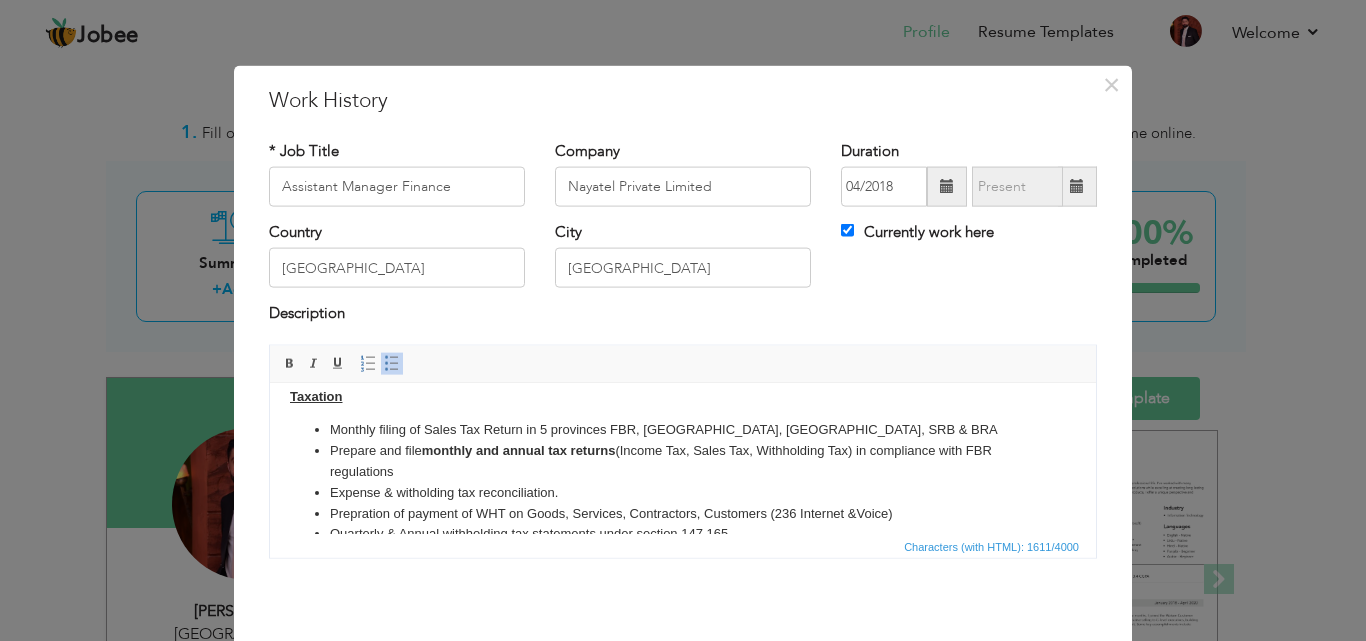 click on "monthly and annual tax returns" at bounding box center [519, 449] 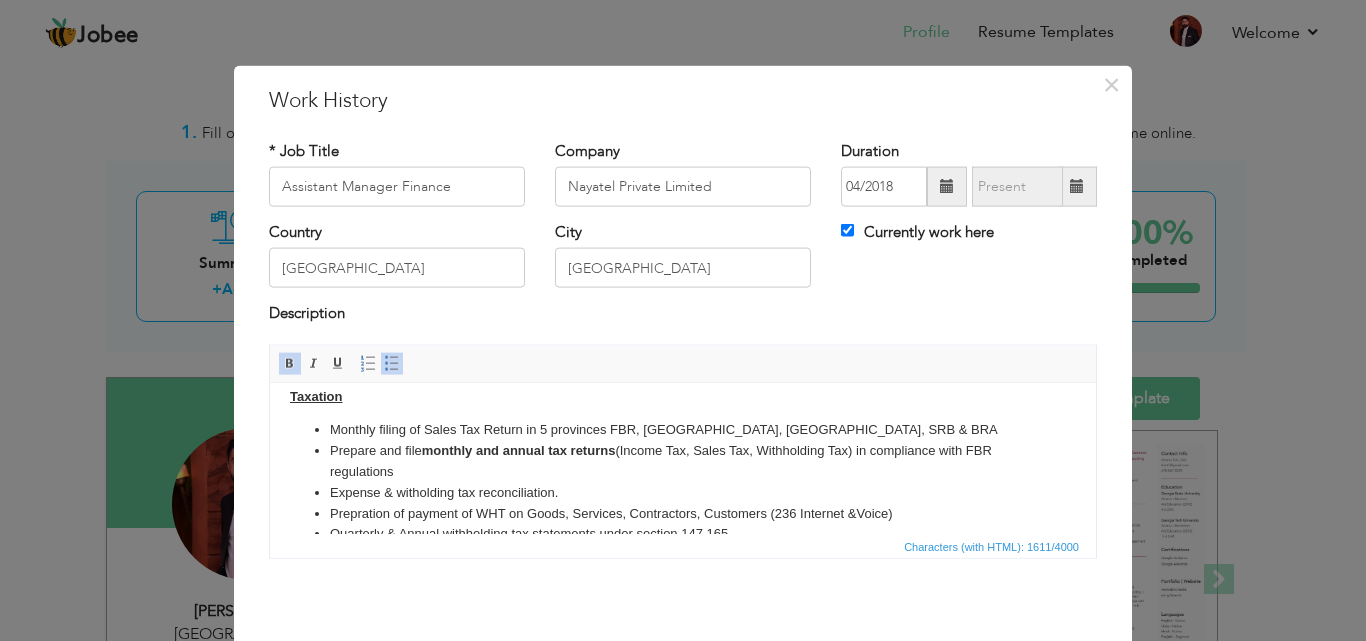 click on "monthly and annual tax returns" at bounding box center [519, 449] 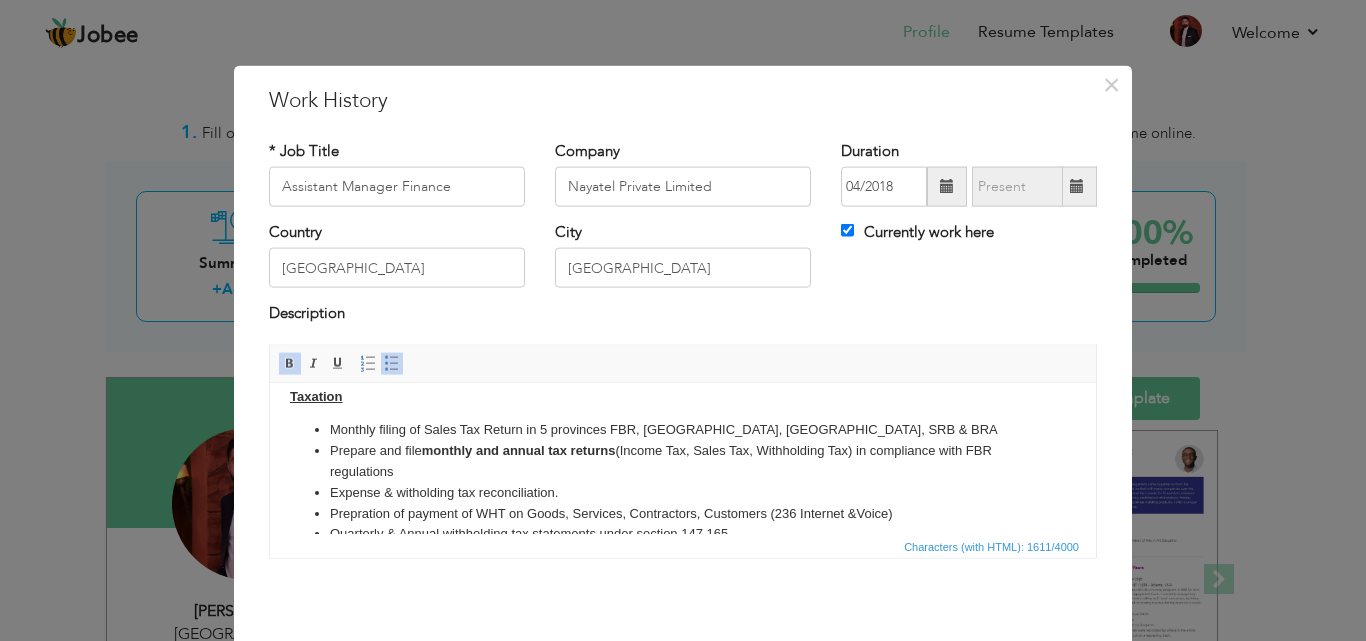 click on "Prepare and file  monthly and annual tax returns  (Income Tax, Sales Tax, Withholding Tax) in compliance with FBR regulations" at bounding box center (683, 461) 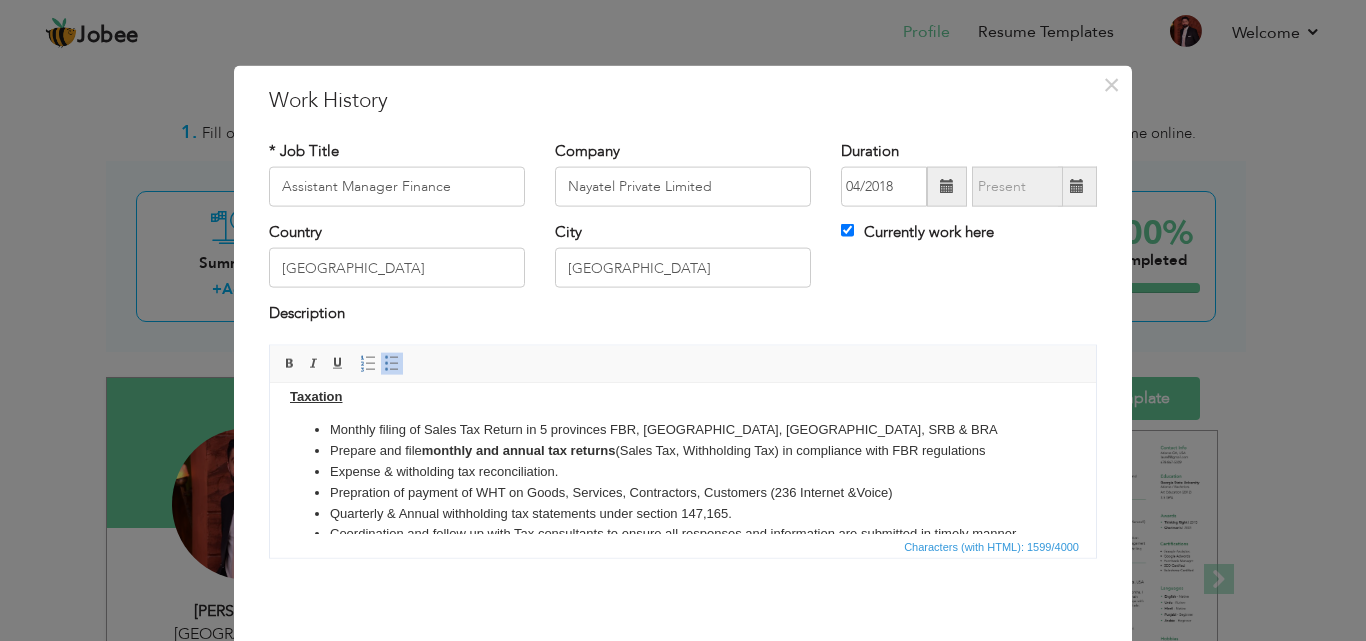 click on "Prepare and file  monthly and annual tax returns  ( Sales Tax, Withholding Tax) in compliance with FBR regulations" at bounding box center [683, 450] 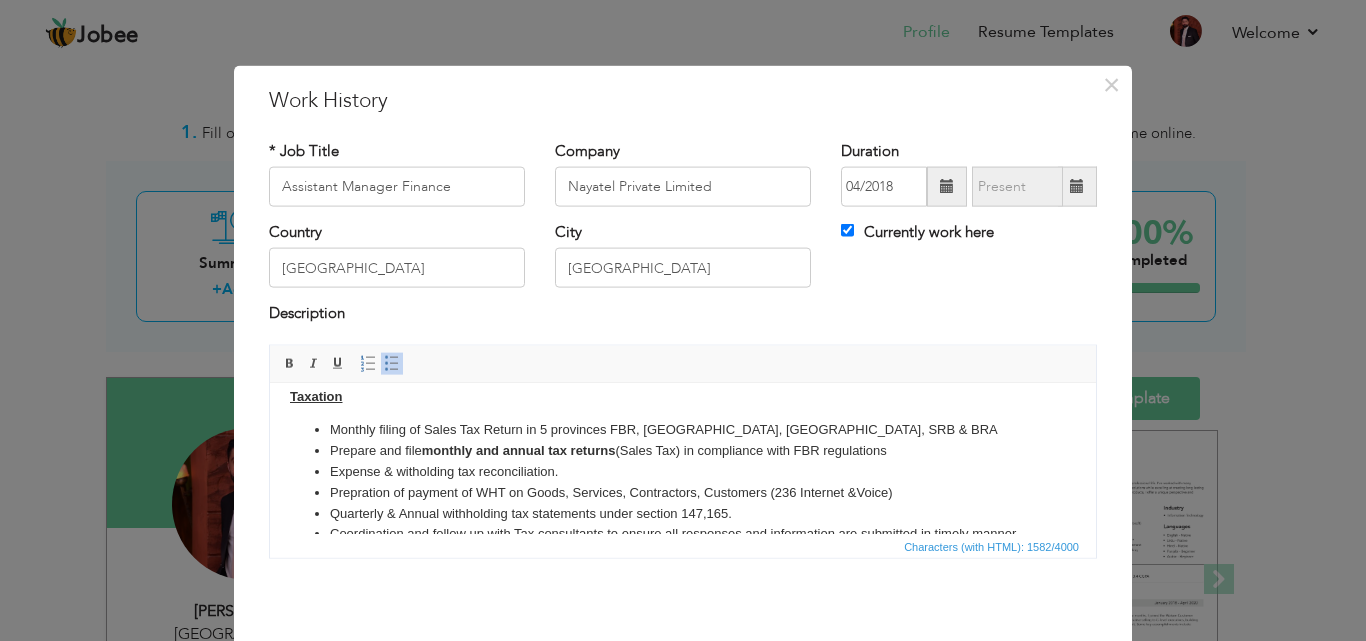 click on "Prepare and file  monthly and annual tax returns  ( Sales Tax) in compliance with FBR regulations" at bounding box center [683, 450] 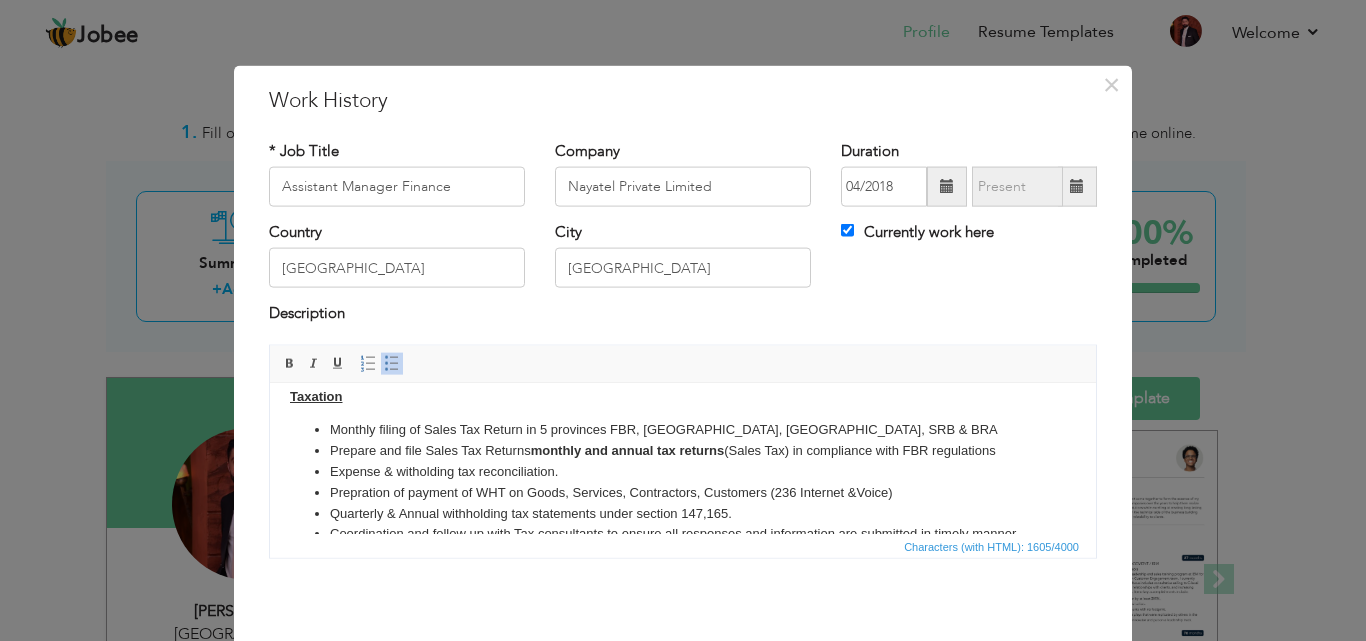 click on "Prepare and file Sales Tax Returns  monthly and annual tax returns  ( Sales Tax) in compliance with FBR regulations" at bounding box center [683, 450] 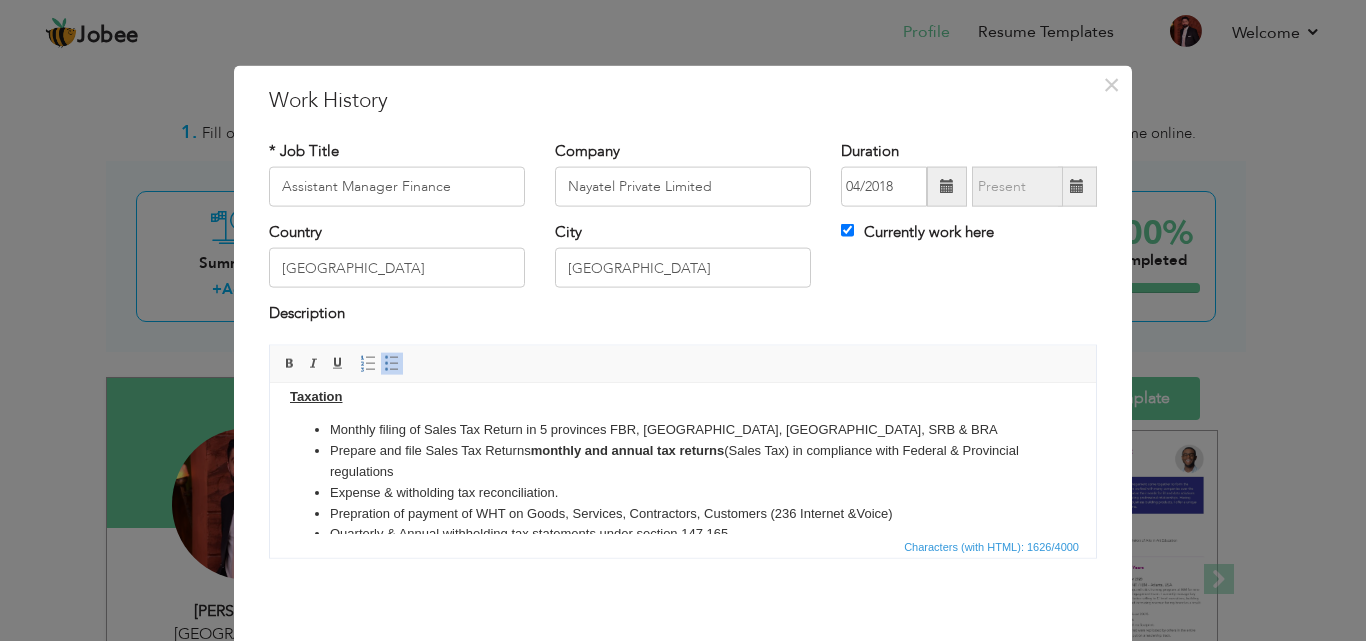 click on "Monthly filing of Sales Tax Return in 5 provinces FBR, PRA, KPRA, SRB & BRA" at bounding box center (683, 429) 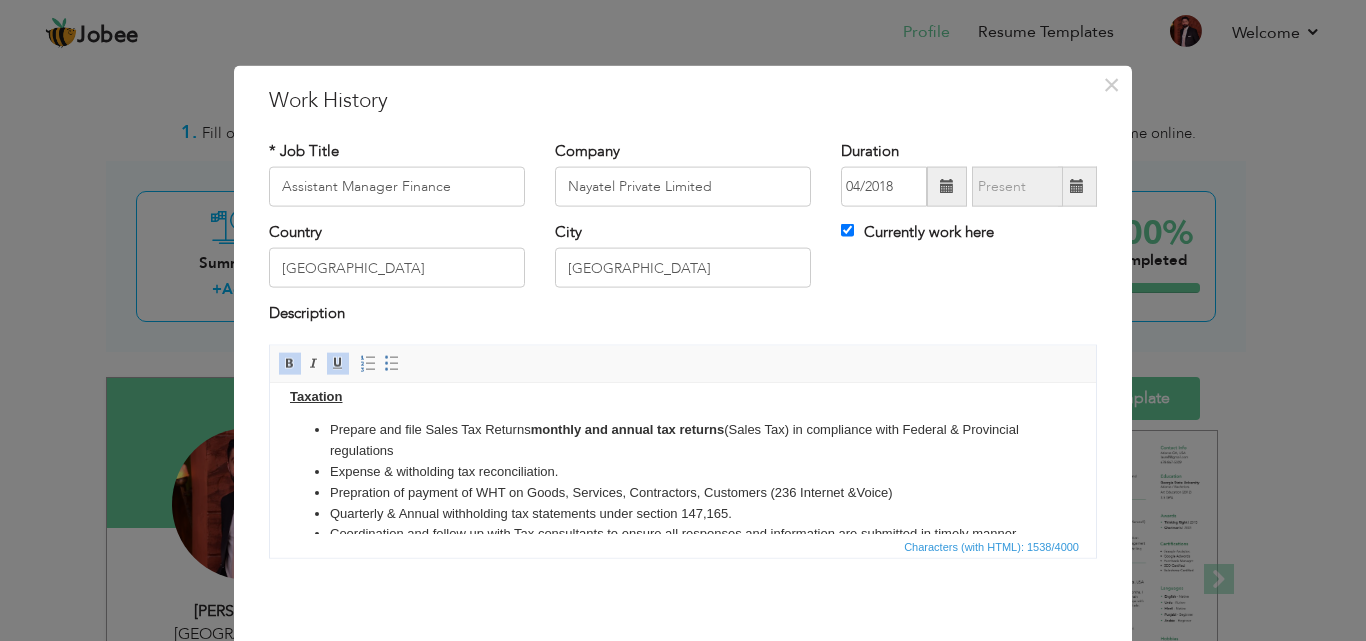 click on "Prepare and file Sales Tax Returns  monthly and annual tax returns  ( Sales Tax) in compliance with Federal & Provincial regulations" at bounding box center [683, 440] 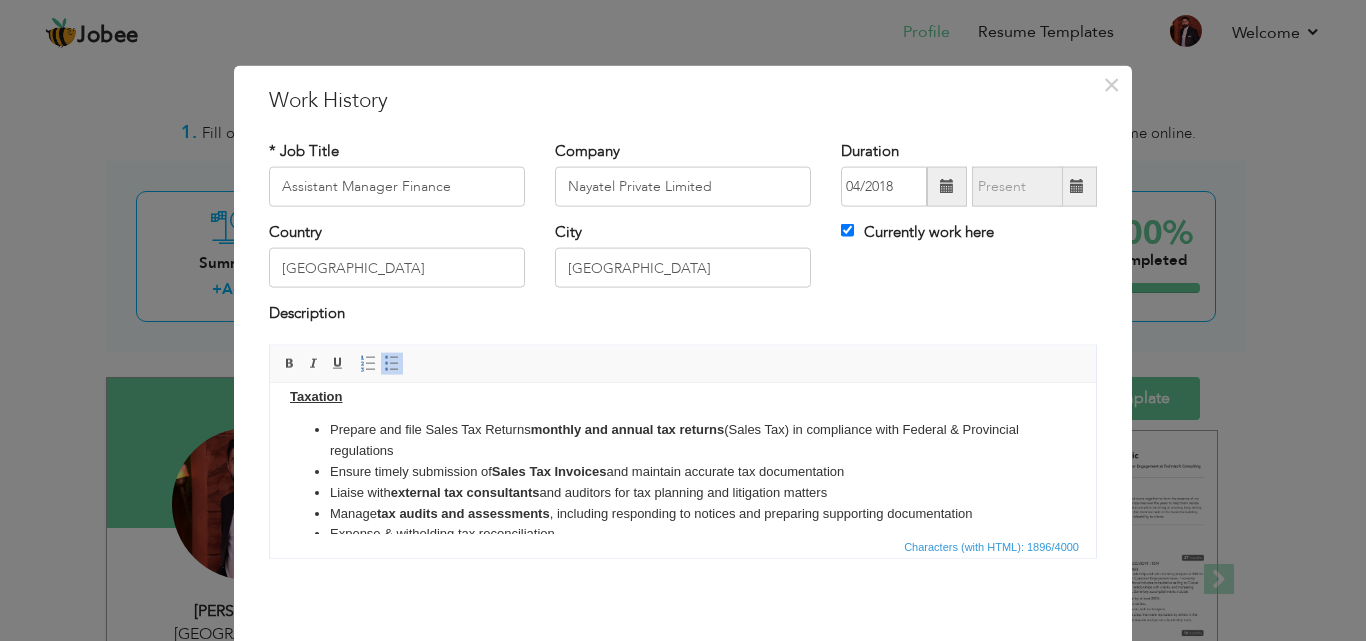 click on "Liaise with  external tax consultants  and auditors for tax planning and litigation matters" at bounding box center [683, 492] 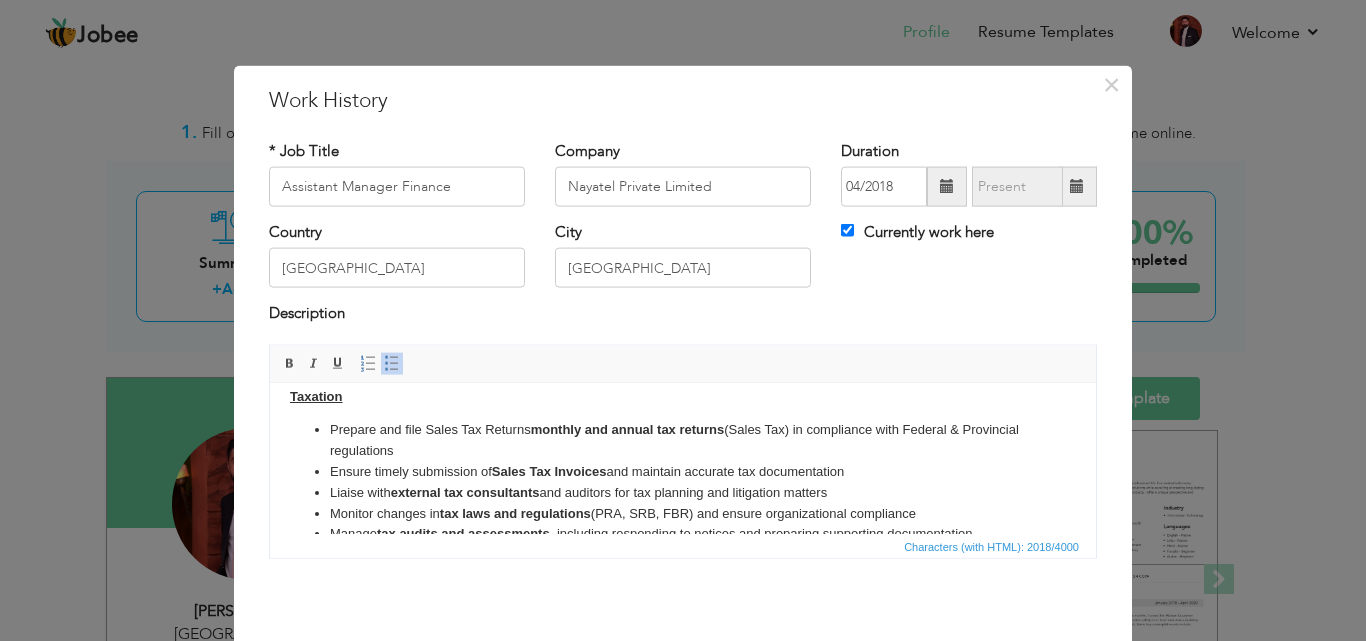 click on "Monitor changes in  tax laws and regulations  (PRA, SRB, FBR) and ensure organizational compliance" at bounding box center (683, 513) 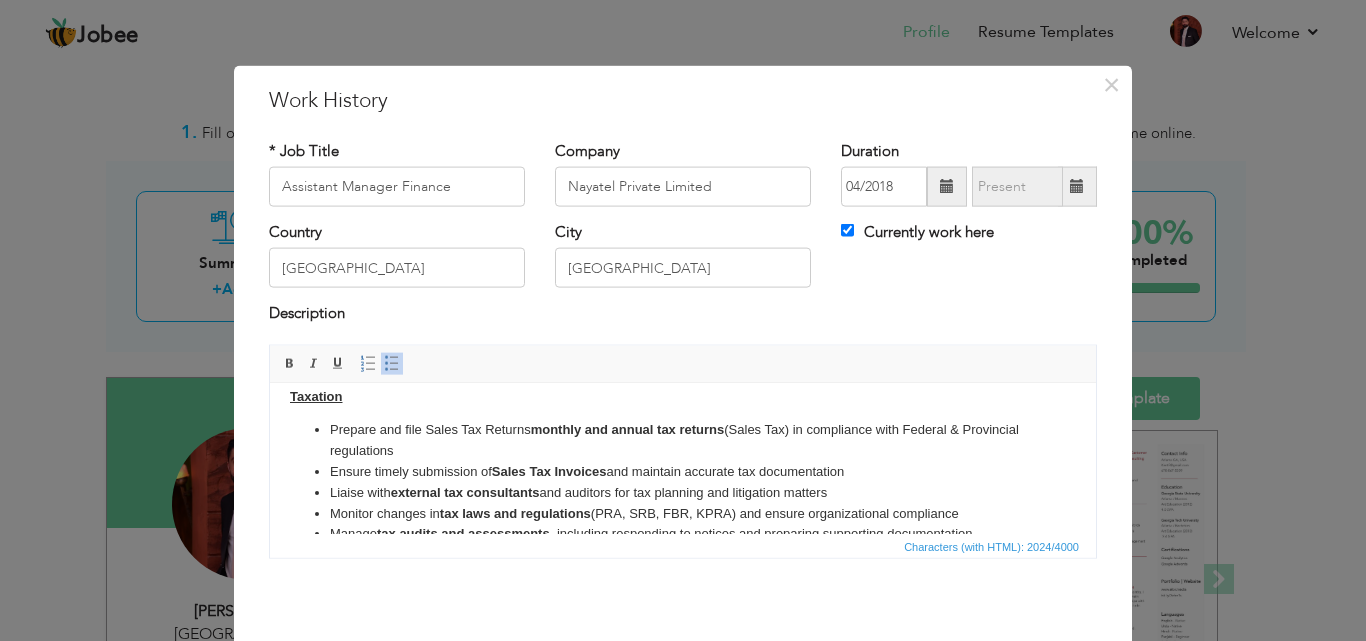 click on "Monitor changes in  tax laws and regulations  (PRA, SRB, FBR, KPRA) and ensure organizational compliance" at bounding box center (683, 513) 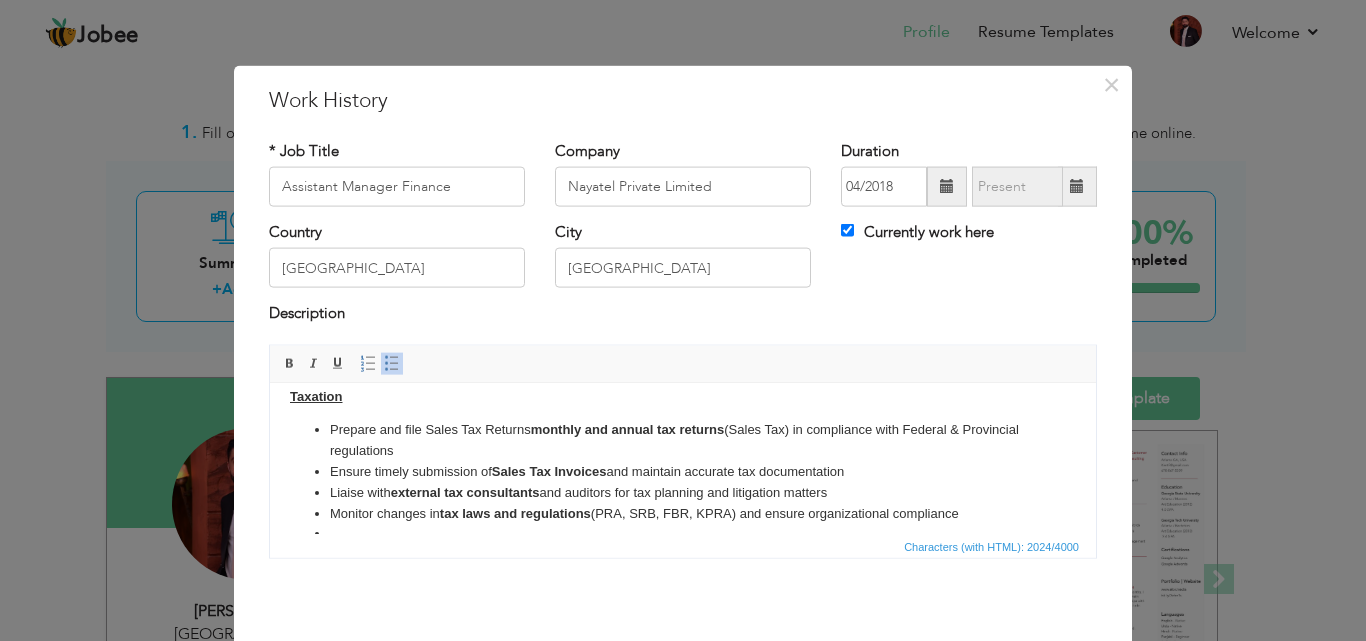 scroll, scrollTop: 404, scrollLeft: 0, axis: vertical 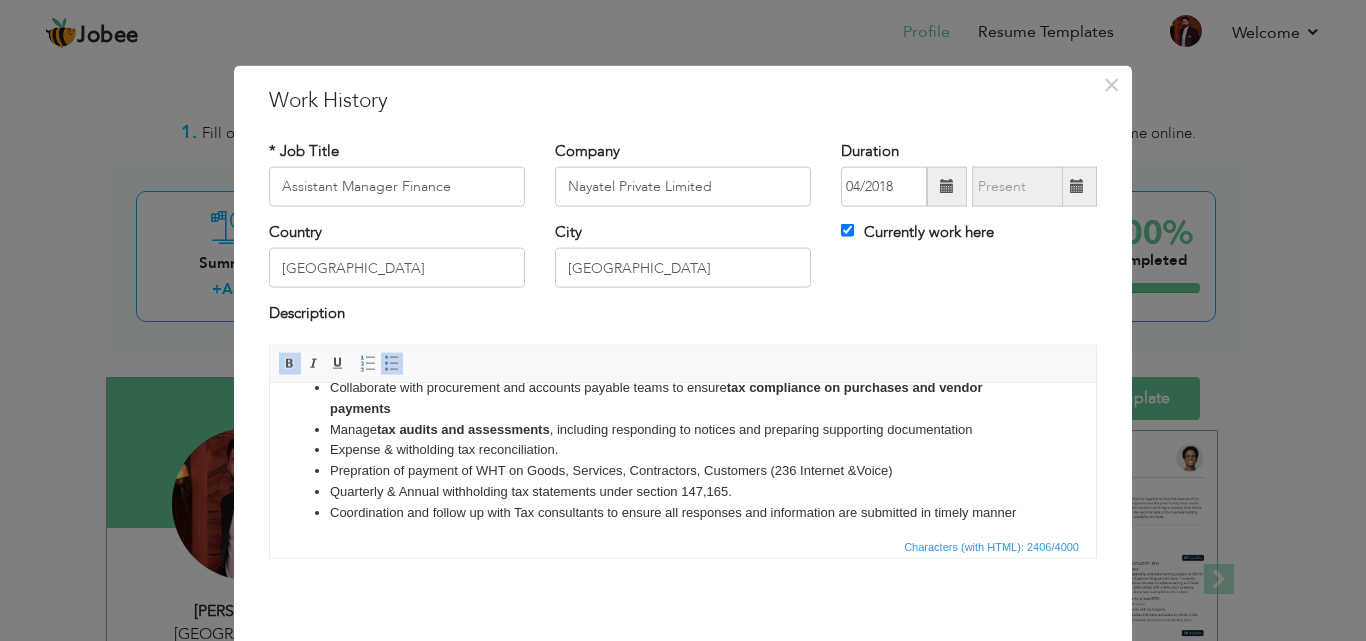 click on "Expense & witholding tax reconciliation." at bounding box center (683, 449) 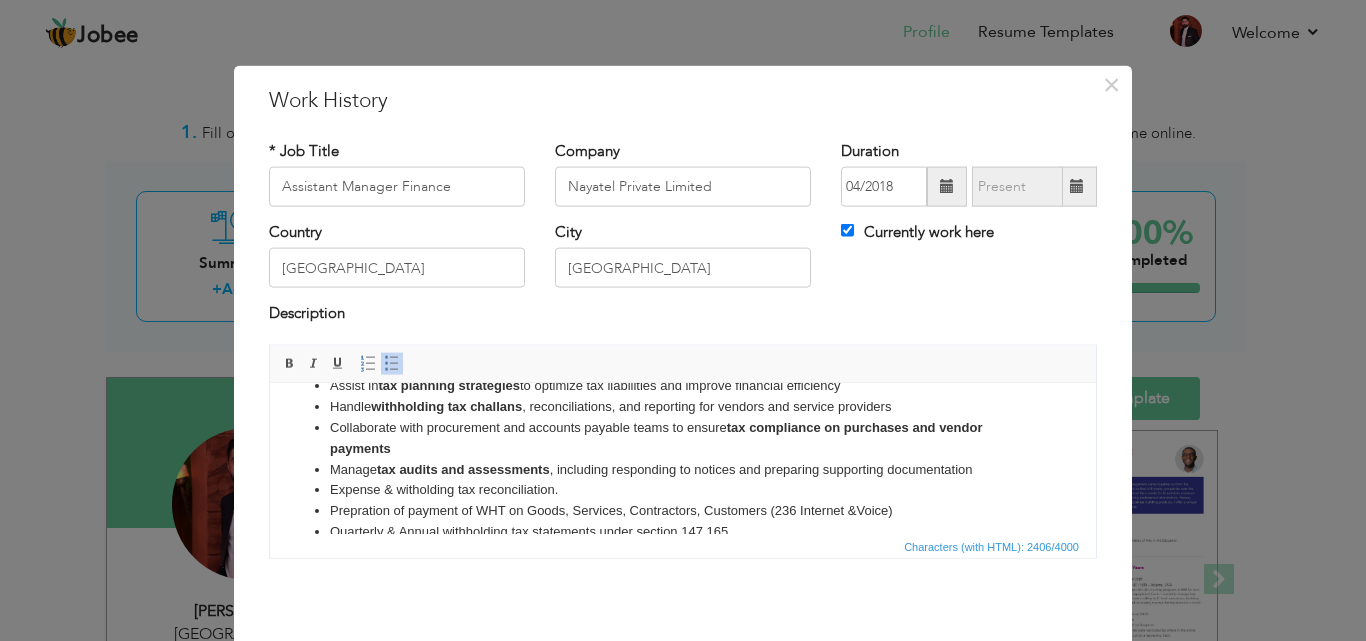 scroll, scrollTop: 565, scrollLeft: 0, axis: vertical 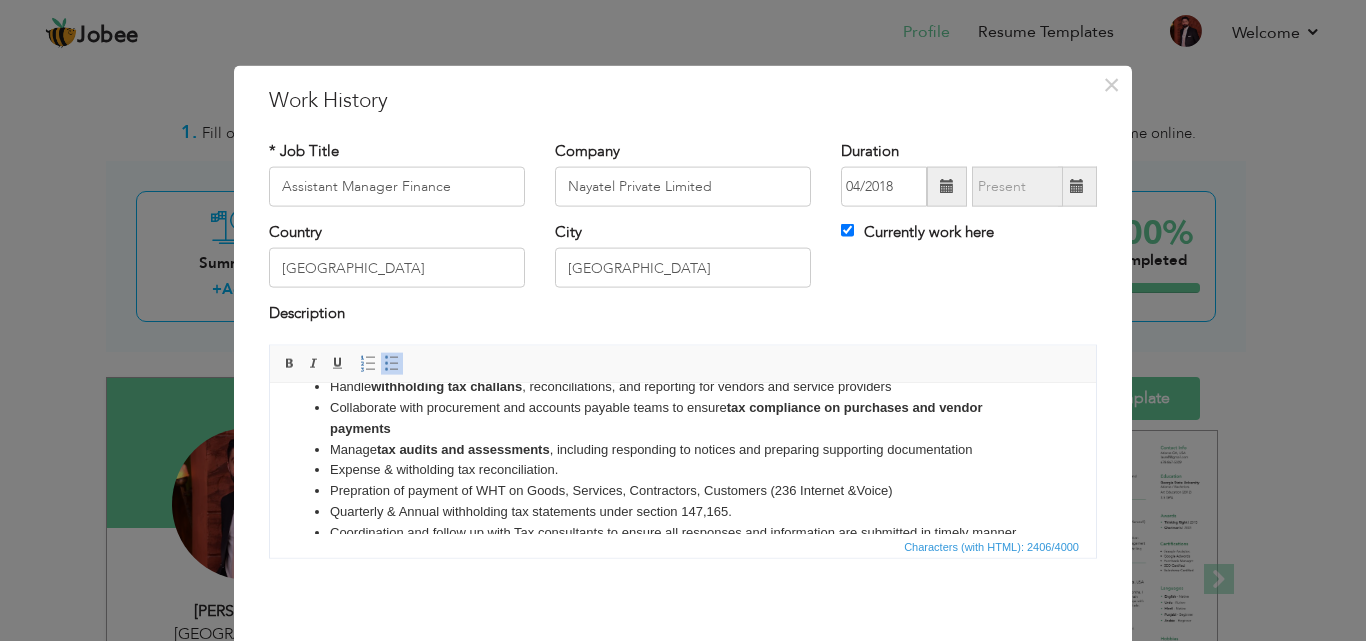 click on "Prepration of payment of WHT on Goods, Services, Contractors, Customers (236 Internet & Voice)" at bounding box center (683, 490) 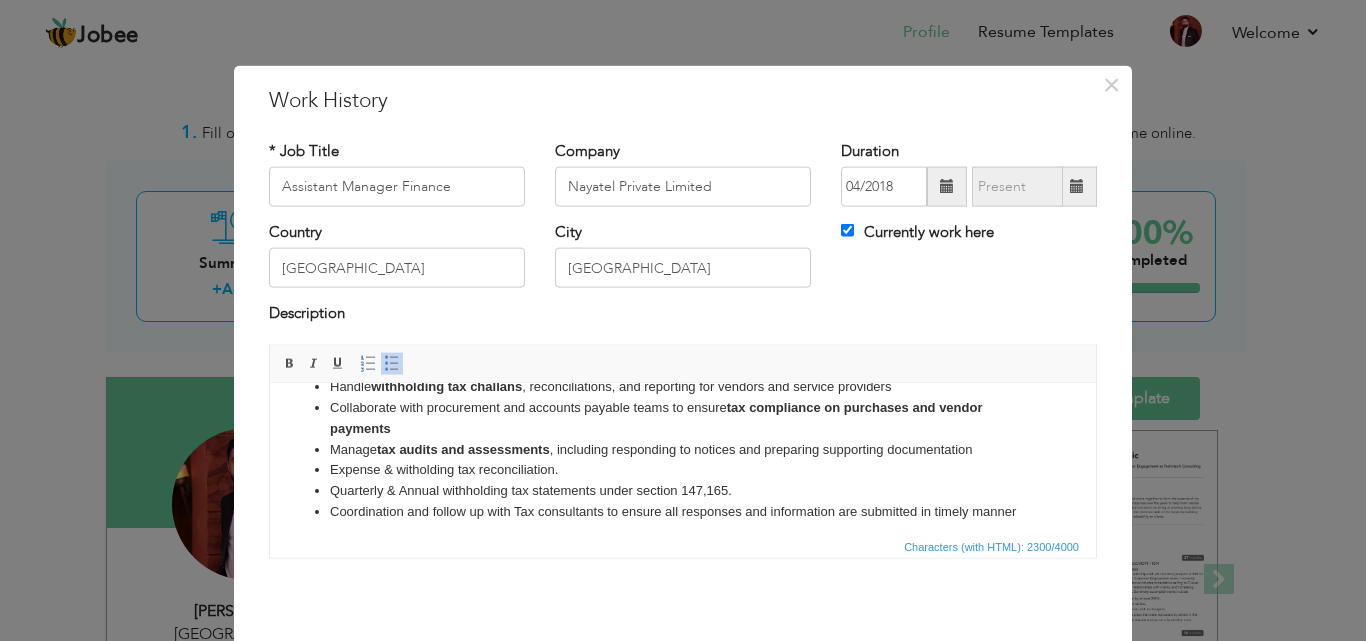 click on "Quarterly & Annual withholding tax statements under section 147,165." at bounding box center (683, 490) 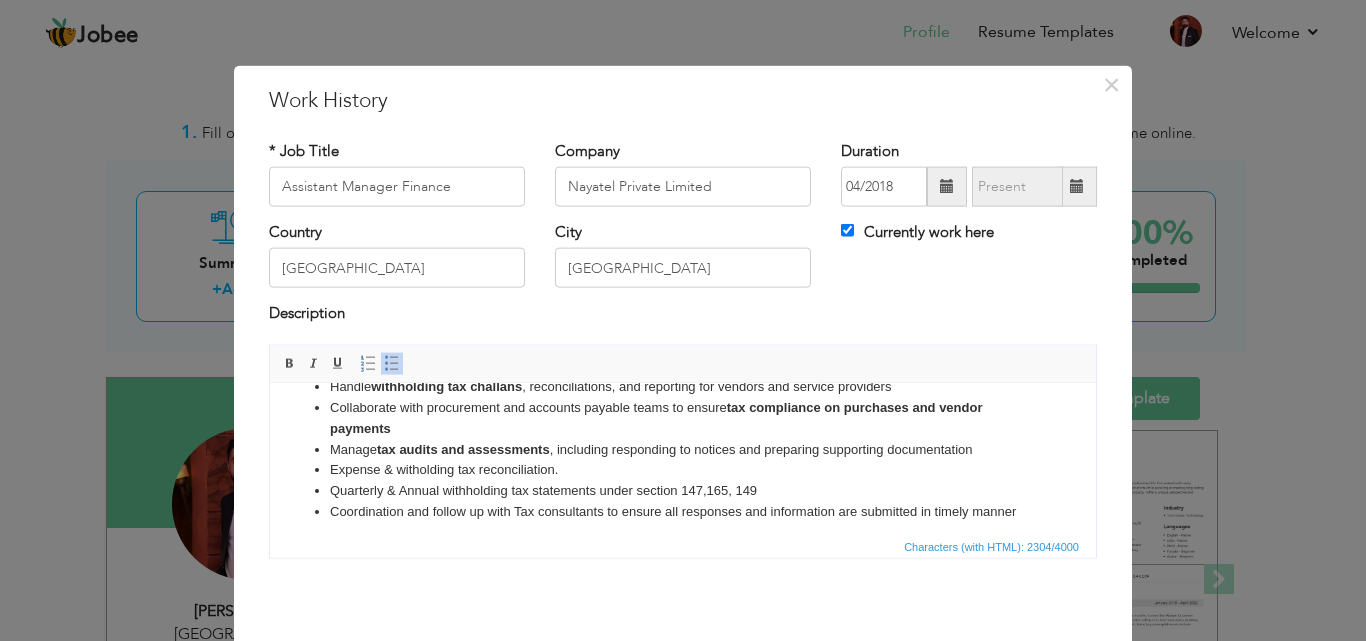 scroll, scrollTop: 574, scrollLeft: 0, axis: vertical 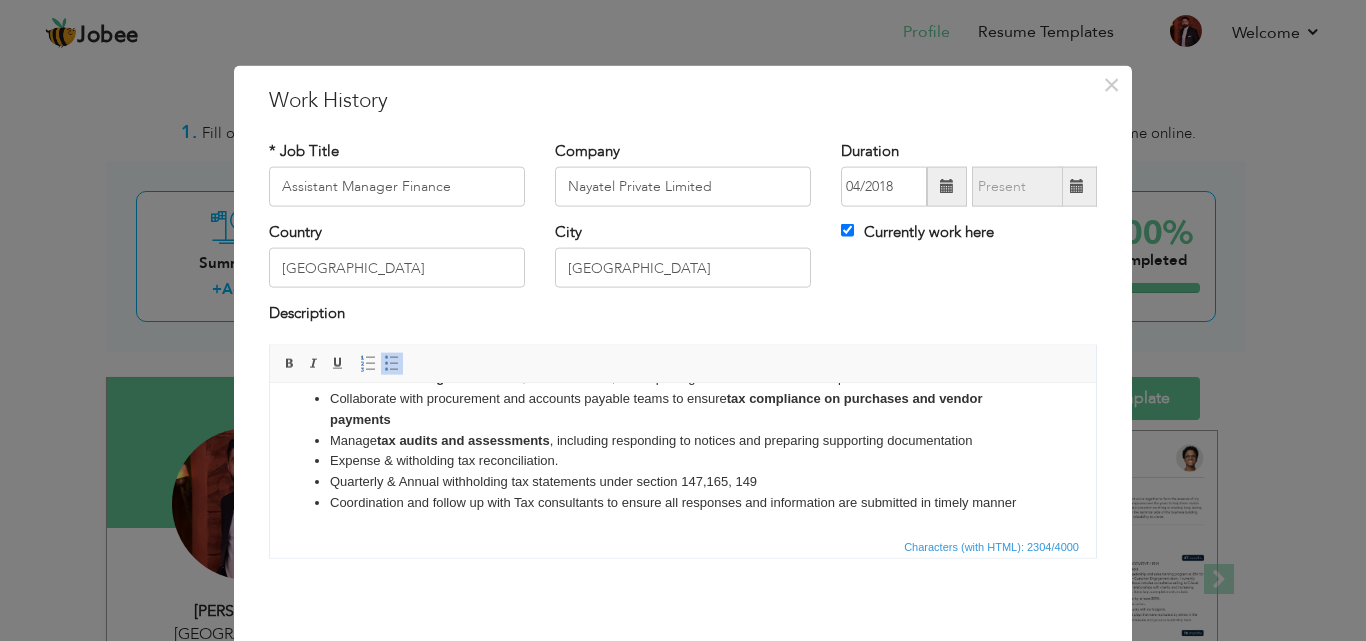 click on "Prepare and file Sales Tax Returns  monthly and annual tax returns  ( Sales Tax) in compliance with Federal & Provincial regulations Ensure timely submission of  Sales Tax Invoices  and maintain accurate tax documentation Liaise with  external tax consultants  and auditors for tax planning and litigation matters Monitor changes in  tax laws and regulations  (PRA, SRB, FBR, KPRA) and ensure organizational compliance Assist in  tax planning strategies  to optimize tax liabilities and improve financial efficiency Handle  withholding tax challans , reconciliations, and reporting for vendors and service providers Collaborate with procurement and accounts payable teams to ensure  tax compliance on purchases and vendor payments Manage  tax audits and assessments , including responding to notices and preparing supporting documentation Expense & witholding tax reconciliation. Quarterly & Annual withholding tax statements under section 147,165, 149" 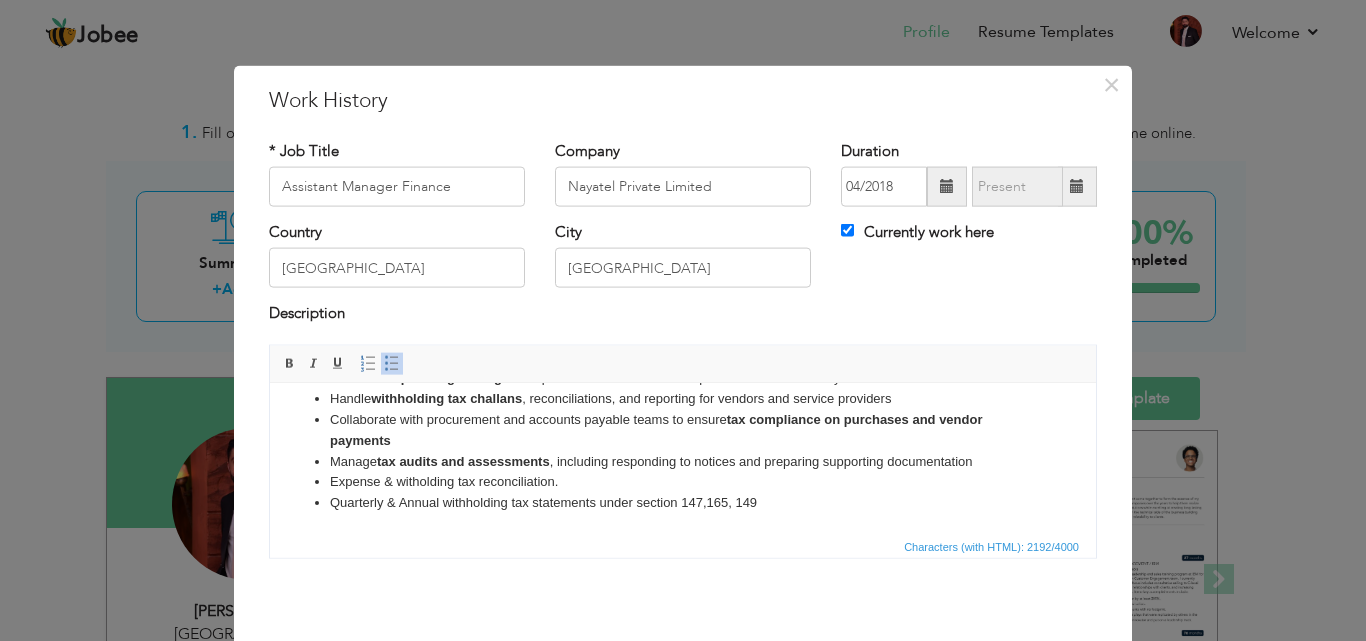 scroll, scrollTop: 553, scrollLeft: 0, axis: vertical 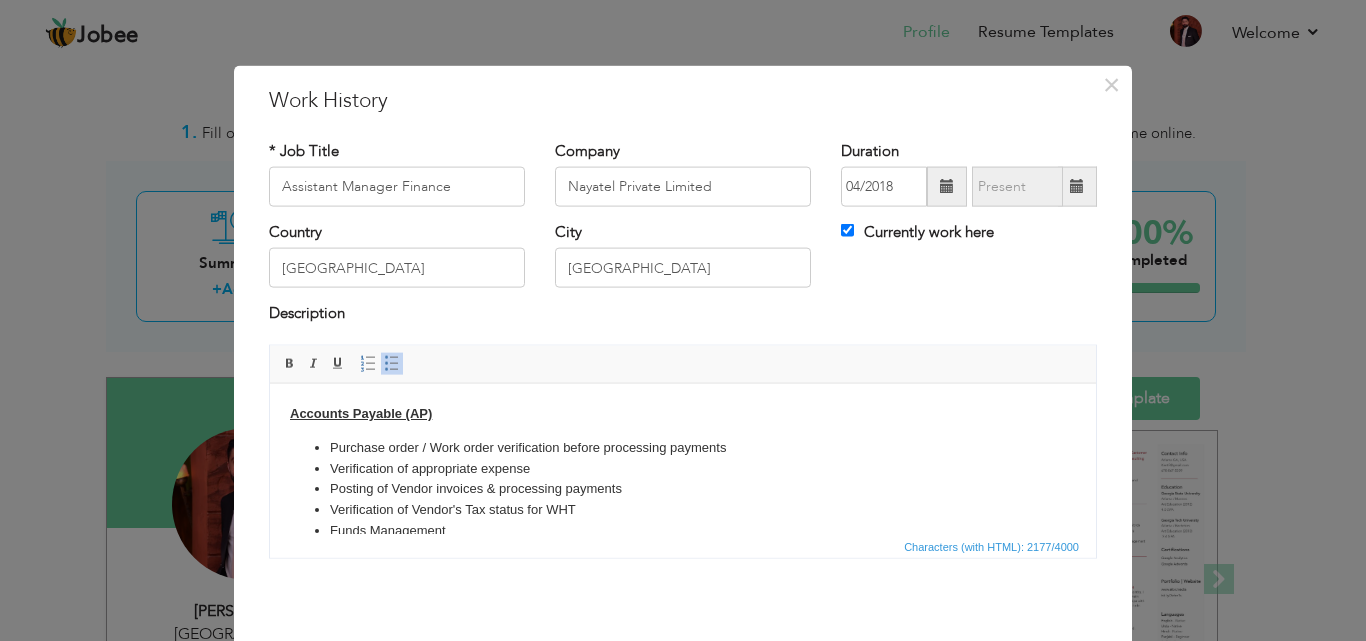 drag, startPoint x: 1090, startPoint y: 502, endPoint x: 1337, endPoint y: 759, distance: 356.45197 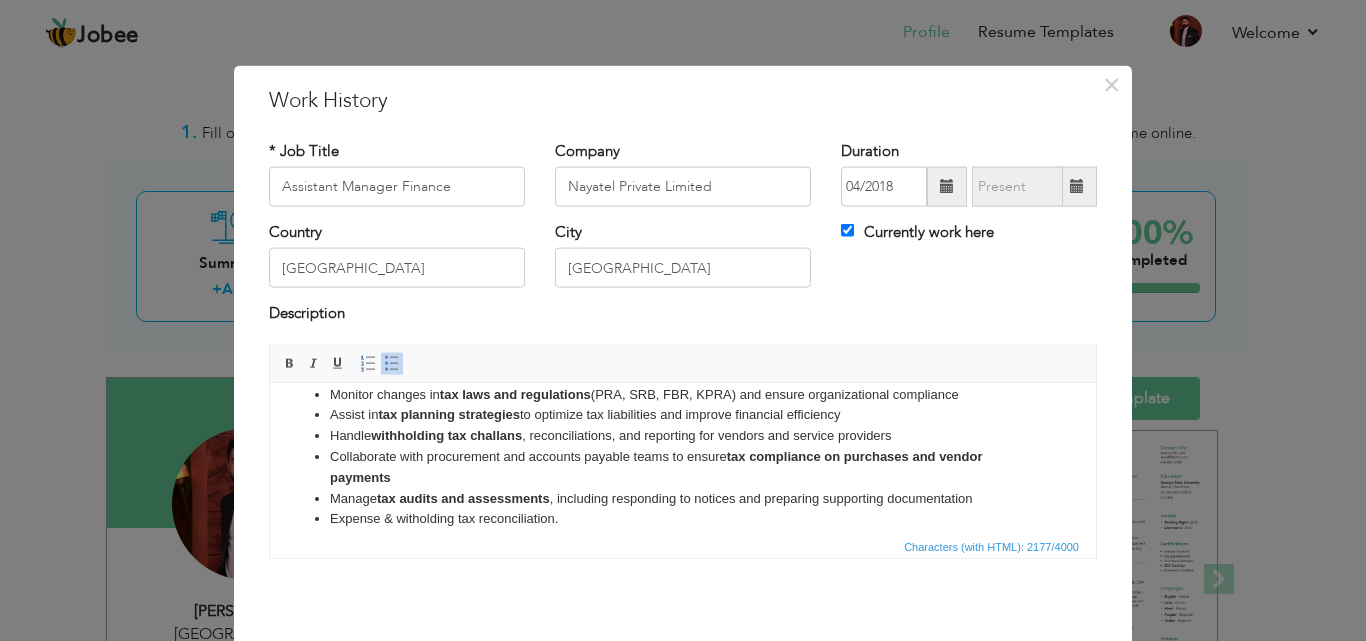 scroll, scrollTop: 553, scrollLeft: 0, axis: vertical 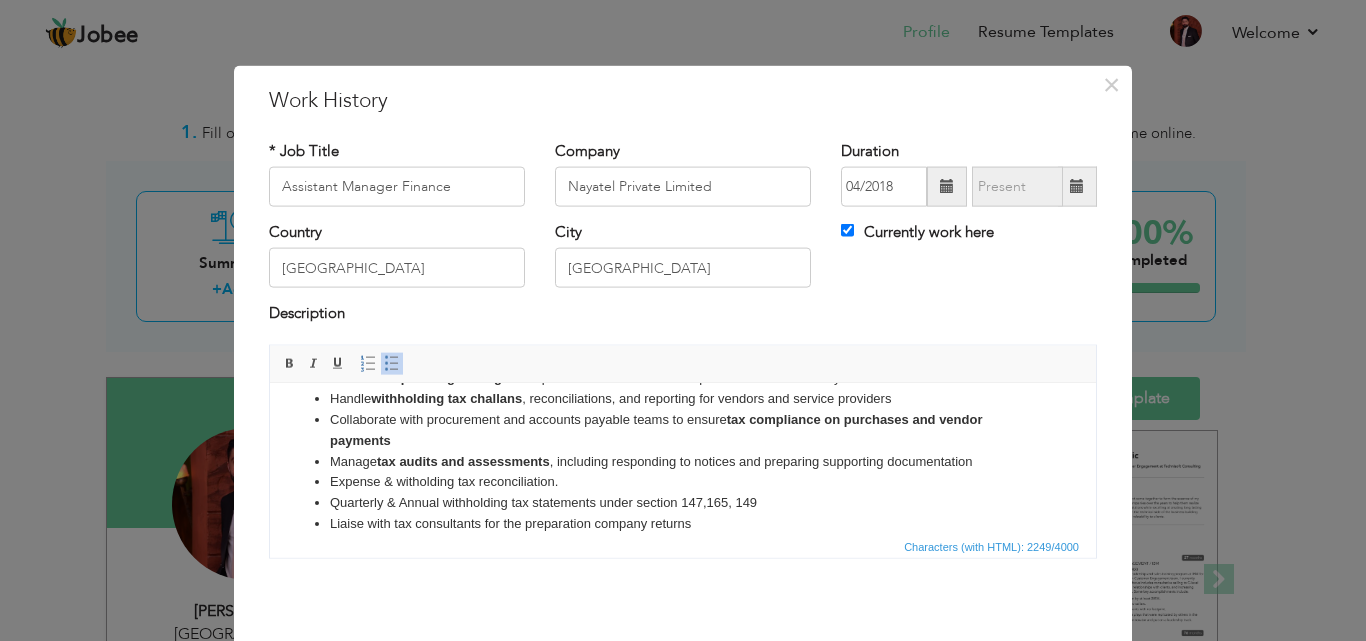 click on "Liaise with tax consultants for the preparation company returns" at bounding box center (683, 523) 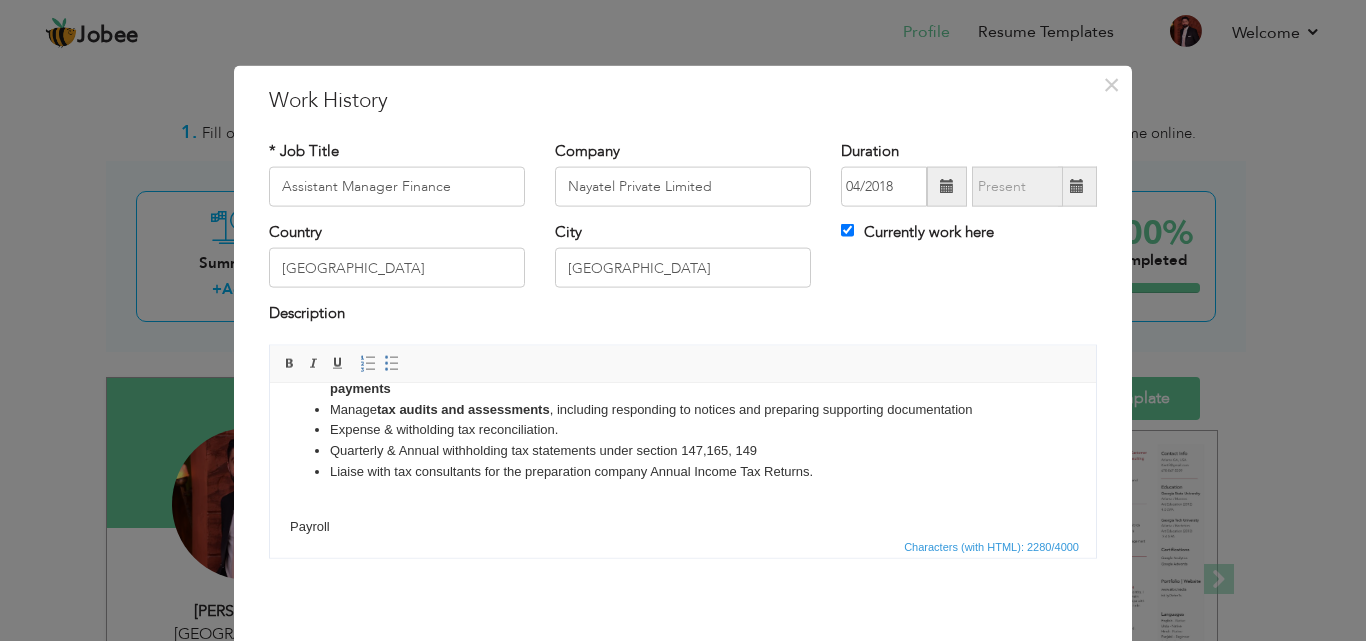 scroll, scrollTop: 708, scrollLeft: 0, axis: vertical 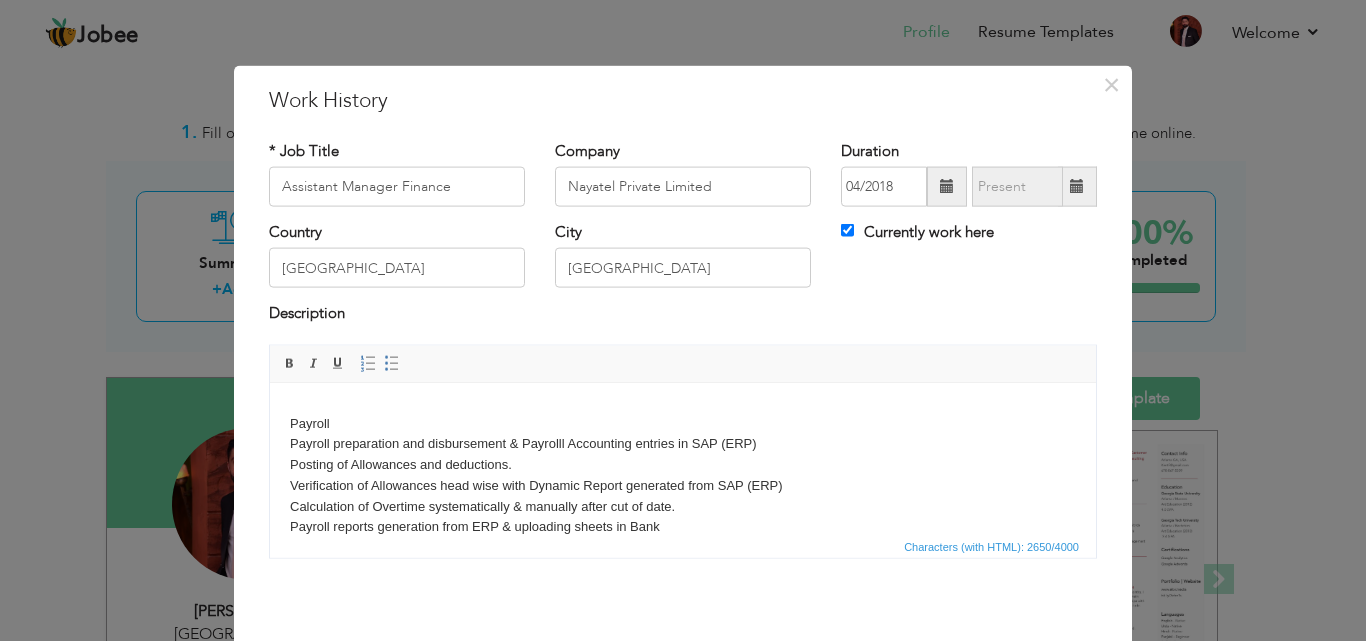 click on "Accounts Payable (AP) Purchase order / Work order verification before processing payments Verification of appropriate expense Posting of Vendor invoices & processing payments Verification of Vendor's Tax status for WHT Funds Management Vendors Queries handling Monthly Closing of vendors GL Prepaid and accrued working. (expenses) International Payments for Import & Licensing or for Support Services Bank Reconciliation preparation & verification Preparation of cash book. Petty Cash Management Preparation of Final Settlement to Employees, Provident Fund Monthly Payment &  Reconciliation Bank Guarantees Issuance and recovery Bank loan Dealing/Financing Leasing of Vehicles (payment processing) Preparation of Monthly Expense report, EBITDA, & Assist in prepration of management Taxation Prepare and file Sales Tax Returns  monthly and annual tax returns  ( Sales Tax) in compliance with Federal & Provincial regulations Ensure timely submission of  Sales Tax Invoices  and maintain accurate tax documentation Assist in" at bounding box center [683, 116] 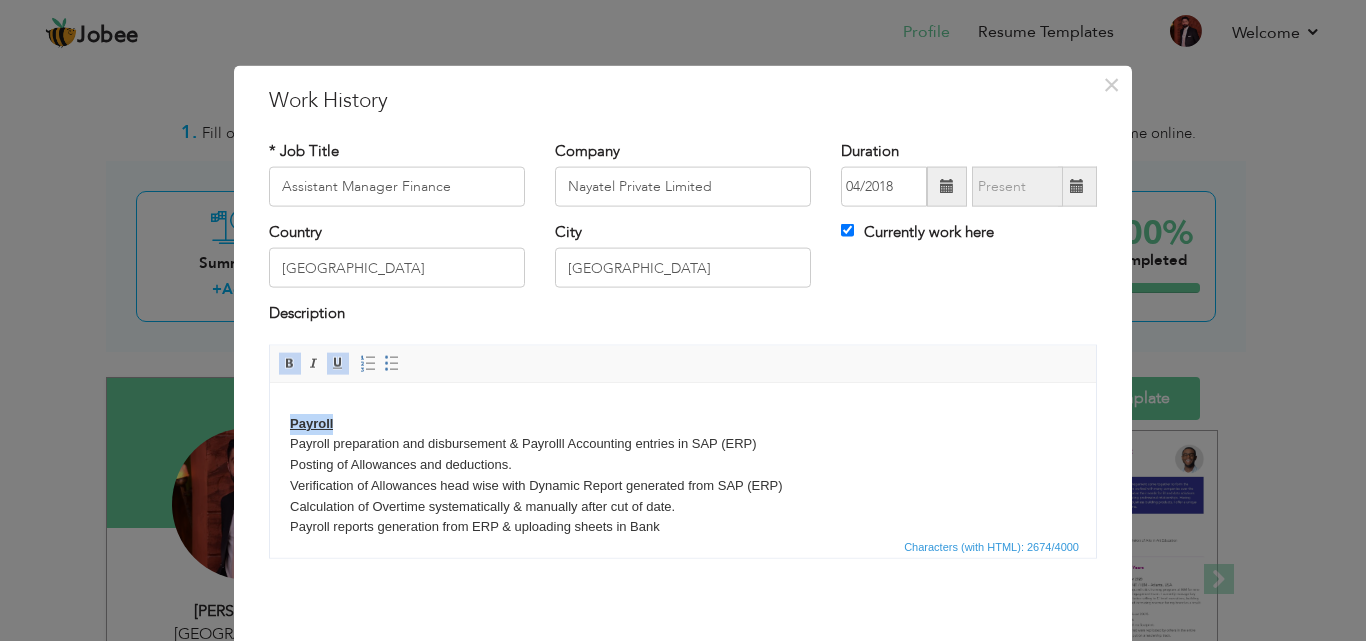 click on "Accounts Payable (AP) Purchase order / Work order verification before processing payments Verification of appropriate expense Posting of Vendor invoices & processing payments Verification of Vendor's Tax status for WHT Funds Management Vendors Queries handling Monthly Closing of vendors GL Prepaid and accrued working. (expenses) International Payments for Import & Licensing or for Support Services Bank Reconciliation preparation & verification Preparation of cash book. Petty Cash Management Preparation of Final Settlement to Employees, Provident Fund Monthly Payment &  Reconciliation Bank Guarantees Issuance and recovery Bank loan Dealing/Financing Leasing of Vehicles (payment processing) Preparation of Monthly Expense report, EBITDA, & Assist in prepration of management Taxation Prepare and file Sales Tax Returns  monthly and annual tax returns  ( Sales Tax) in compliance with Federal & Provincial regulations Ensure timely submission of  Sales Tax Invoices  and maintain accurate tax documentation Assist in" at bounding box center [683, 116] 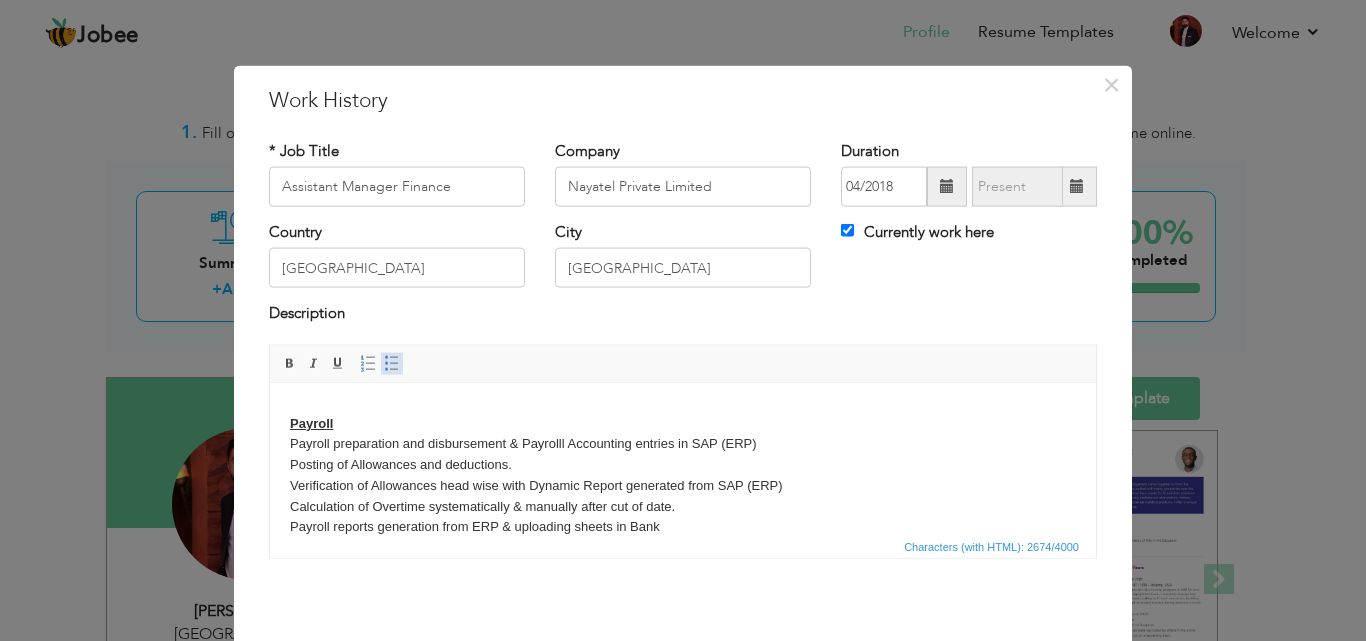 click at bounding box center (392, 363) 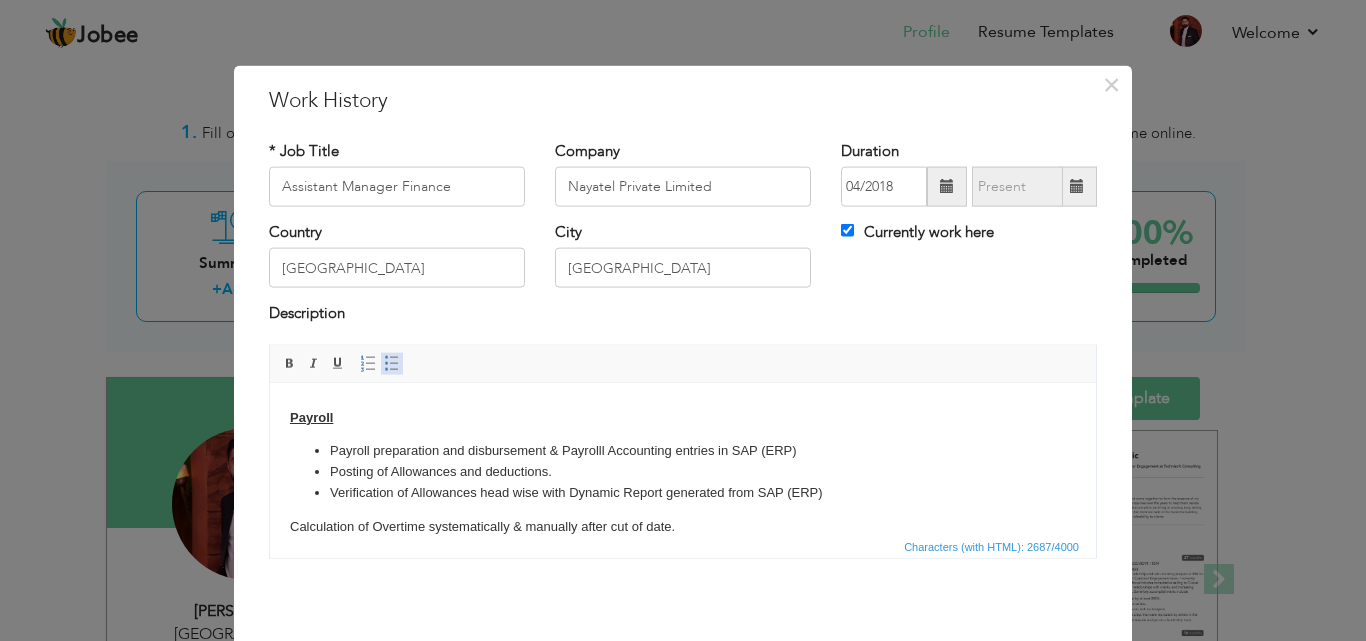 scroll, scrollTop: 735, scrollLeft: 0, axis: vertical 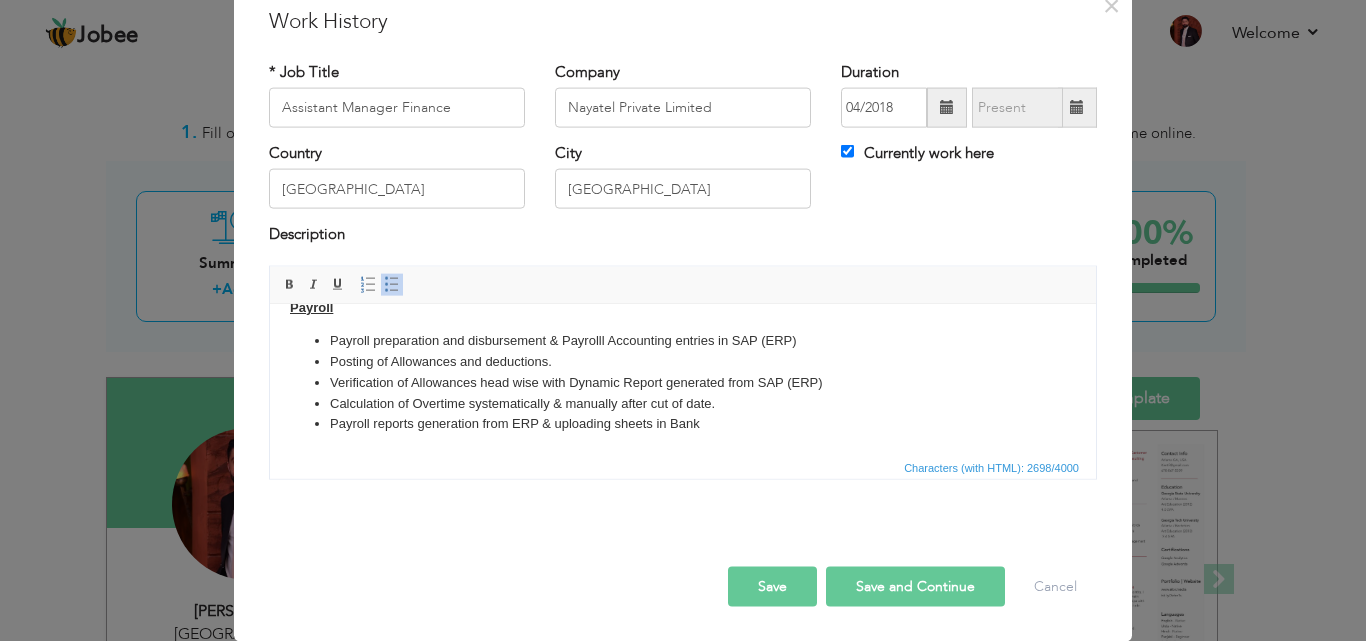 click on "Save and Continue" at bounding box center (915, 586) 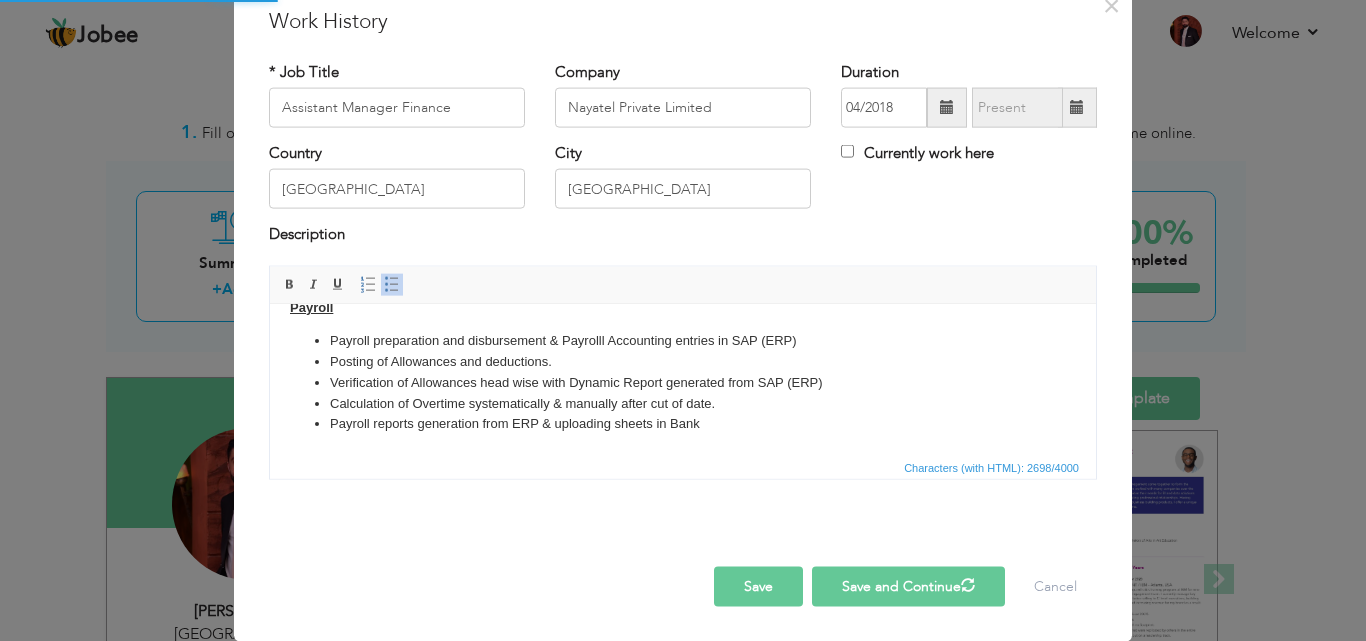 type 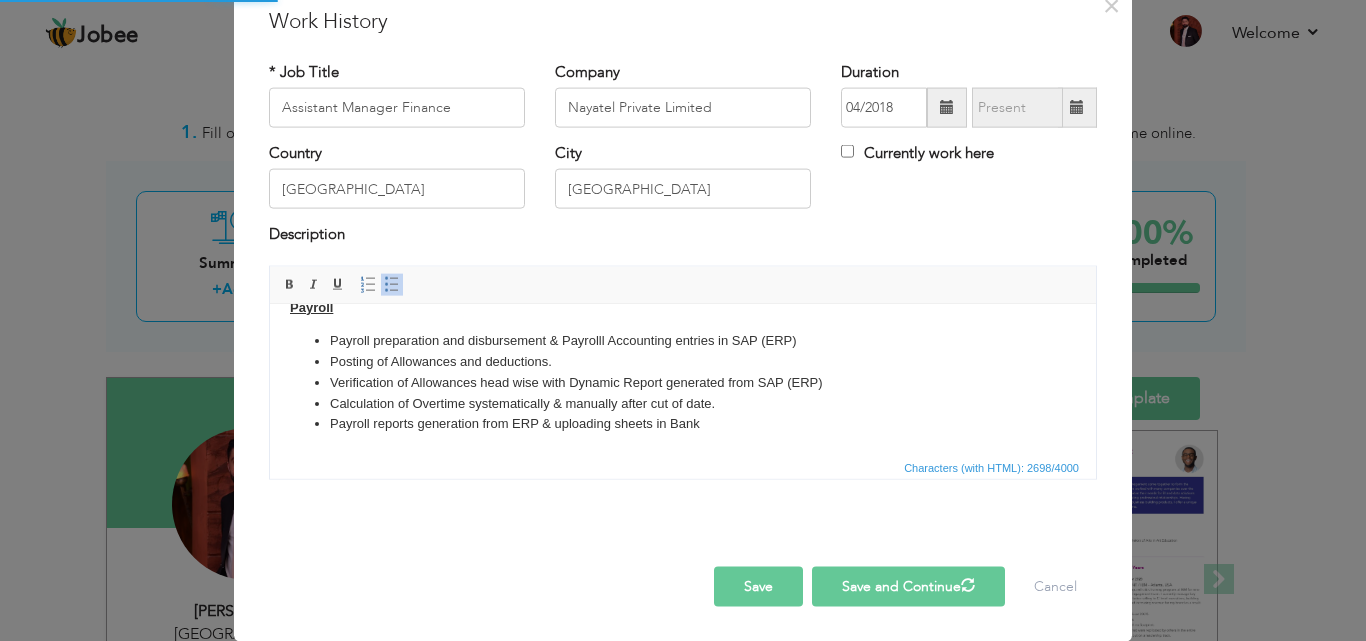 type 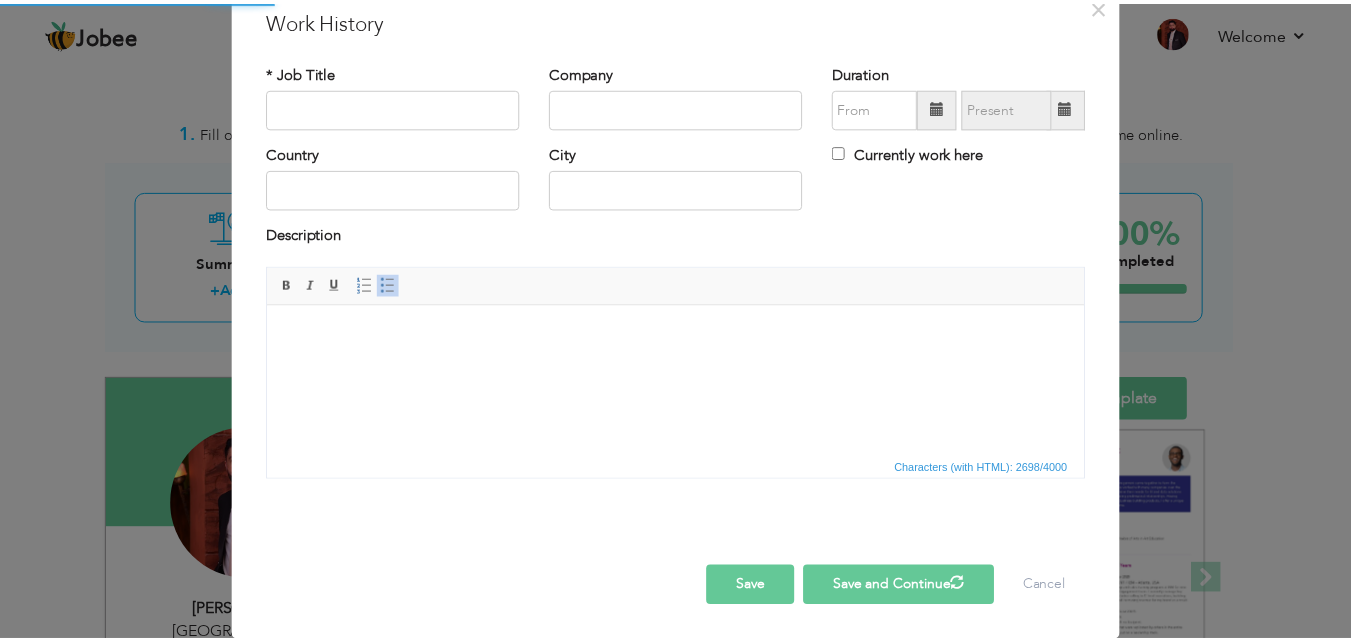 scroll, scrollTop: 0, scrollLeft: 0, axis: both 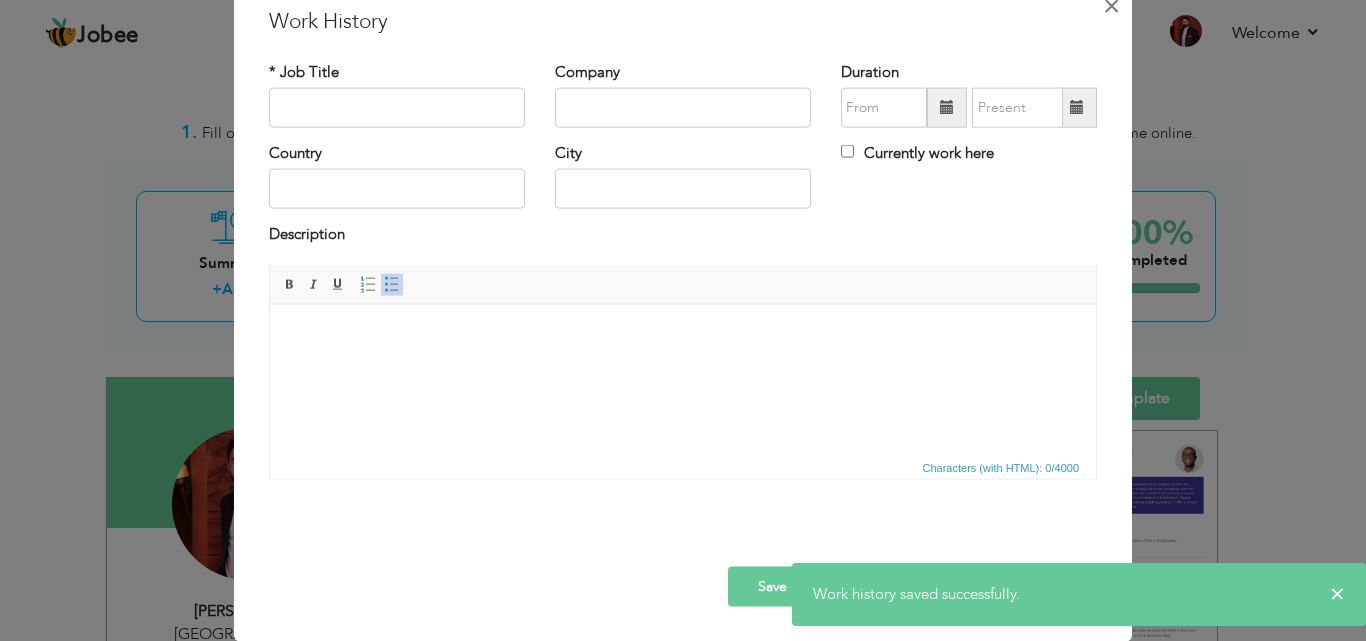 click on "×" at bounding box center [1111, 5] 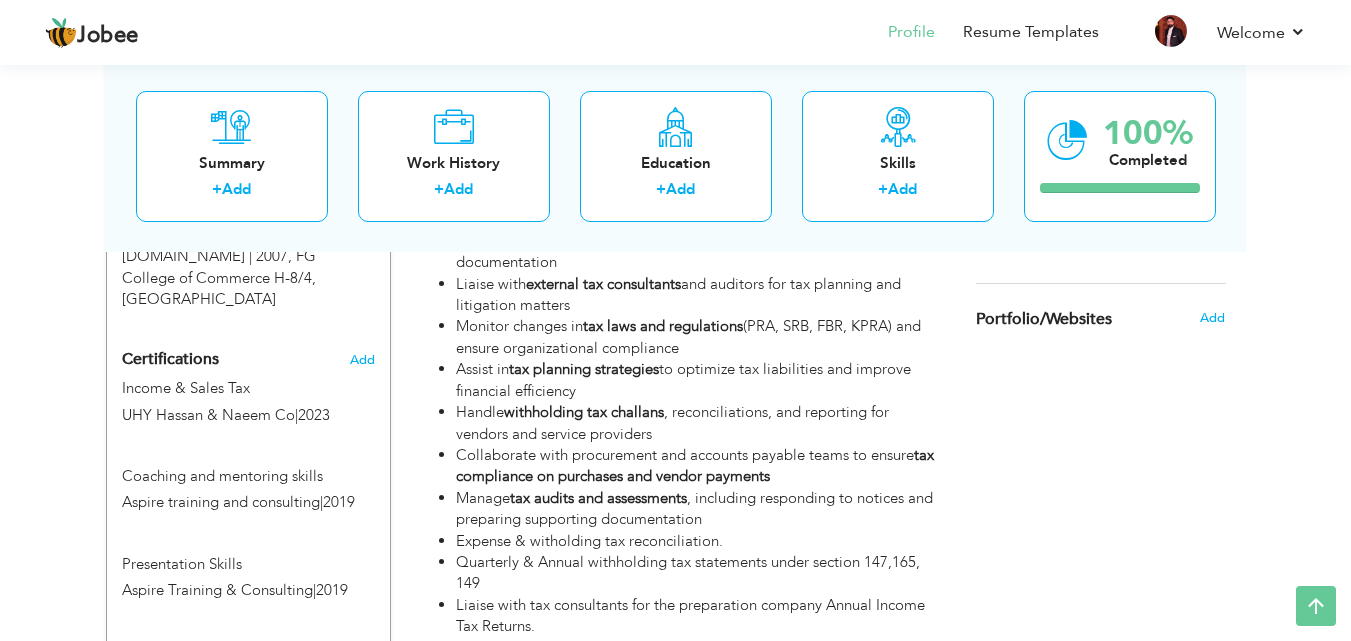 scroll, scrollTop: 1239, scrollLeft: 0, axis: vertical 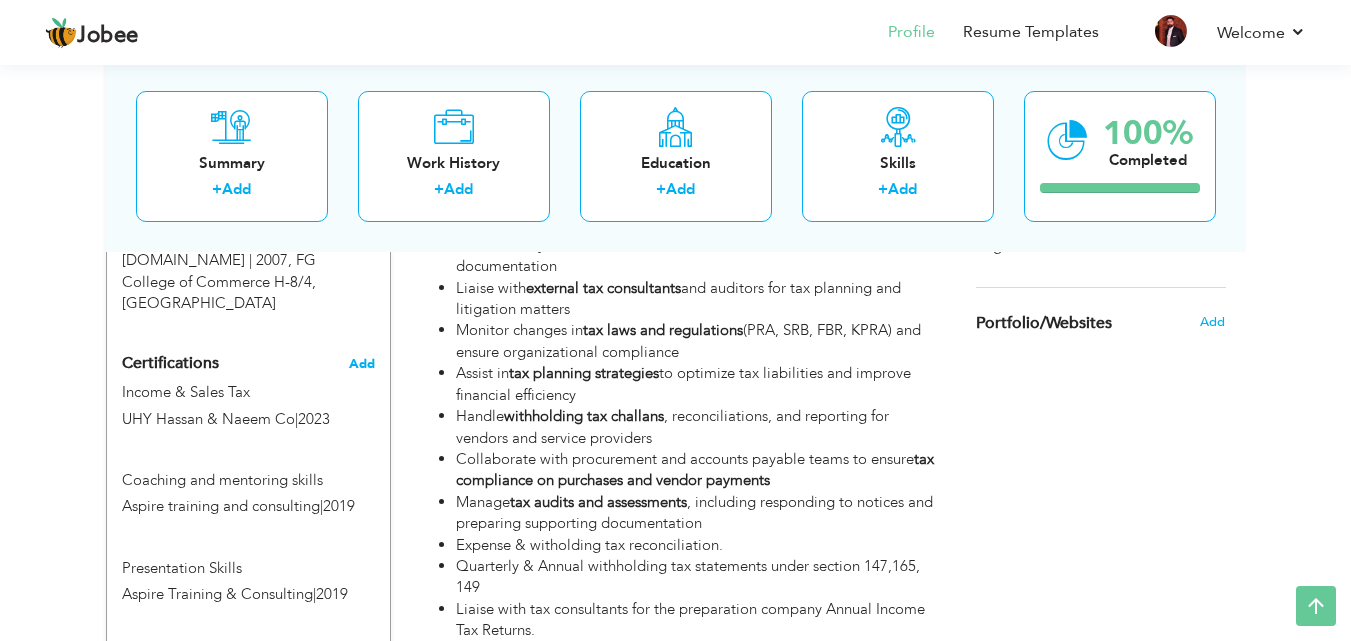 click on "Add" at bounding box center (362, 364) 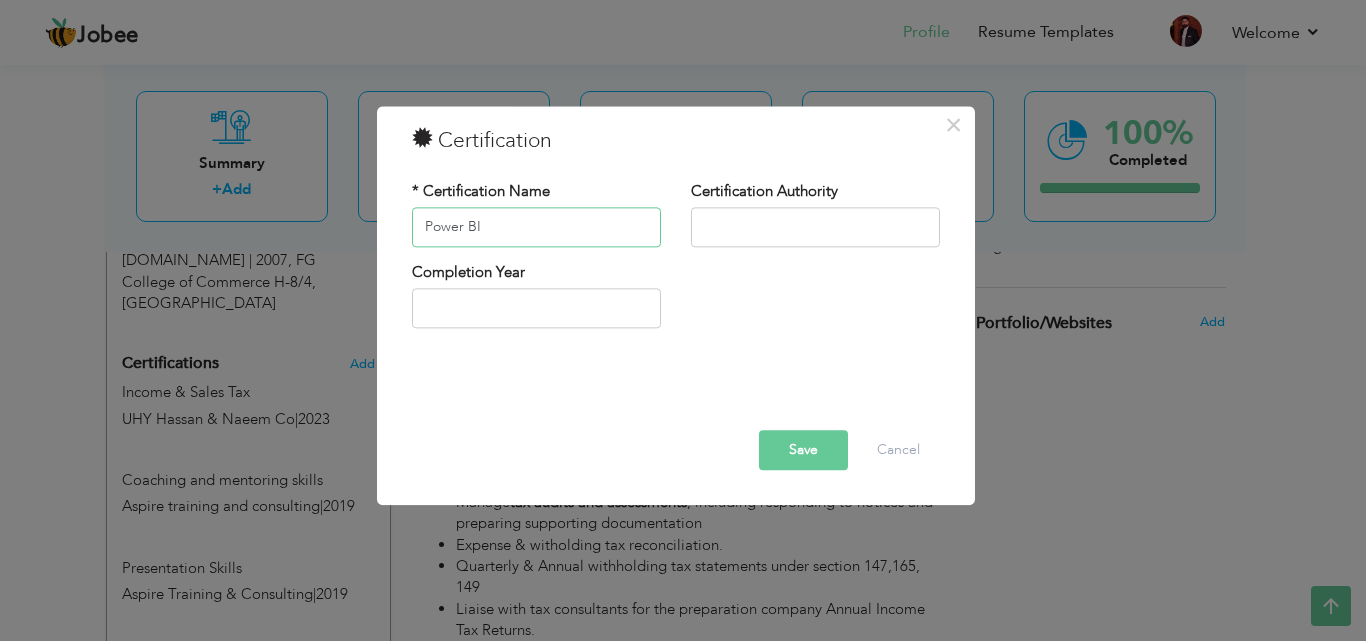 type on "Power BI" 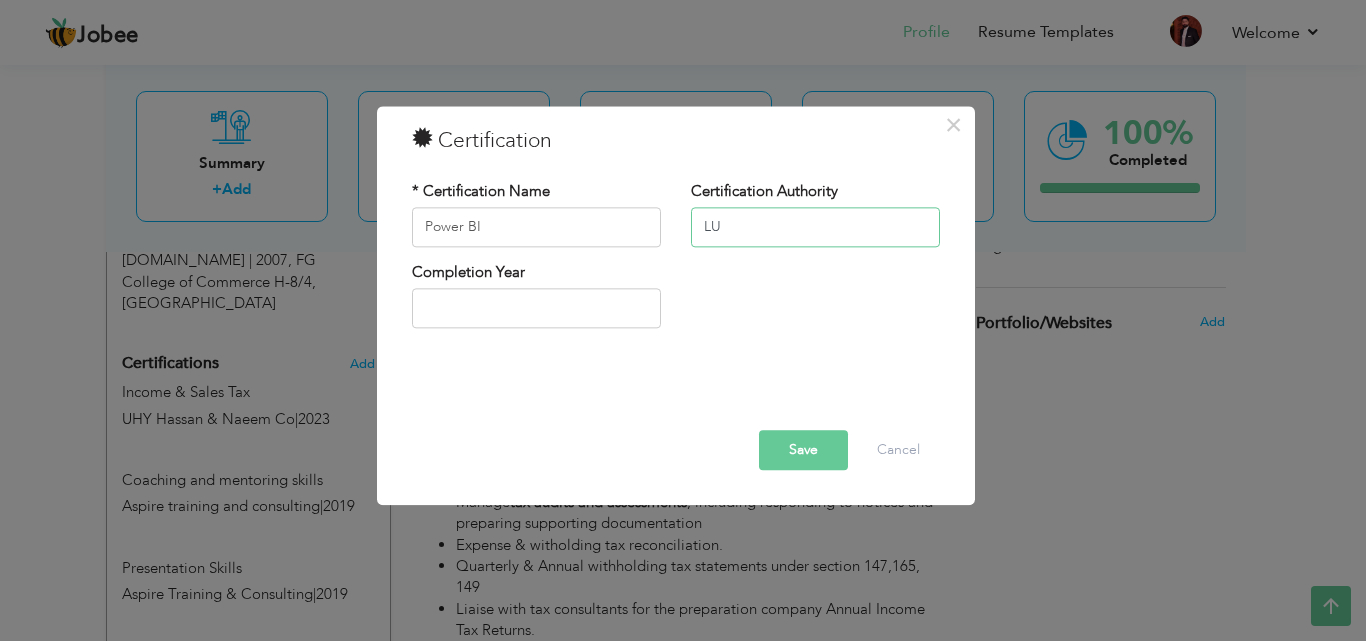type on "L" 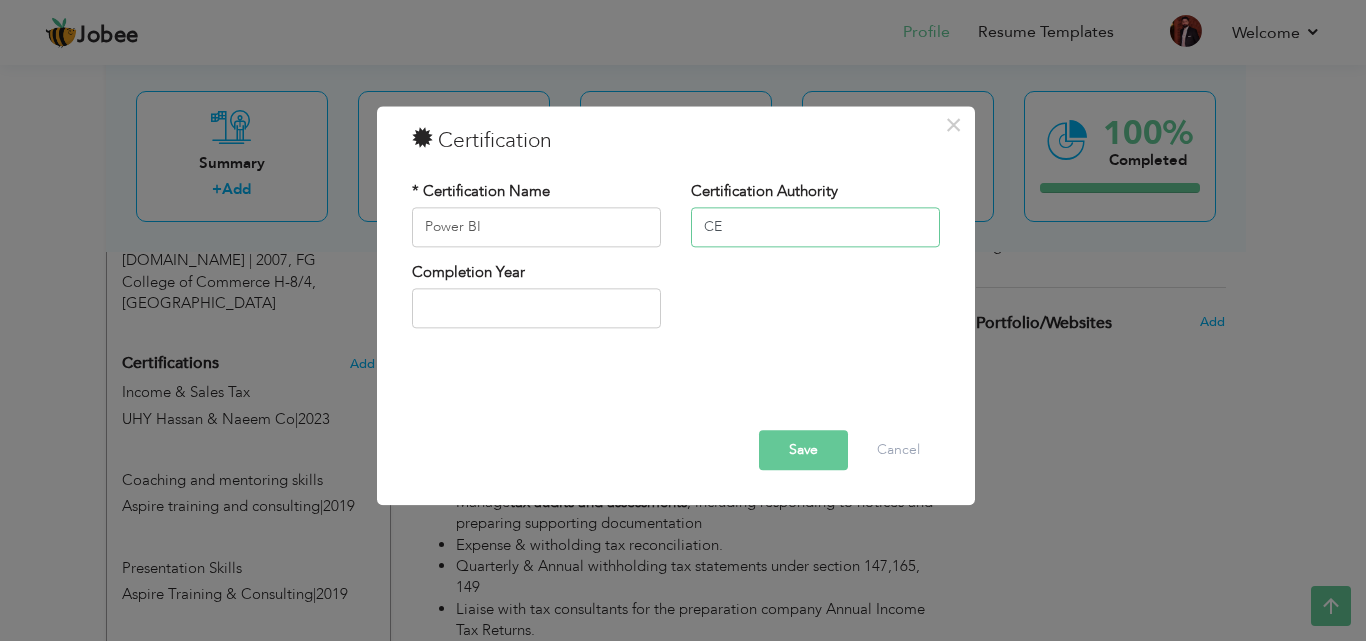 type on "C" 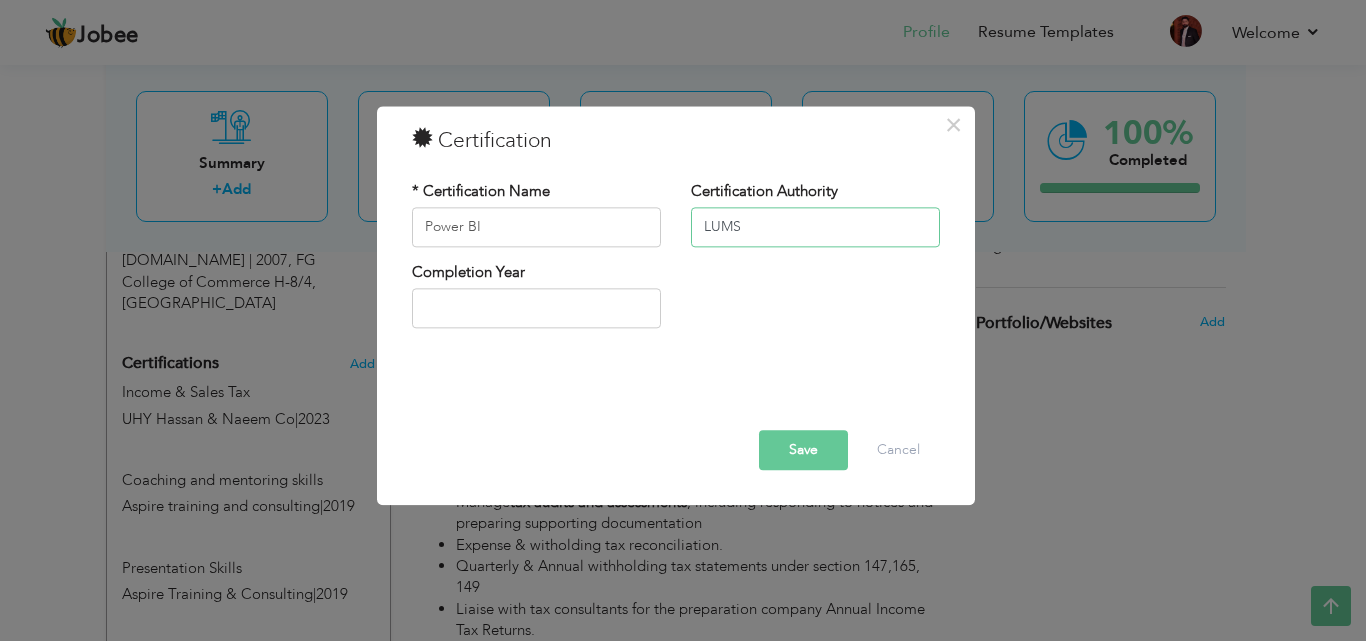 type on "LUMS" 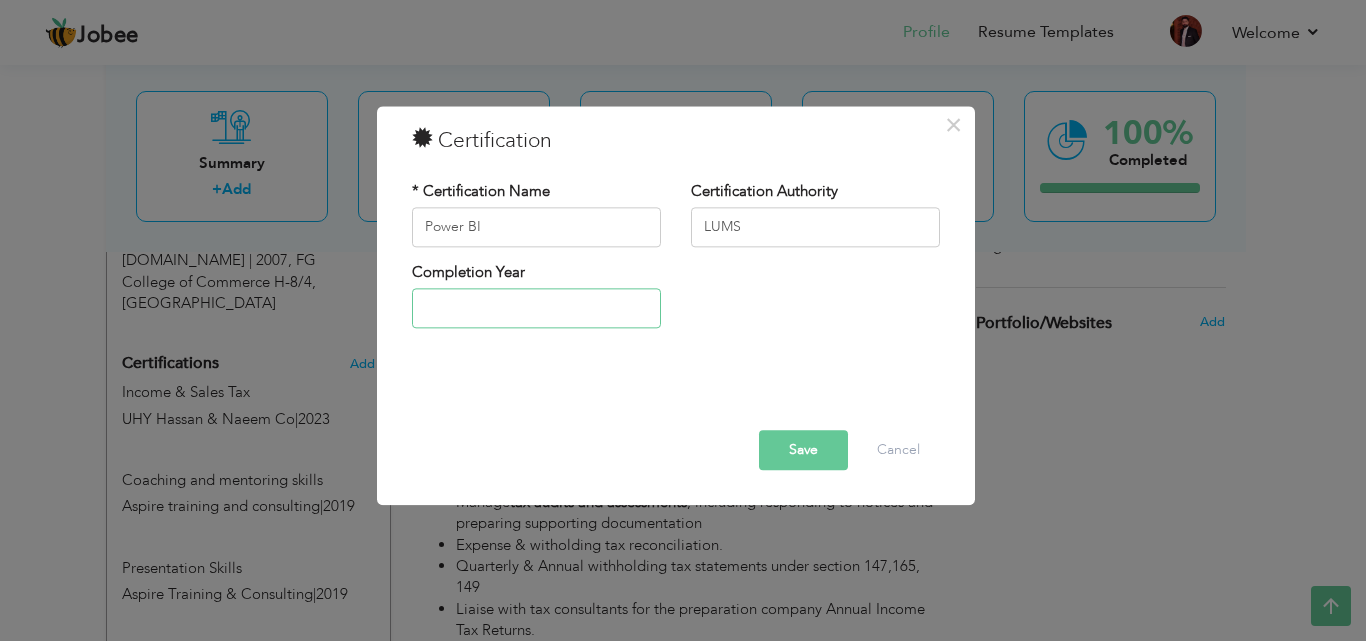 type on "2025" 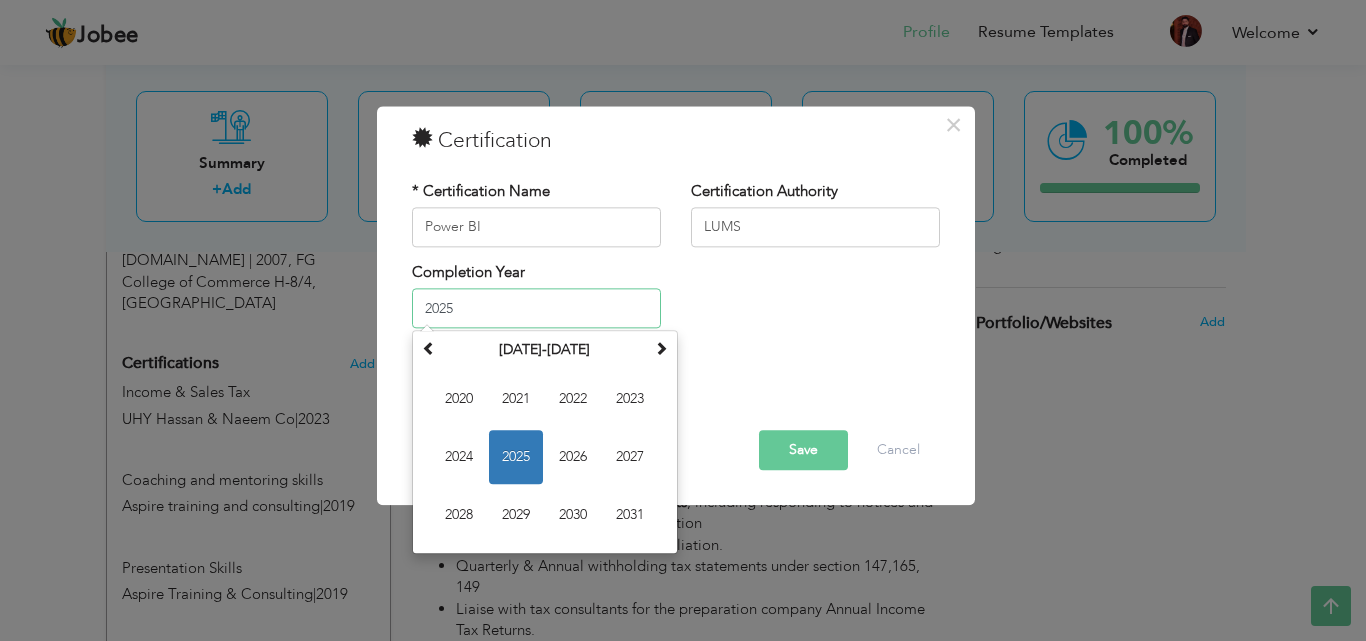 click on "2025" at bounding box center [516, 458] 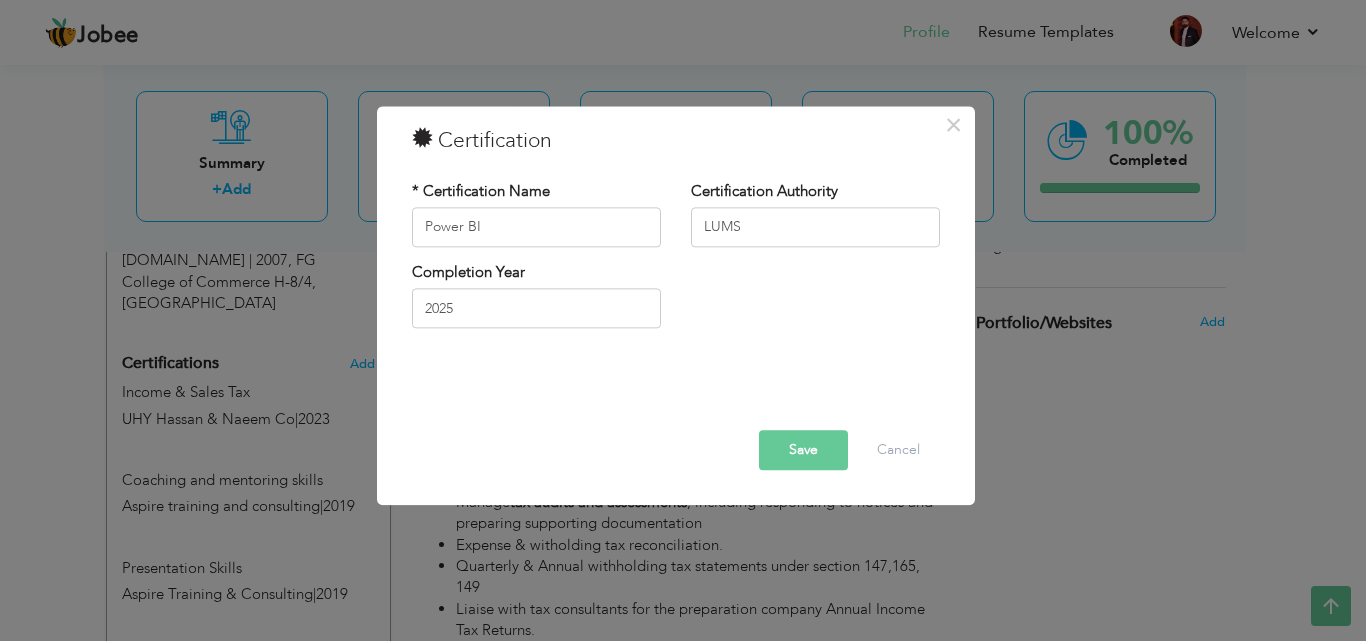click on "Save" at bounding box center [803, 450] 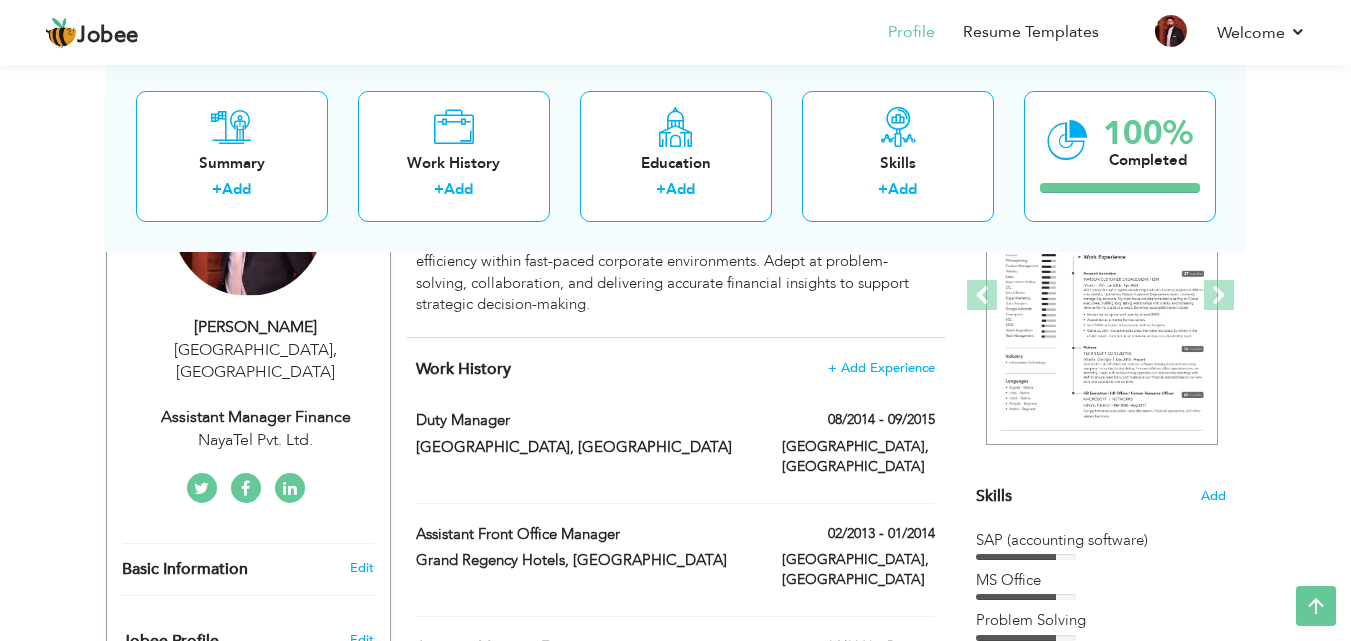 scroll, scrollTop: 257, scrollLeft: 0, axis: vertical 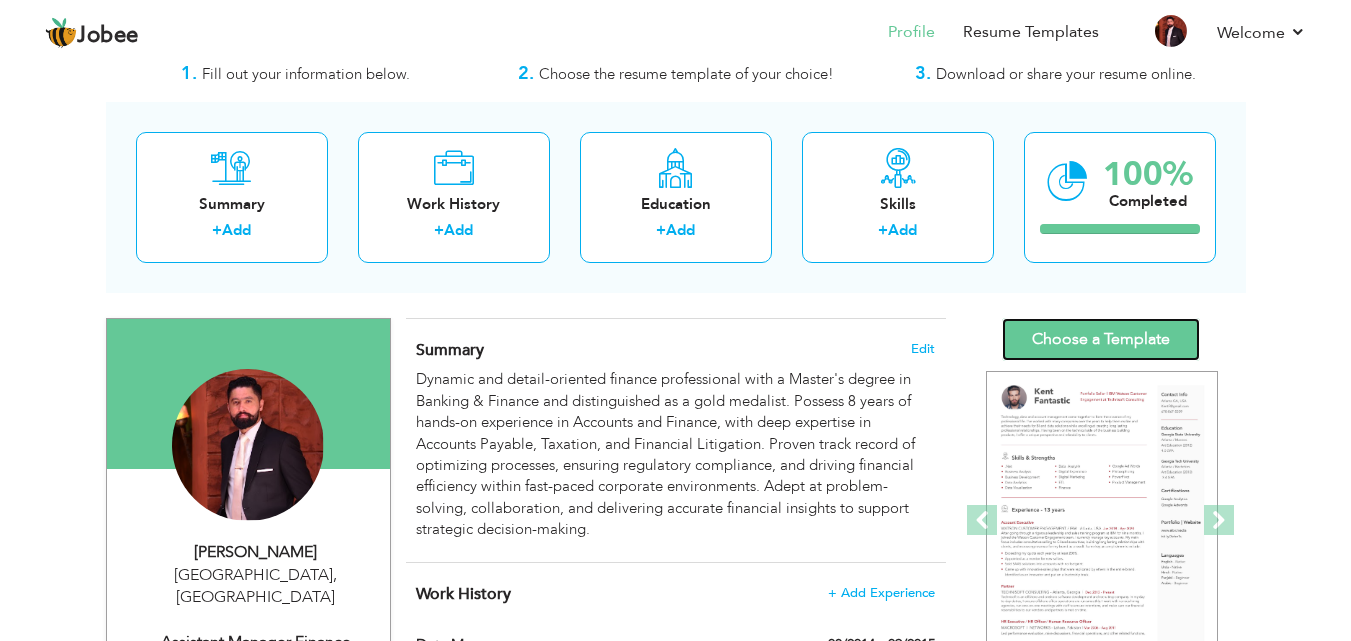 click on "Choose a Template" at bounding box center [1101, 339] 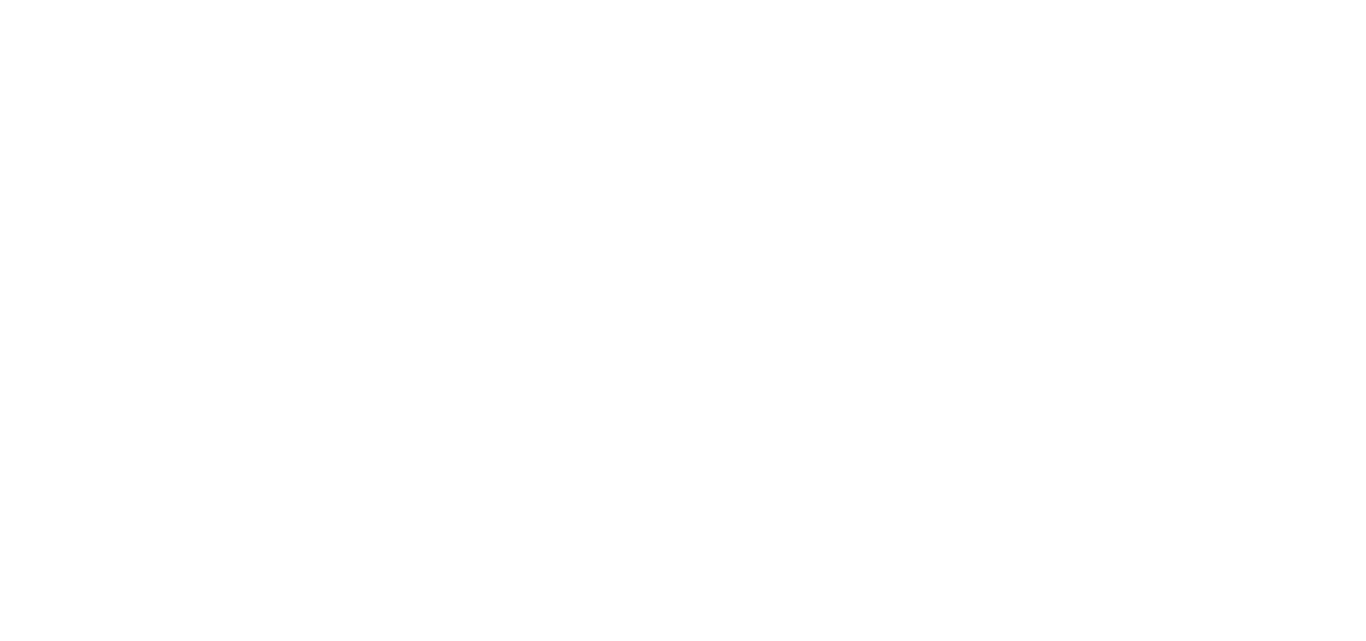 scroll, scrollTop: 0, scrollLeft: 0, axis: both 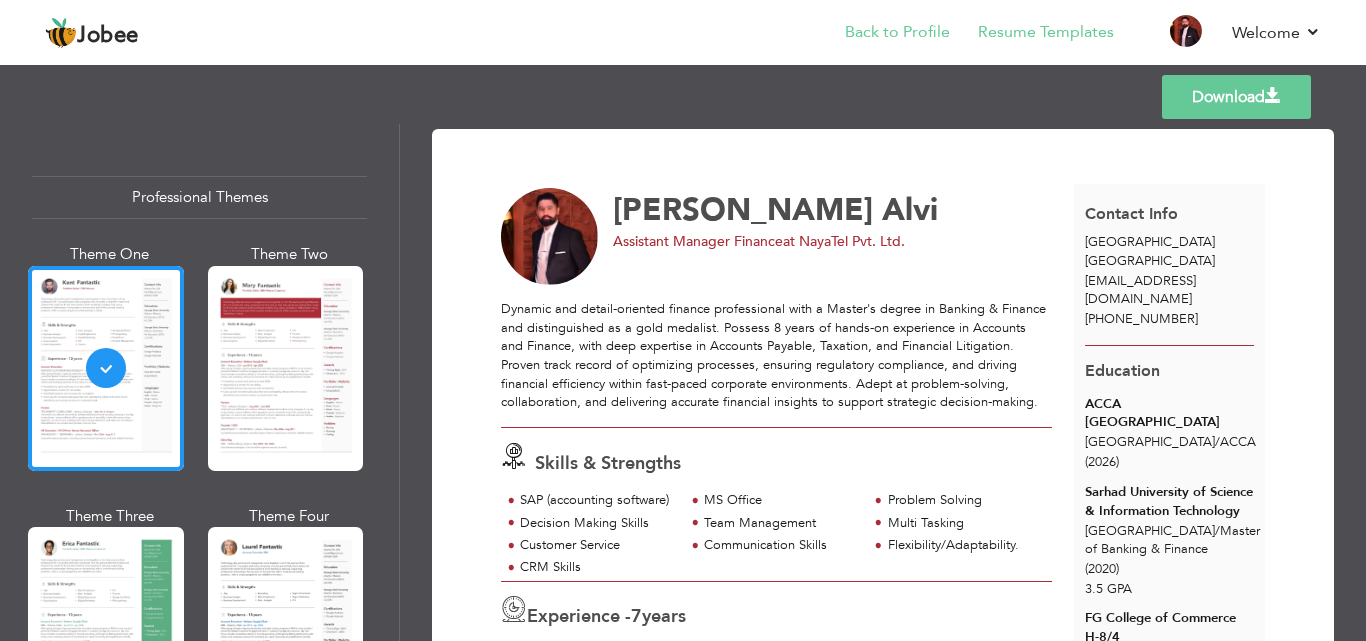 click on "Back to Profile" at bounding box center (883, 34) 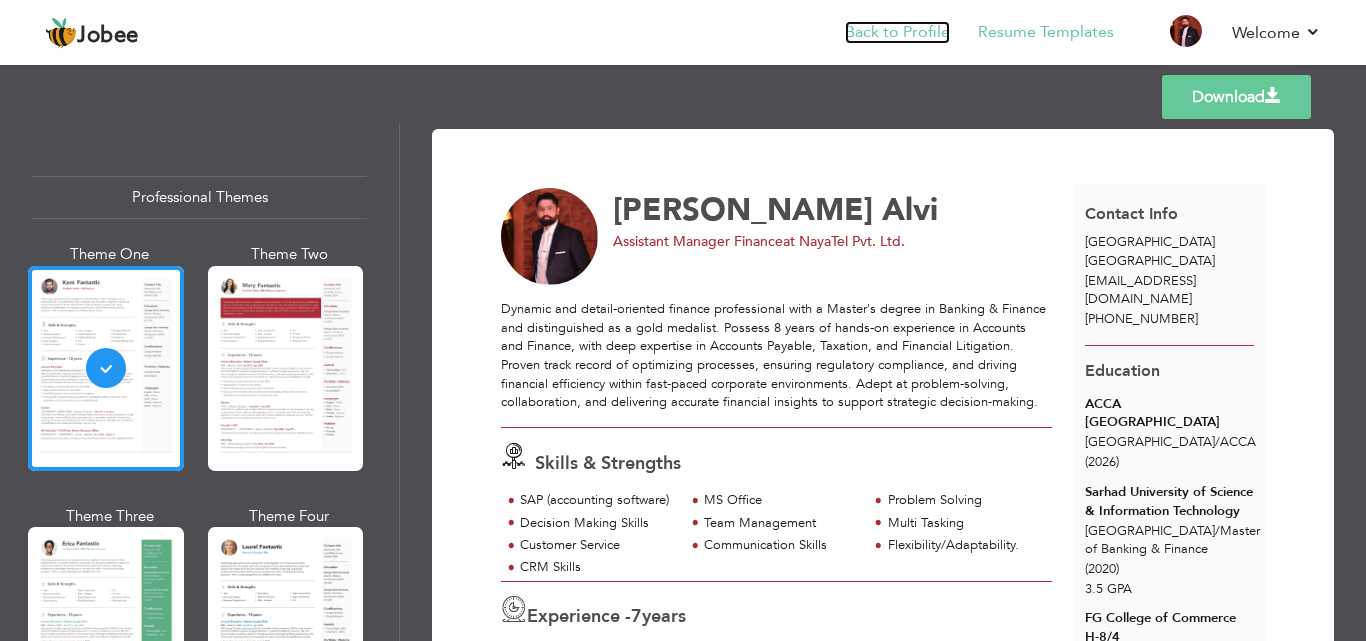 click on "Back to Profile" at bounding box center (897, 32) 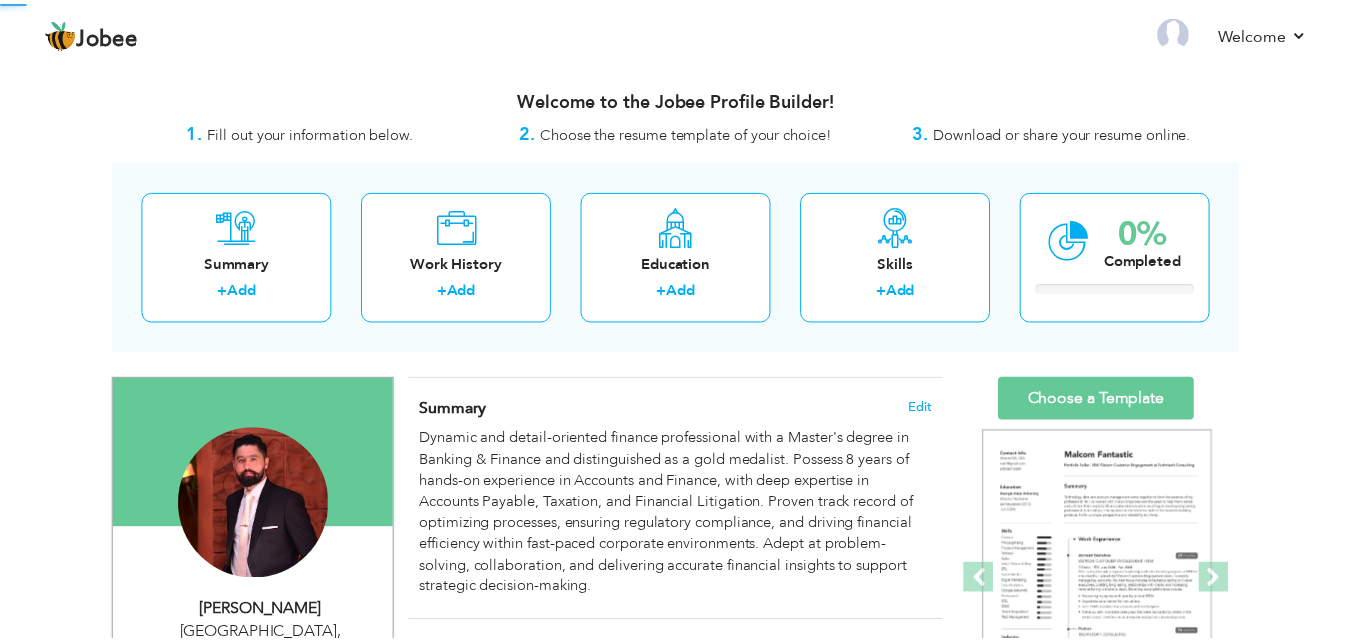 scroll, scrollTop: 0, scrollLeft: 0, axis: both 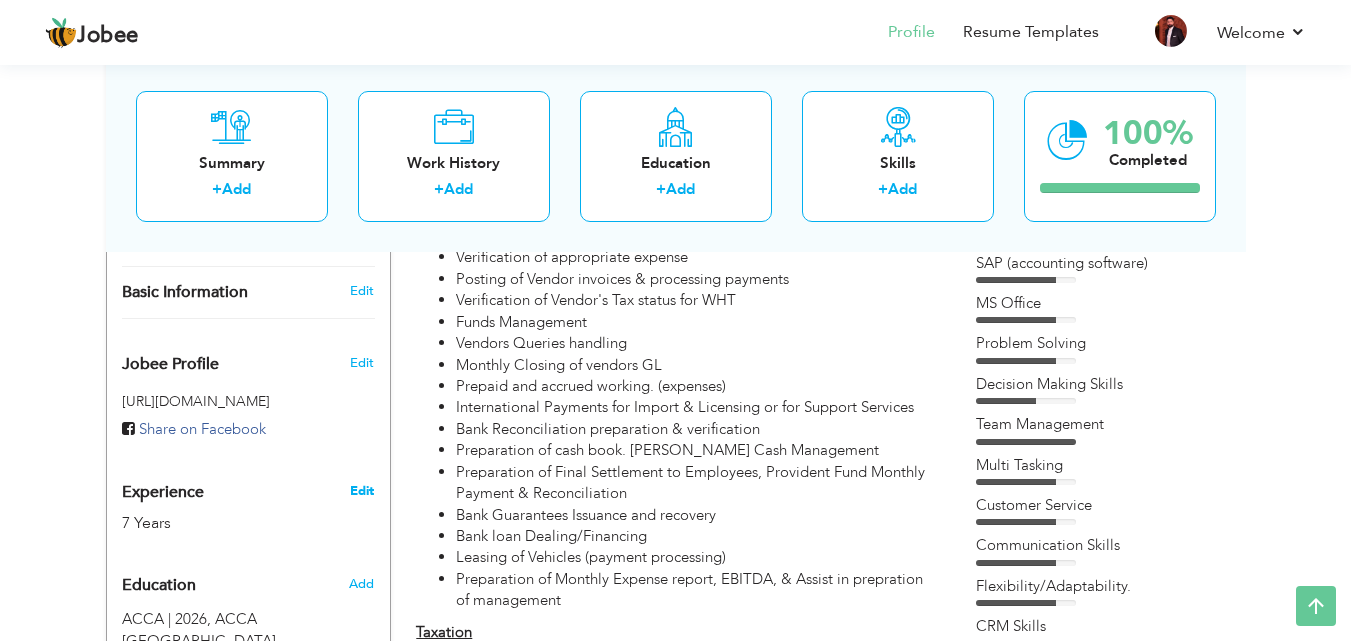 click on "Edit" at bounding box center (362, 491) 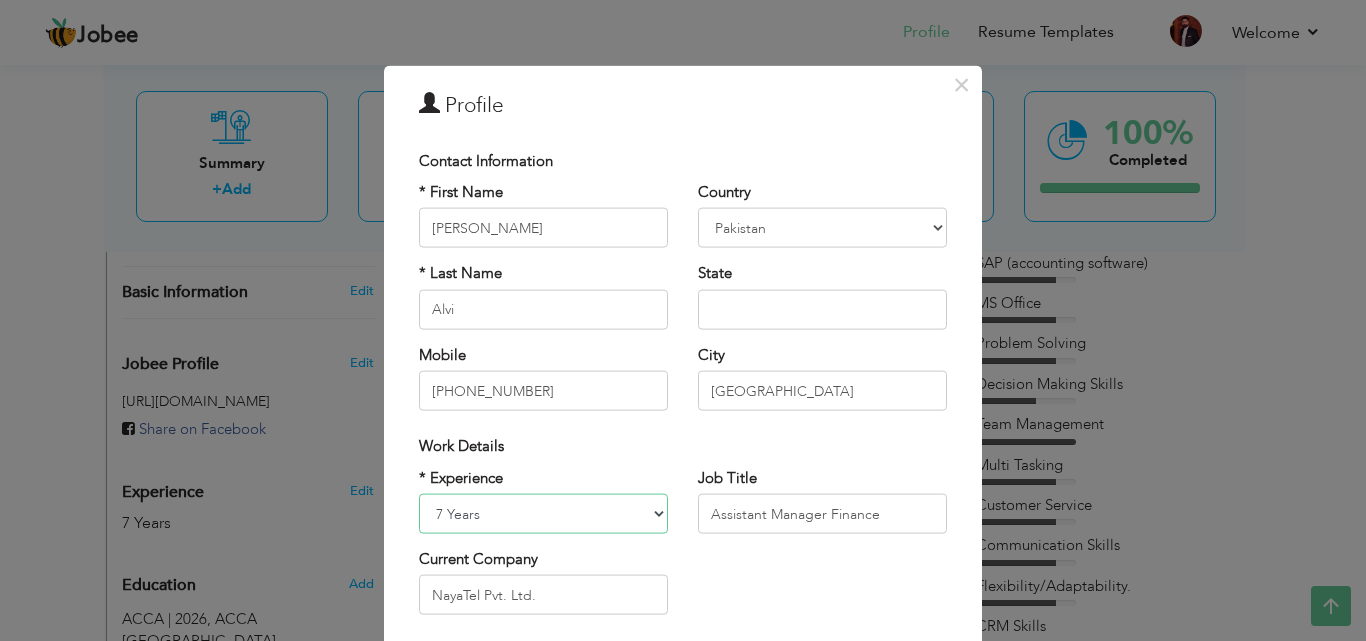 click on "Entry Level Less than 1 Year 1 Year 2 Years 3 Years 4 Years 5 Years 6 Years 7 Years 8 Years 9 Years 10 Years 11 Years 12 Years 13 Years 14 Years 15 Years 16 Years 17 Years 18 Years 19 Years 20 Years 21 Years 22 Years 23 Years 24 Years 25 Years 26 Years 27 Years 28 Years 29 Years 30 Years 31 Years 32 Years 33 Years 34 Years 35 Years More than 35 Years" at bounding box center [543, 514] 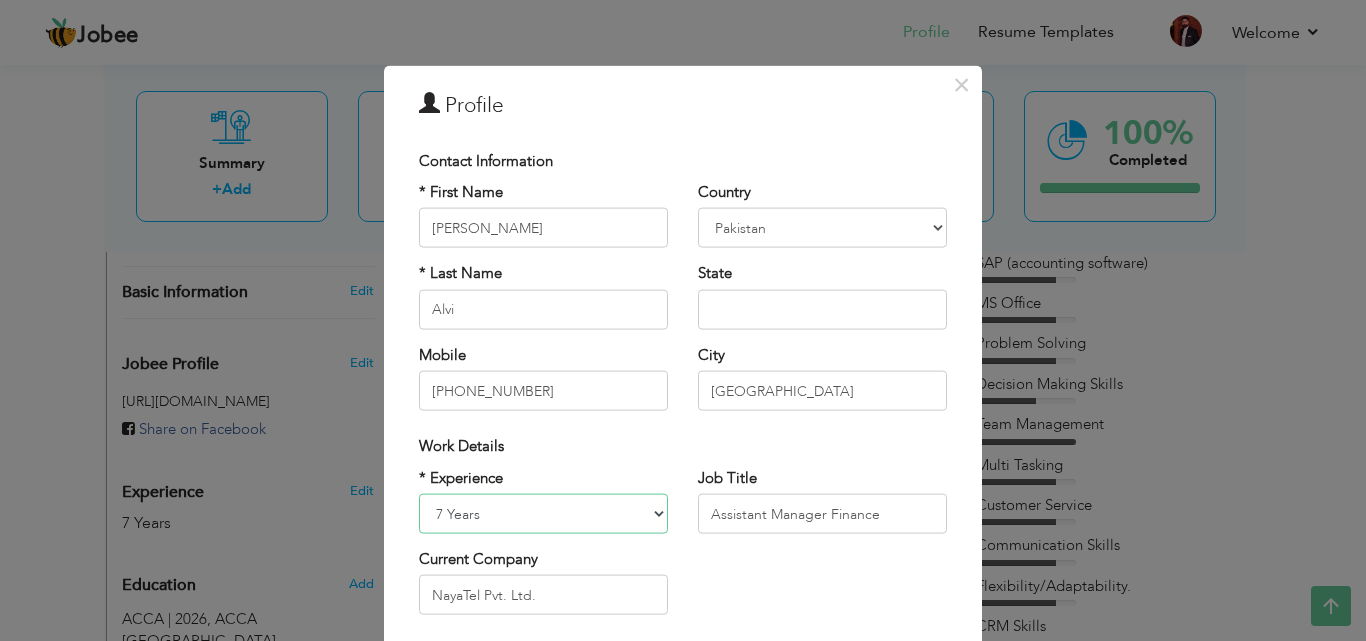 select on "number:10" 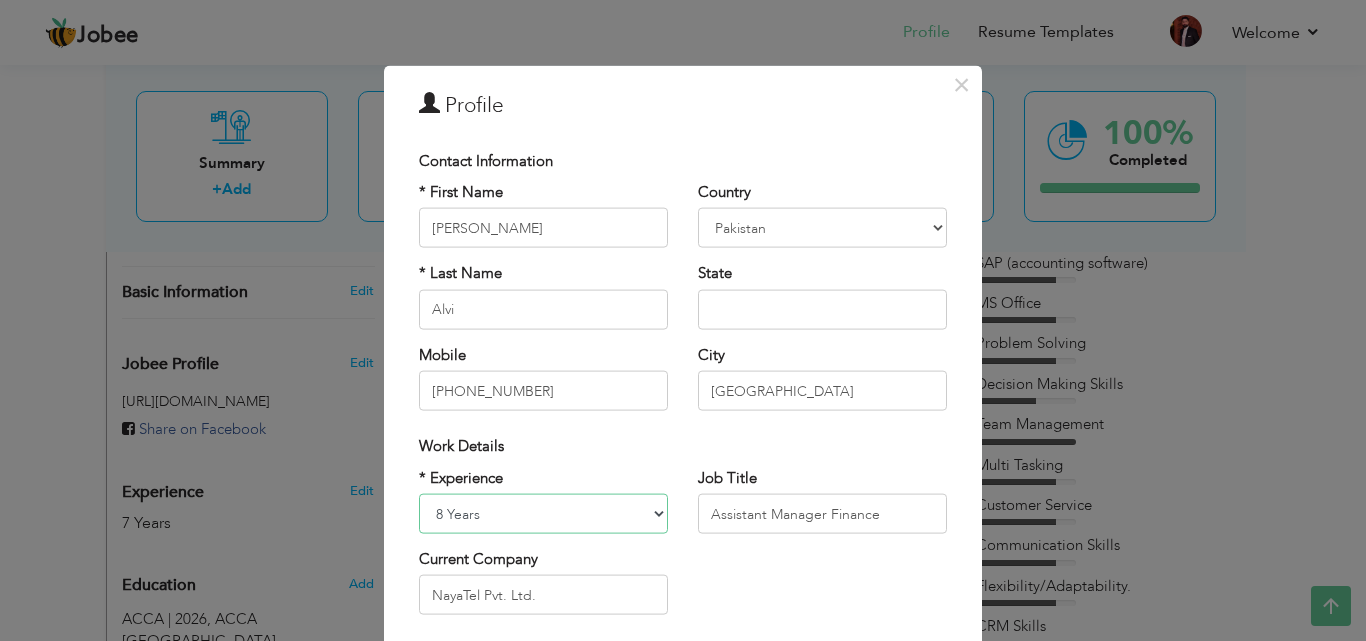 click on "Entry Level Less than 1 Year 1 Year 2 Years 3 Years 4 Years 5 Years 6 Years 7 Years 8 Years 9 Years 10 Years 11 Years 12 Years 13 Years 14 Years 15 Years 16 Years 17 Years 18 Years 19 Years 20 Years 21 Years 22 Years 23 Years 24 Years 25 Years 26 Years 27 Years 28 Years 29 Years 30 Years 31 Years 32 Years 33 Years 34 Years 35 Years More than 35 Years" at bounding box center (543, 514) 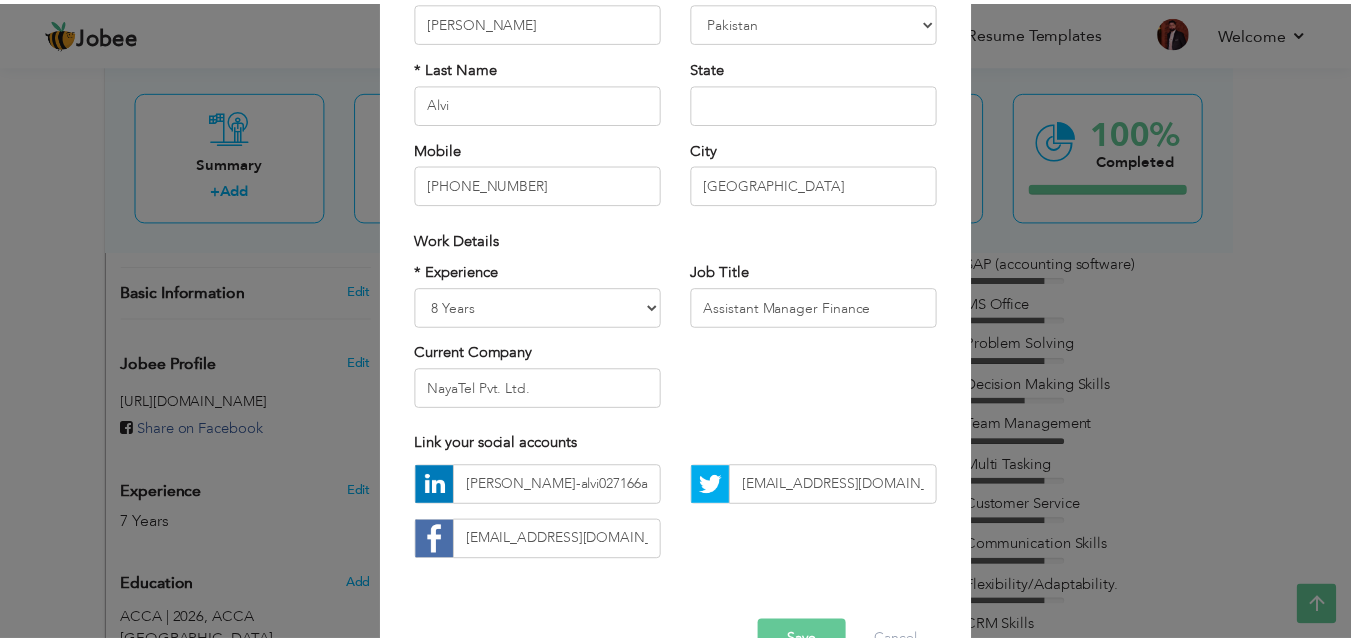 scroll, scrollTop: 261, scrollLeft: 0, axis: vertical 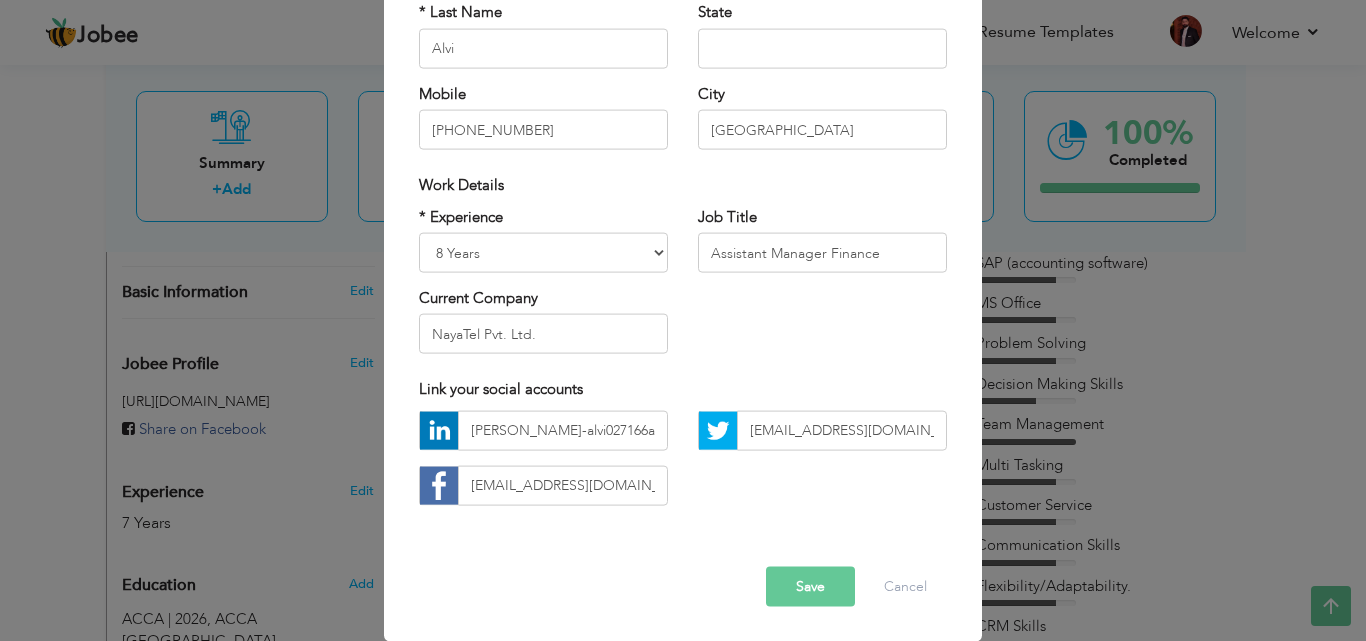 click on "Save" at bounding box center [810, 586] 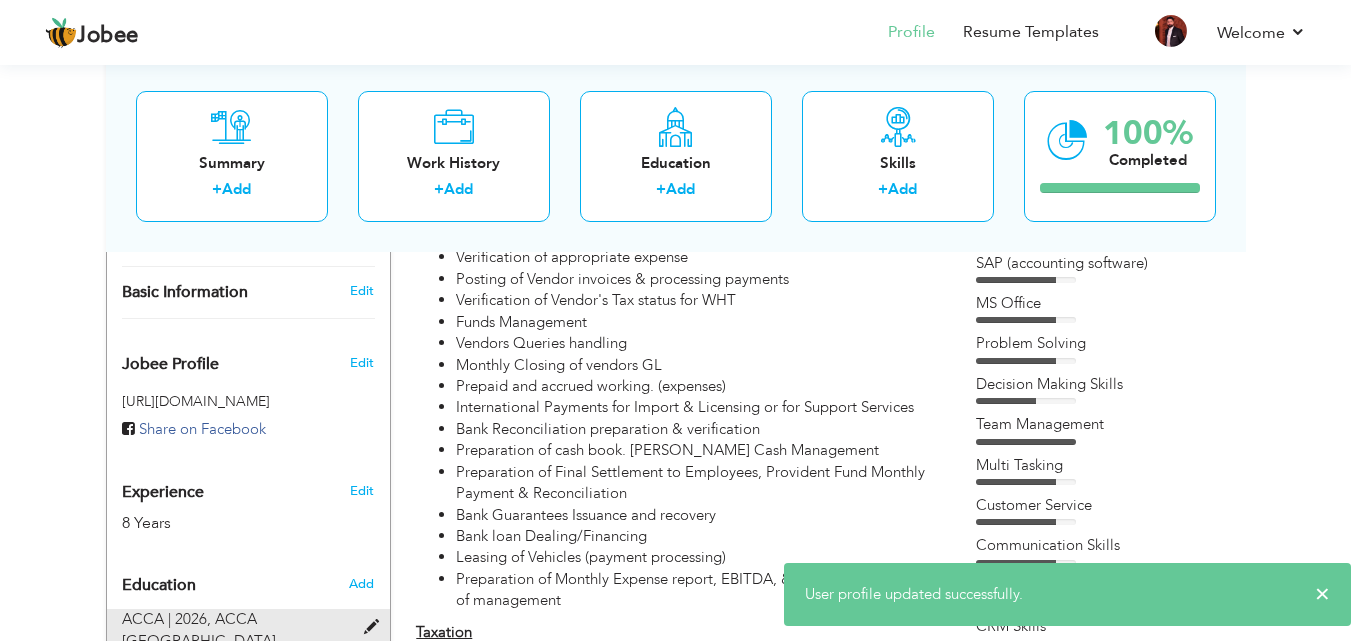 click at bounding box center (376, 627) 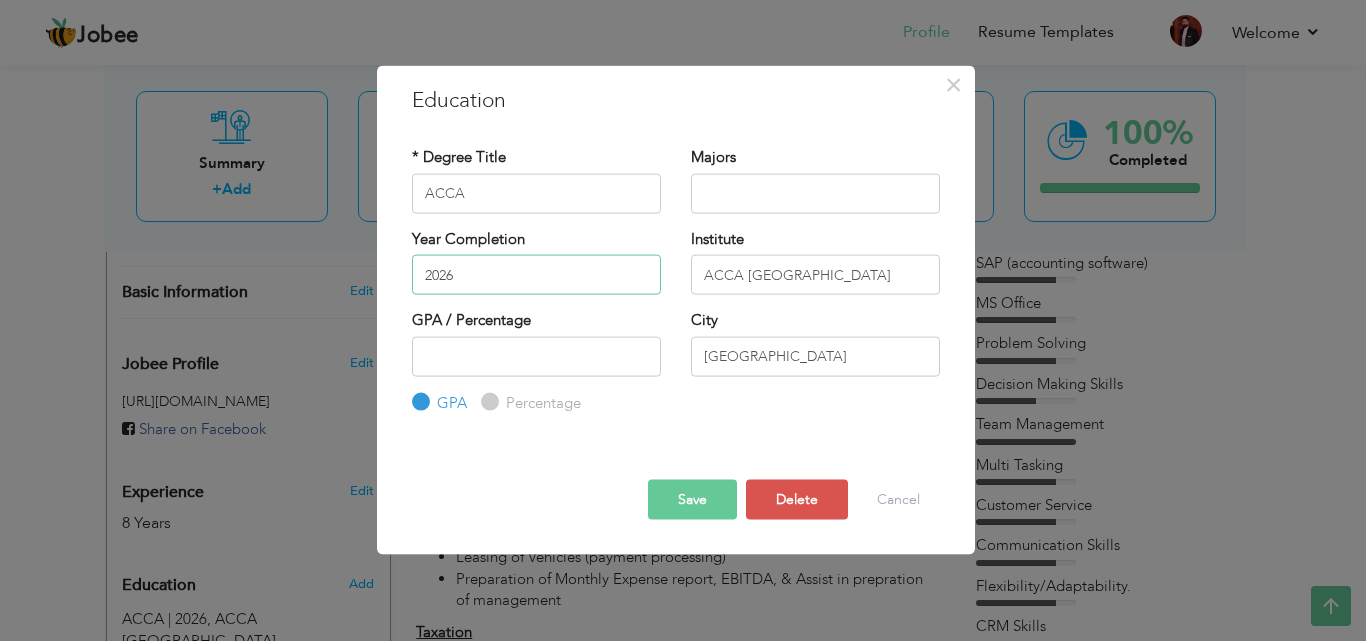 click on "2026" at bounding box center (536, 275) 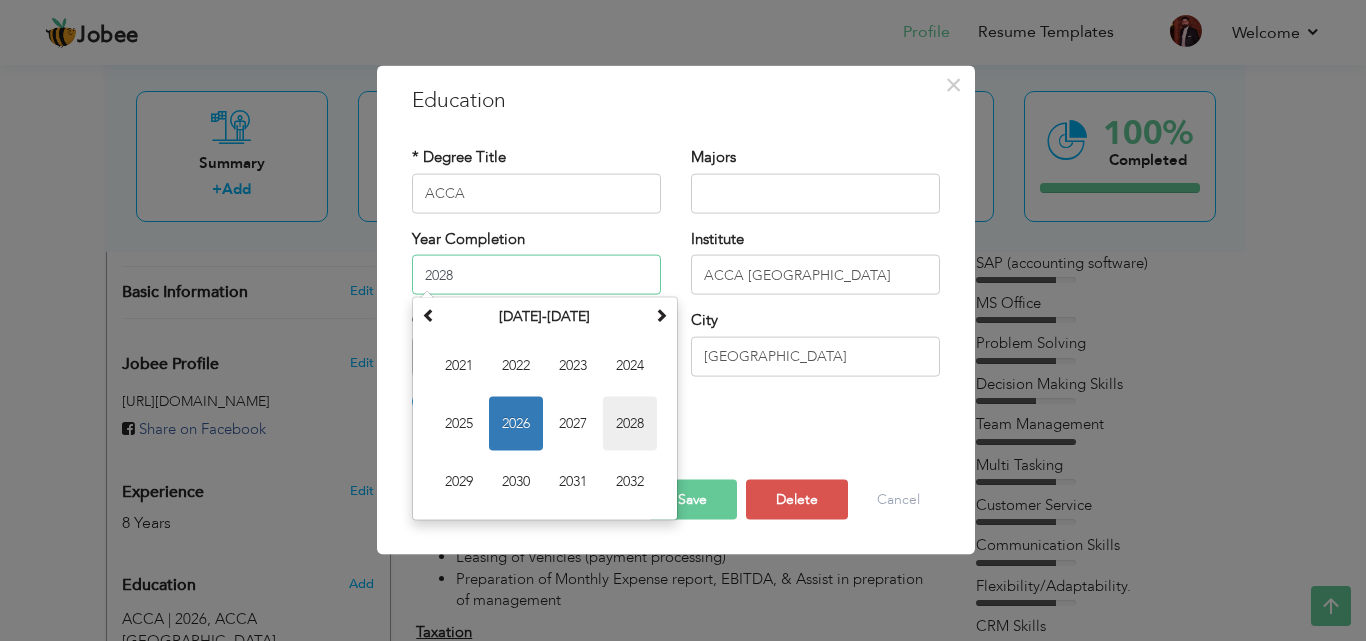 click on "2028" at bounding box center [630, 424] 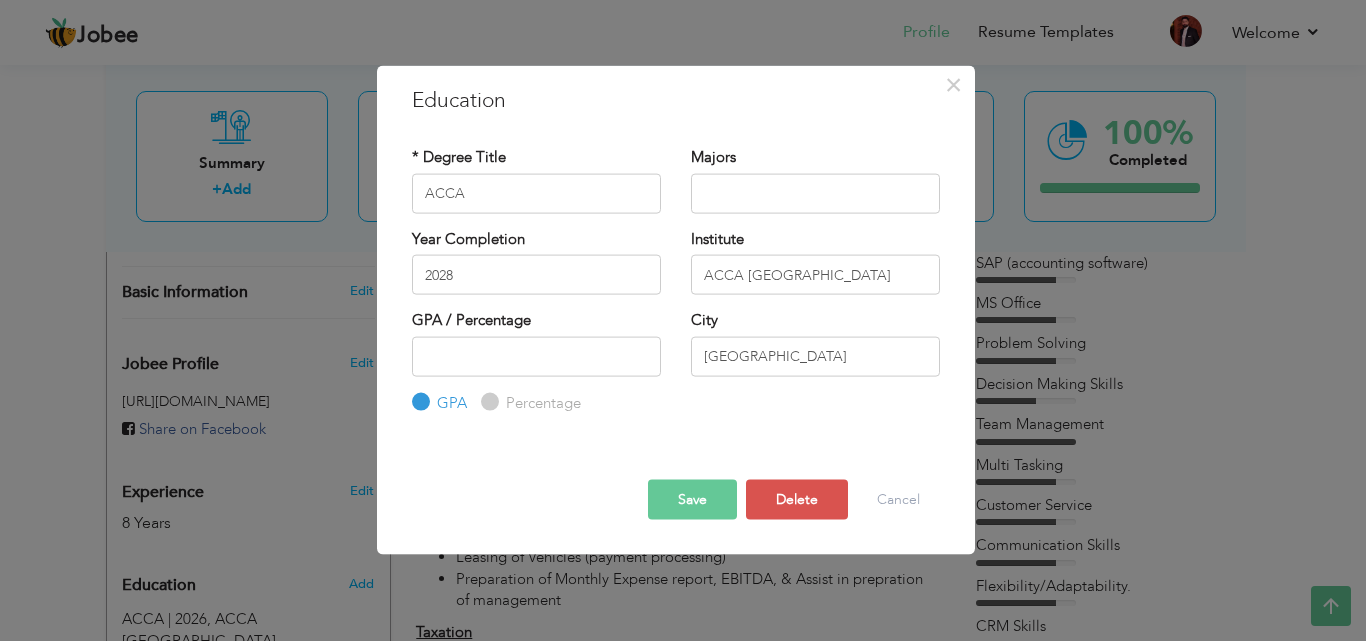 click on "Save" at bounding box center (692, 500) 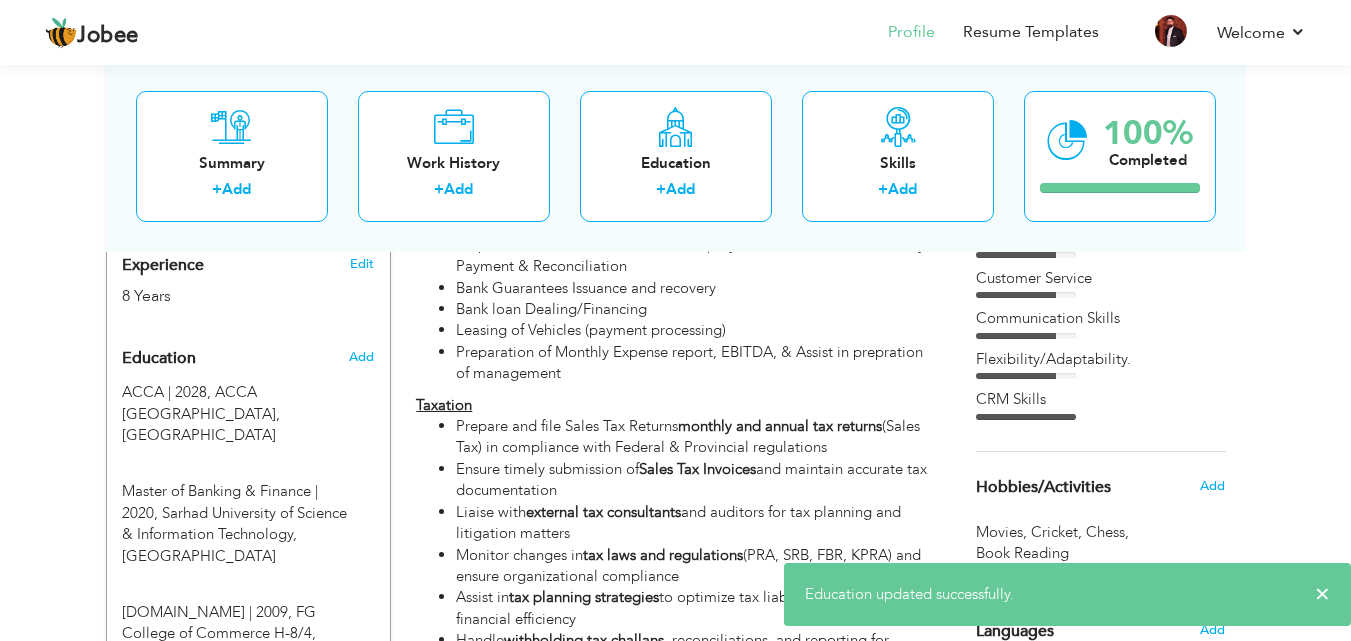 scroll, scrollTop: 778, scrollLeft: 0, axis: vertical 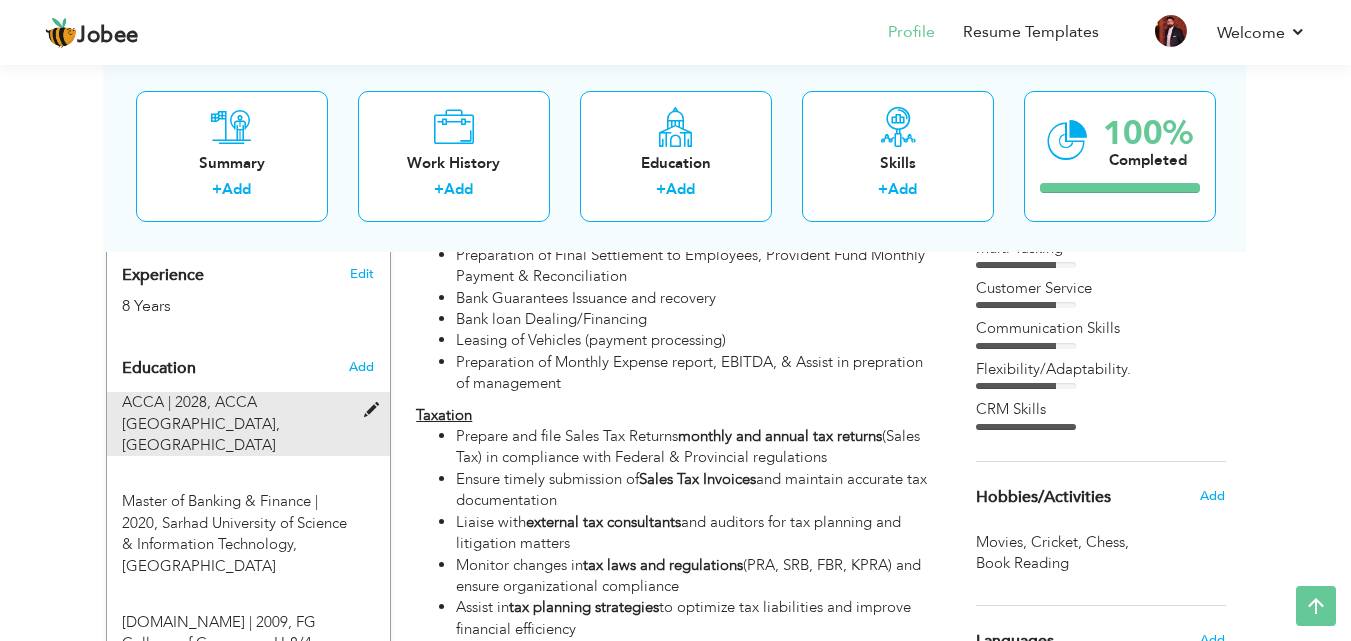 click at bounding box center [376, 410] 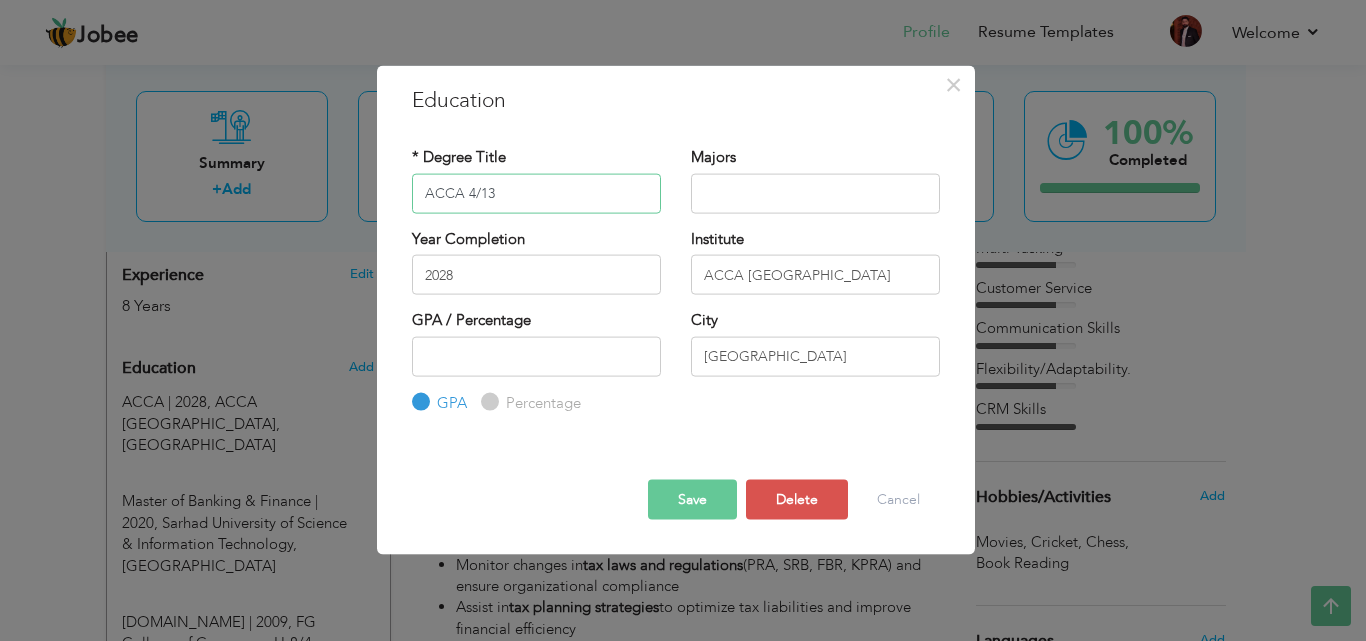 type on "ACCA 4/13" 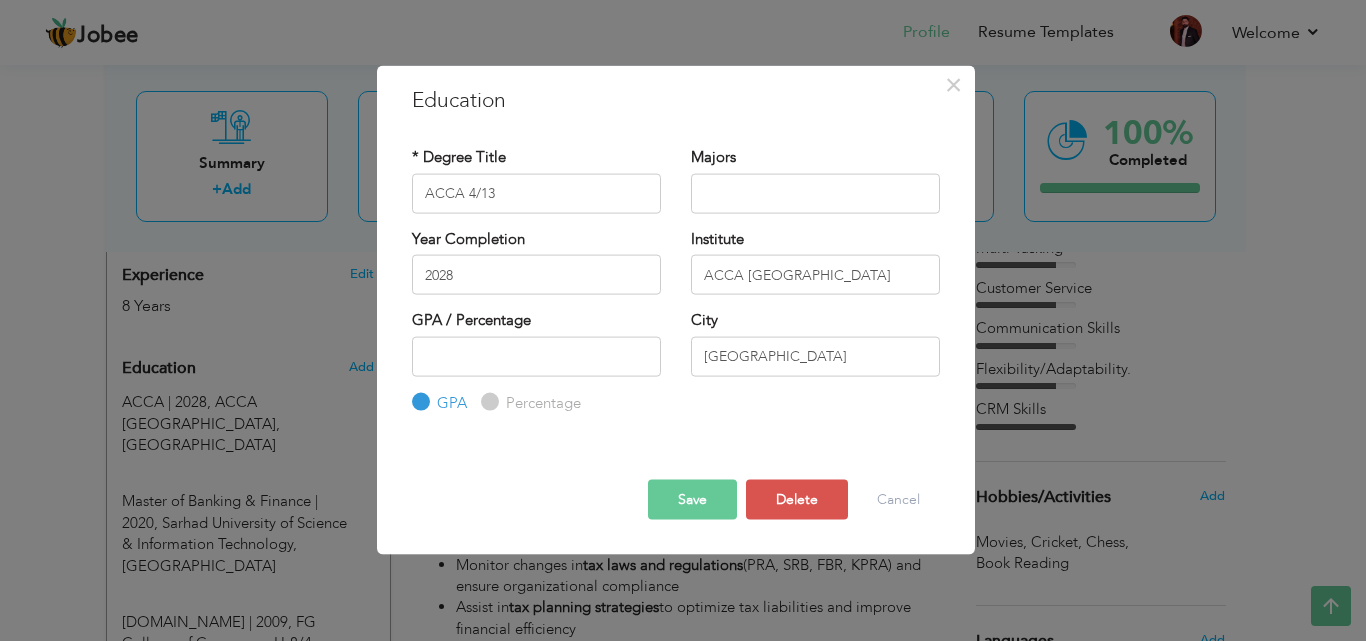 click on "Save" at bounding box center (692, 500) 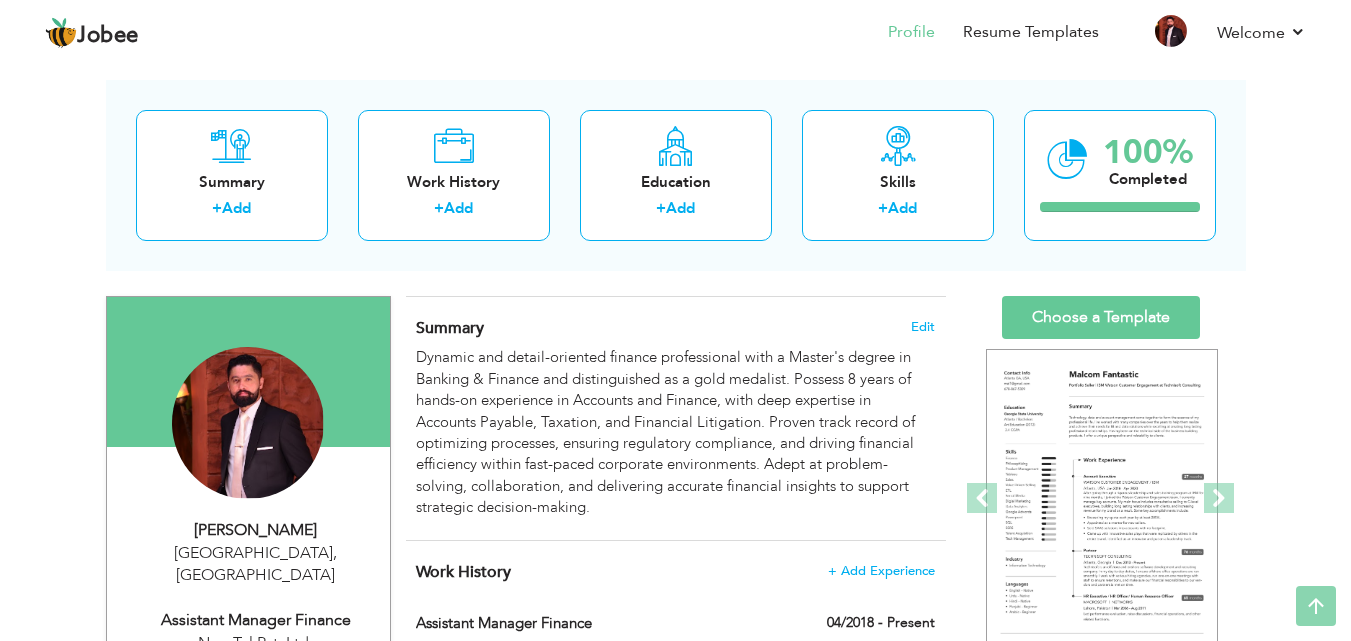 scroll, scrollTop: 0, scrollLeft: 0, axis: both 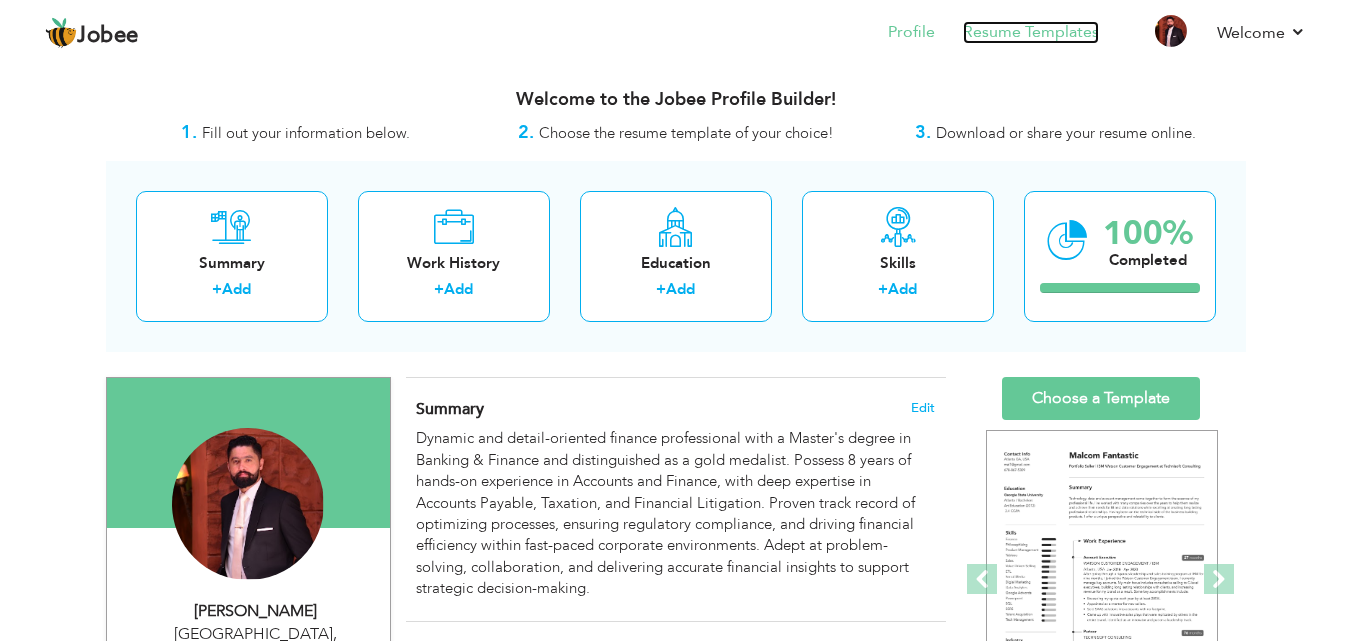 click on "Resume Templates" at bounding box center (1031, 32) 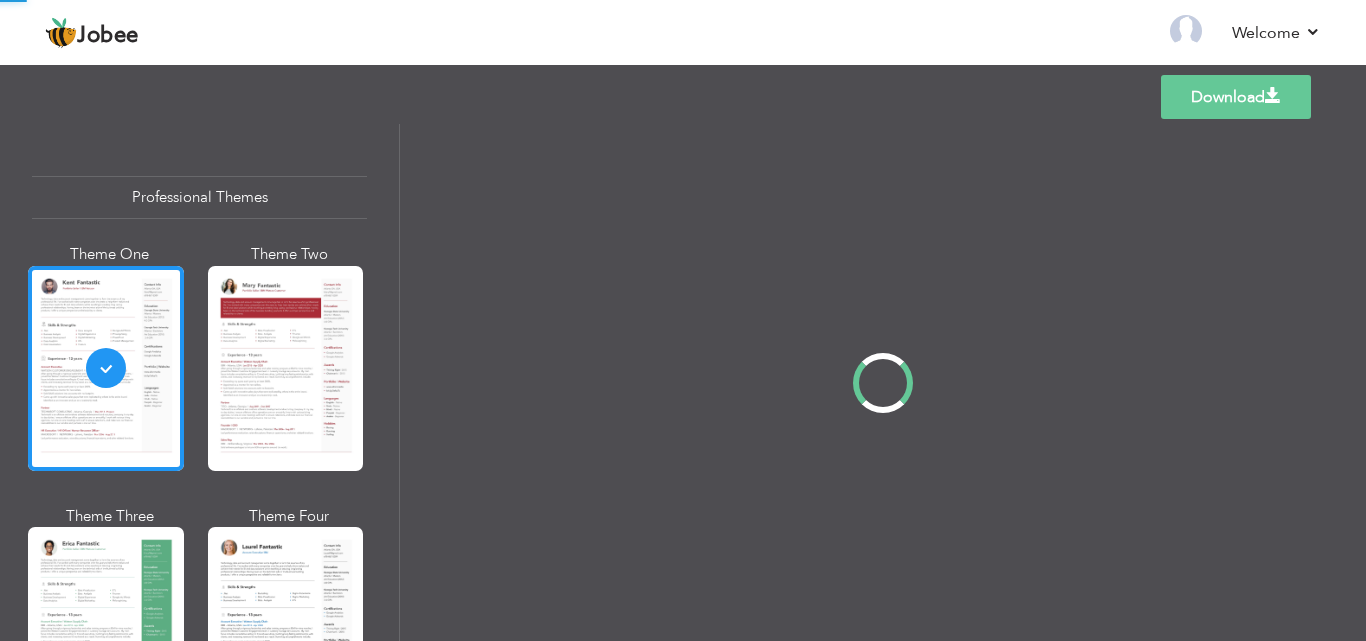 scroll, scrollTop: 0, scrollLeft: 0, axis: both 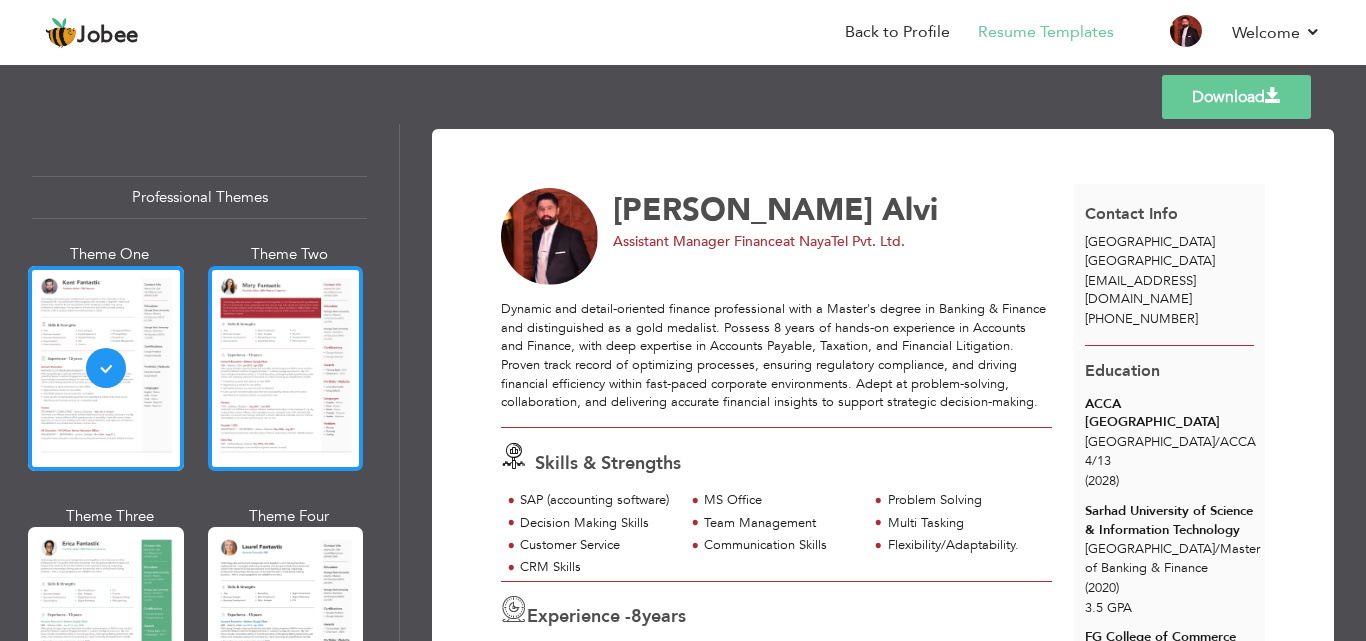 click at bounding box center (286, 368) 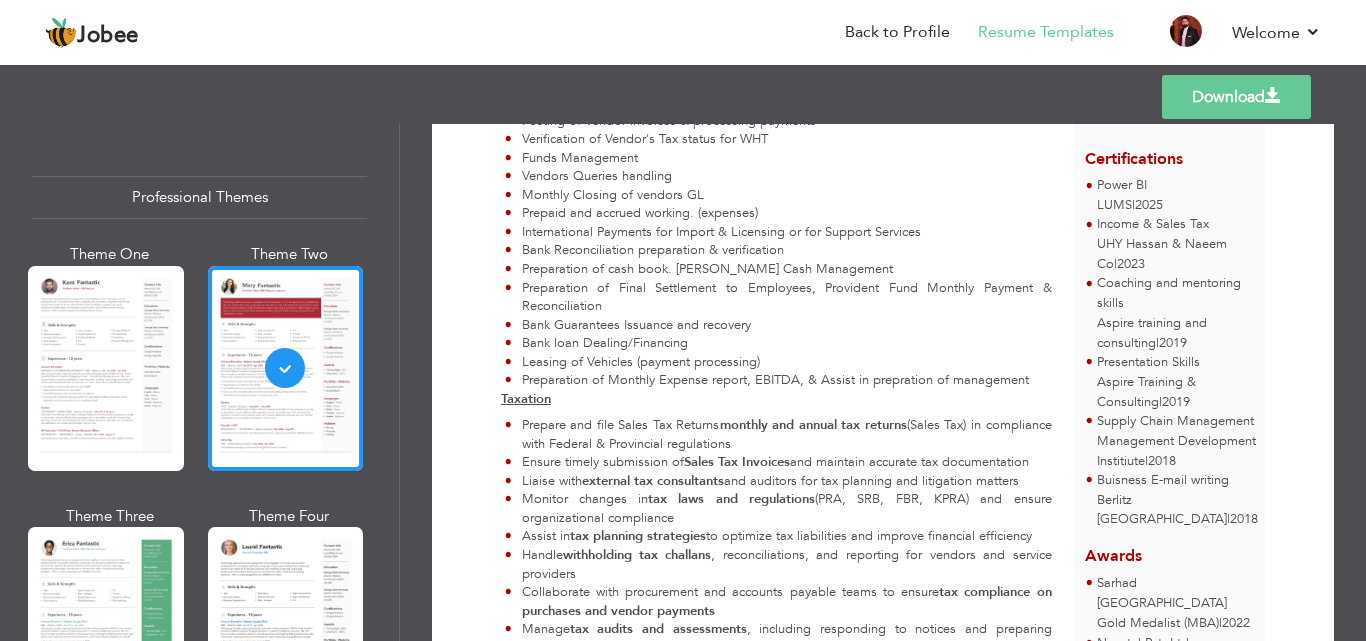 scroll, scrollTop: 703, scrollLeft: 0, axis: vertical 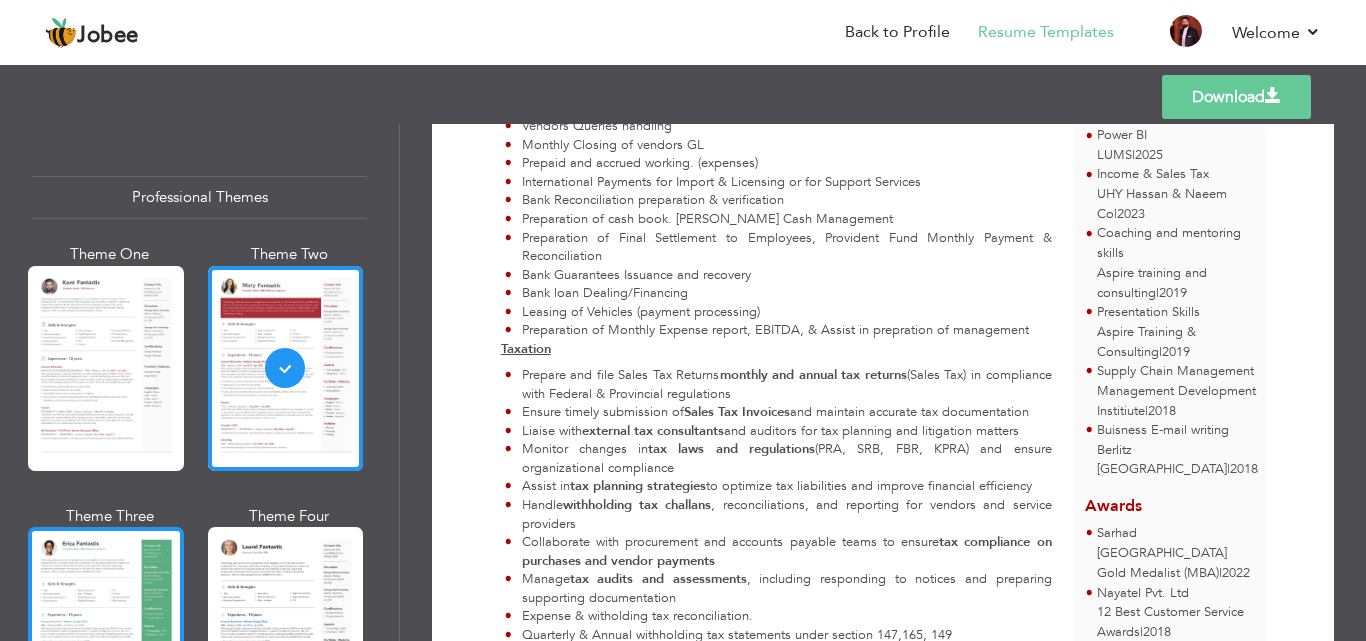 click at bounding box center (106, 629) 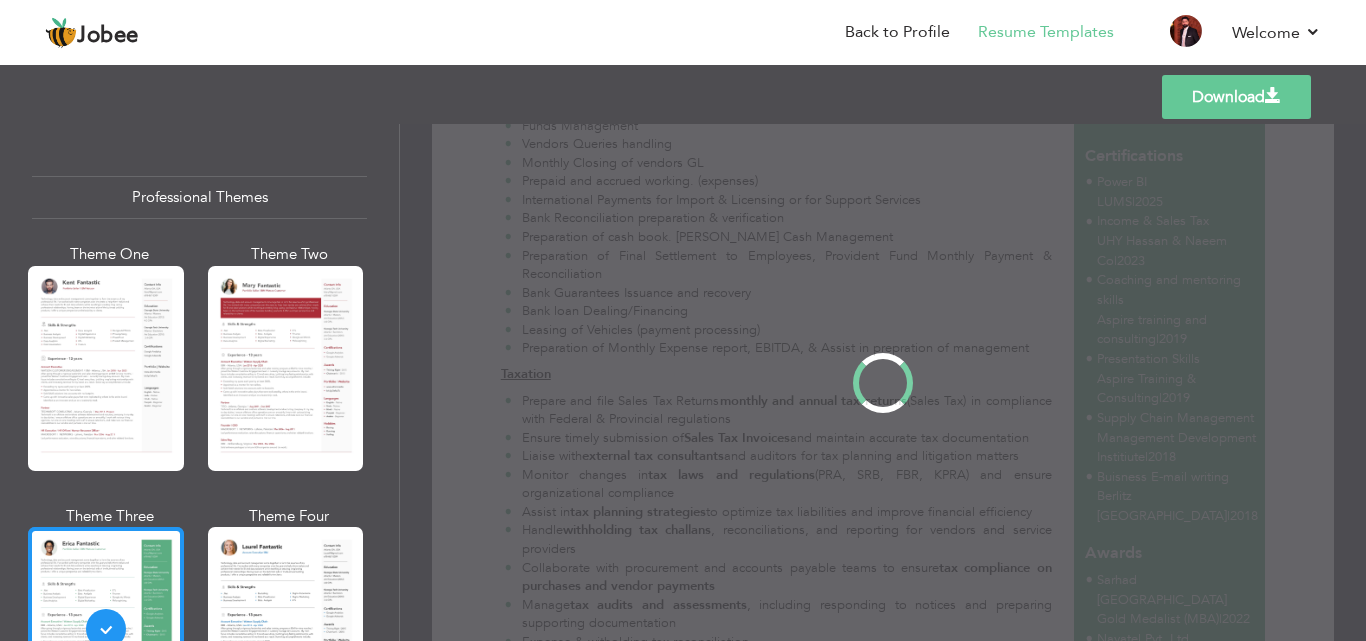 scroll, scrollTop: 0, scrollLeft: 0, axis: both 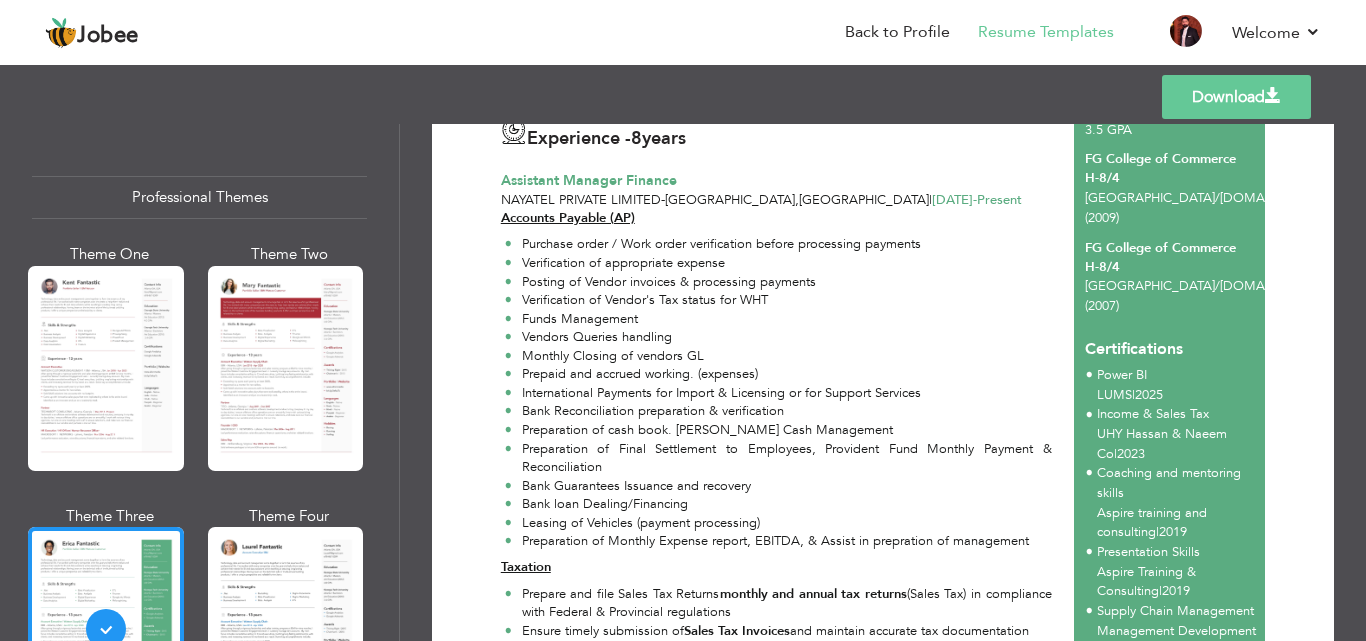click on "Download" at bounding box center (1236, 97) 